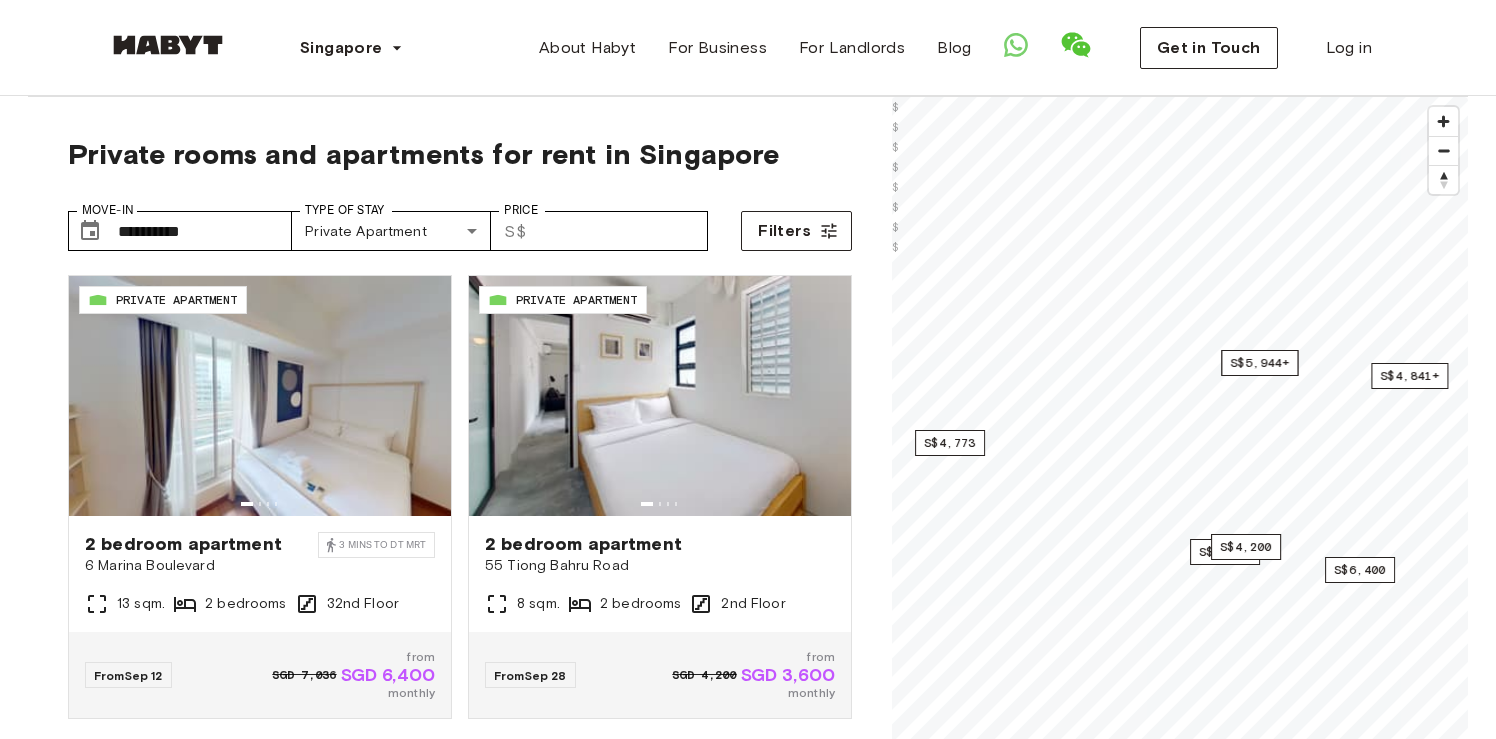 scroll, scrollTop: 0, scrollLeft: 0, axis: both 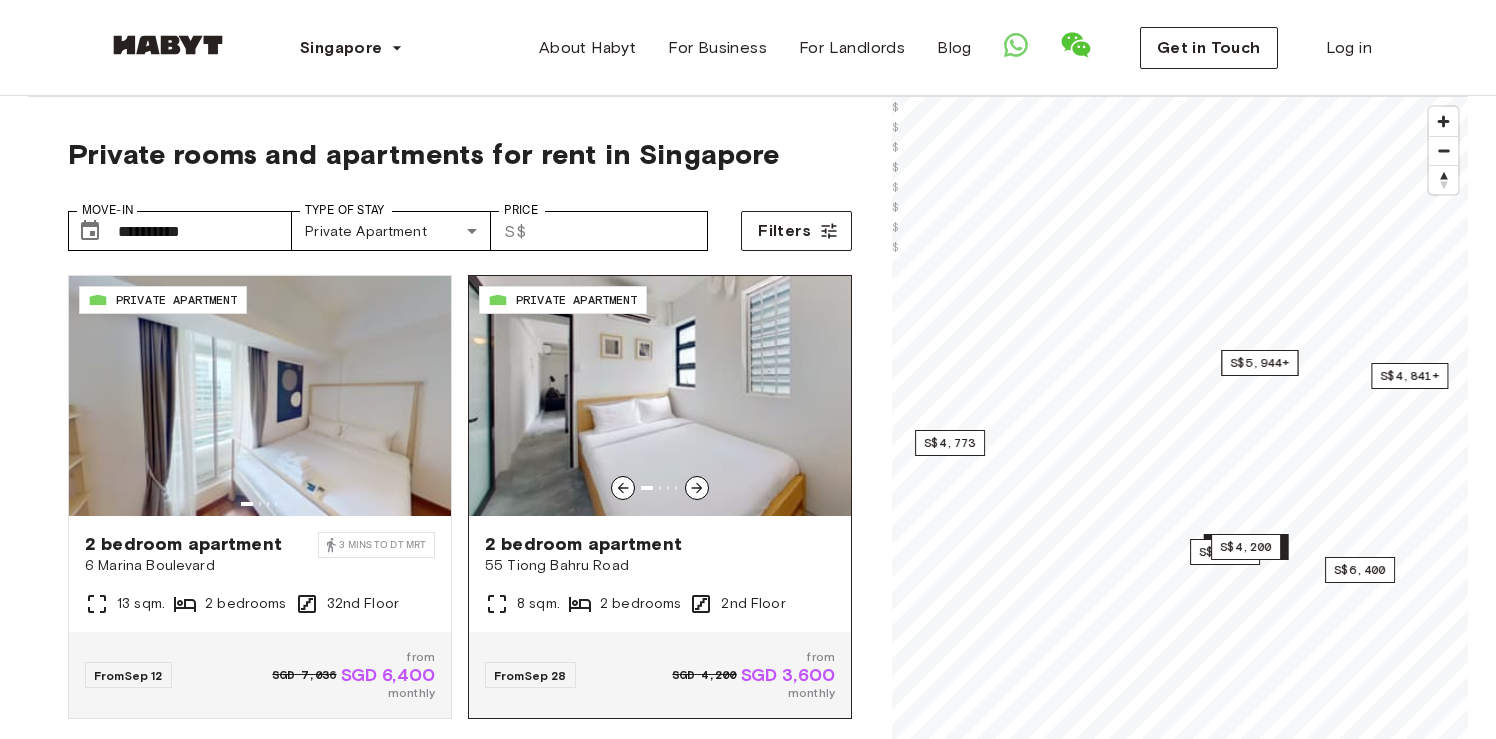 click 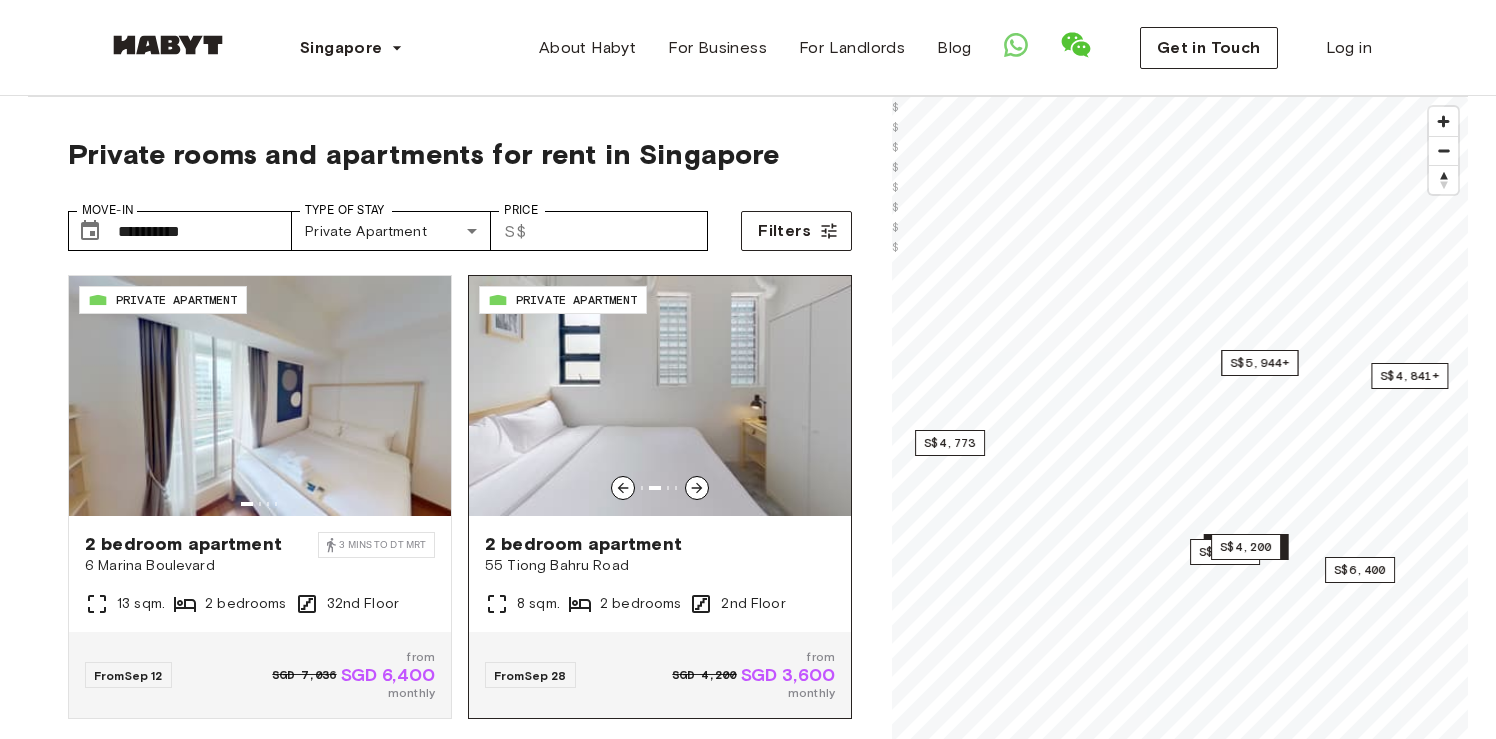 click 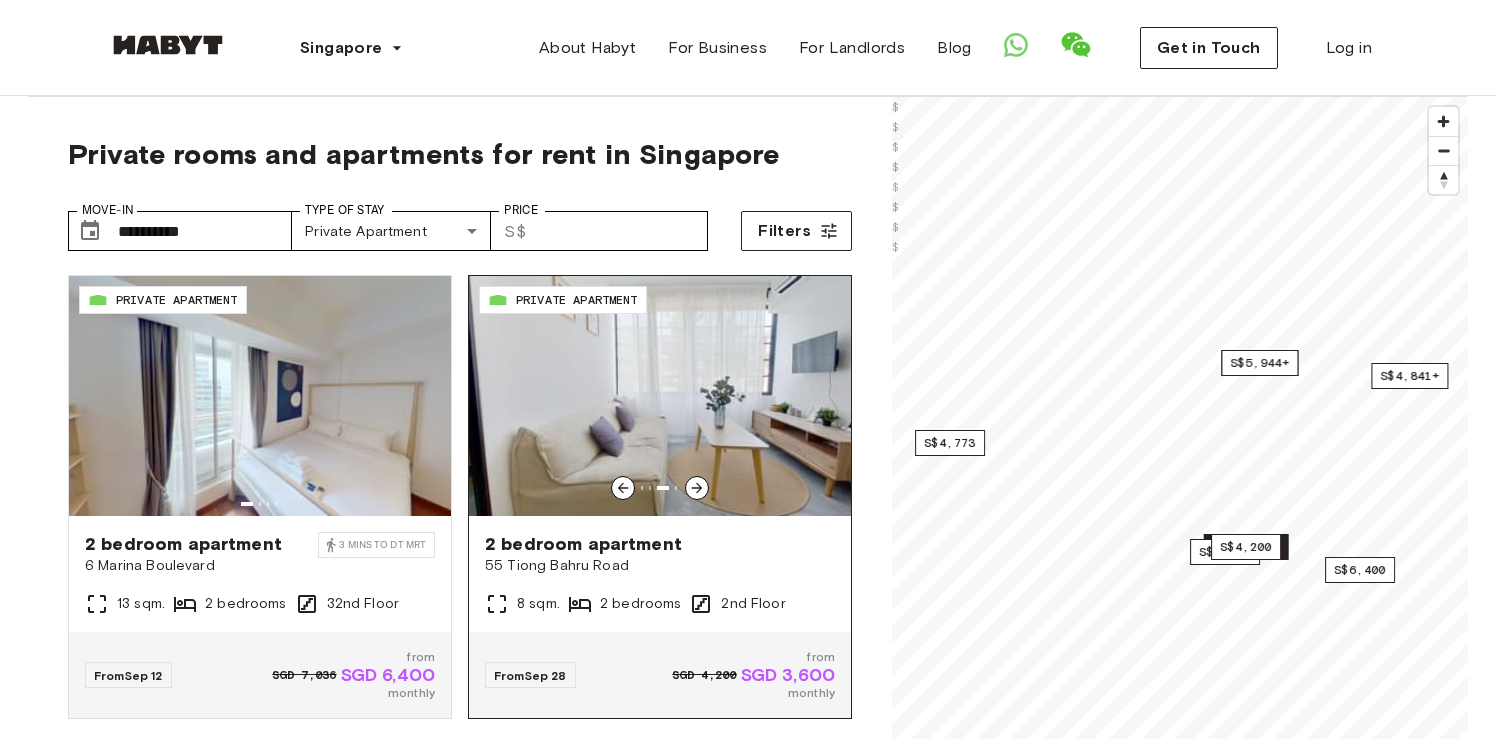 click 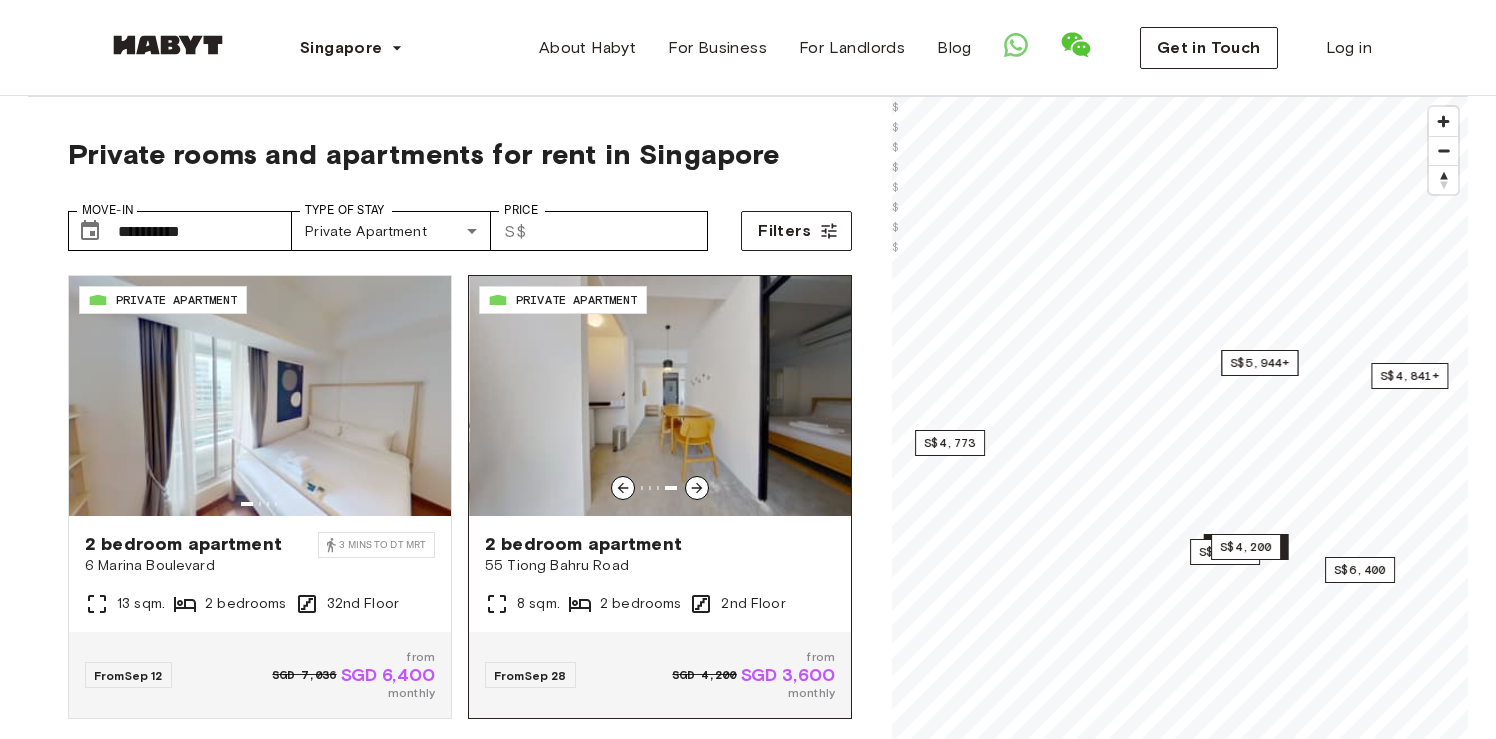 click 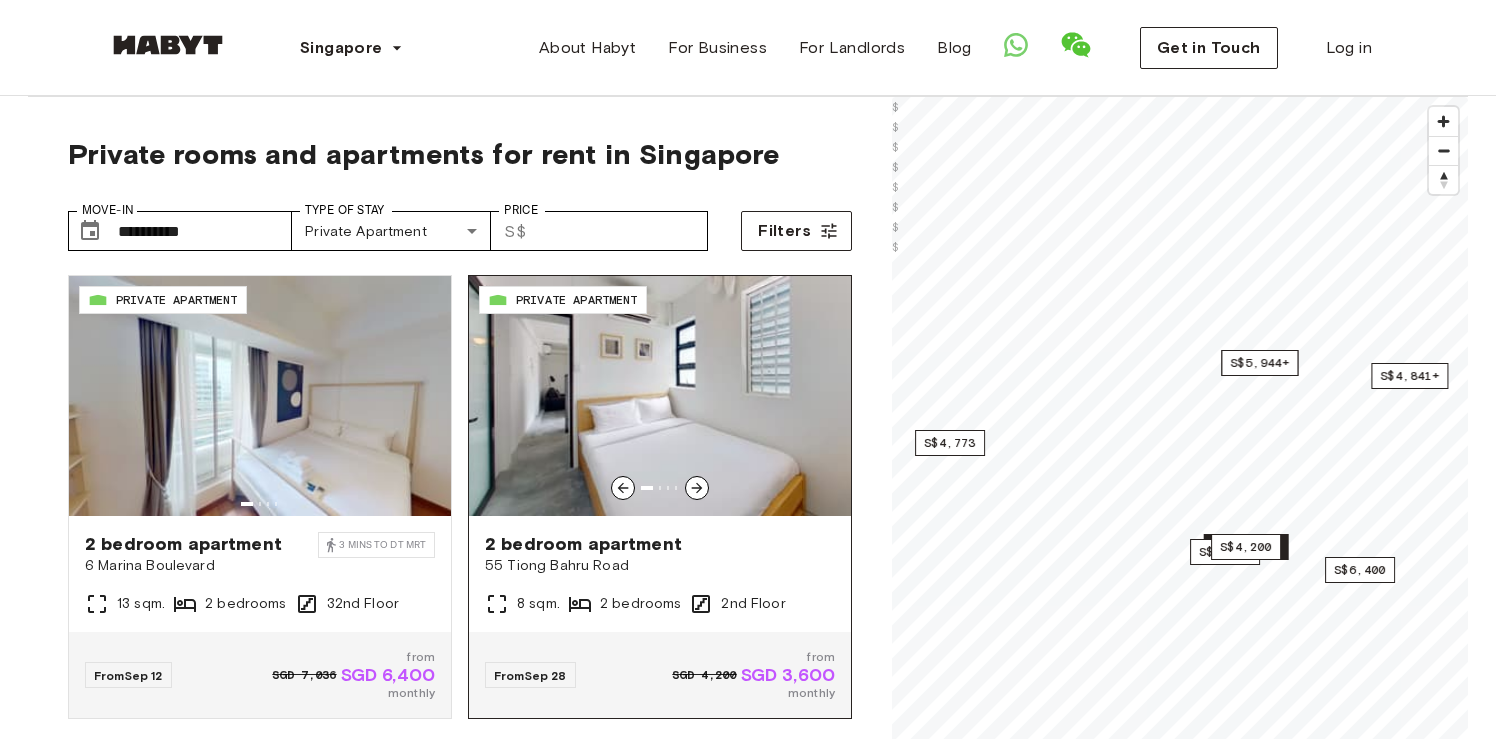 click 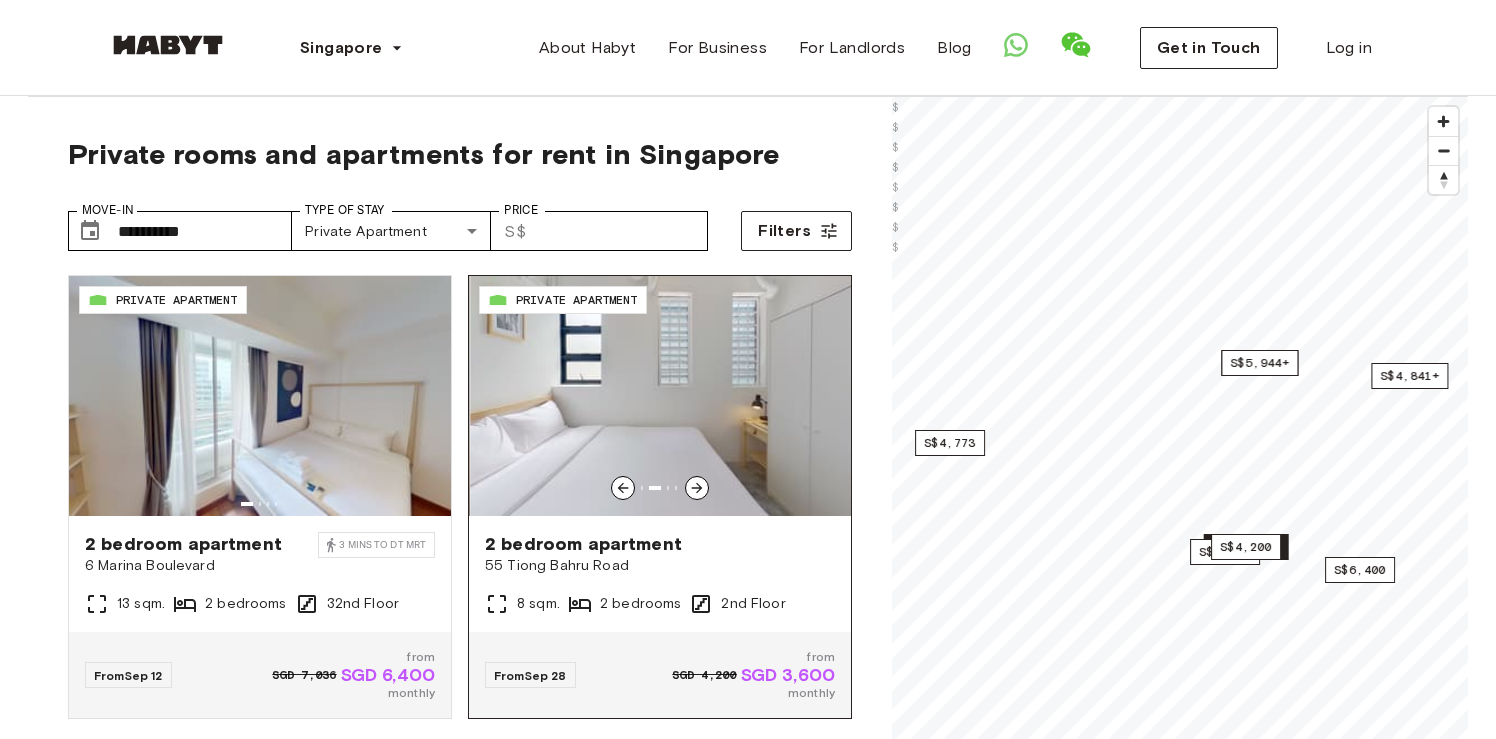 click 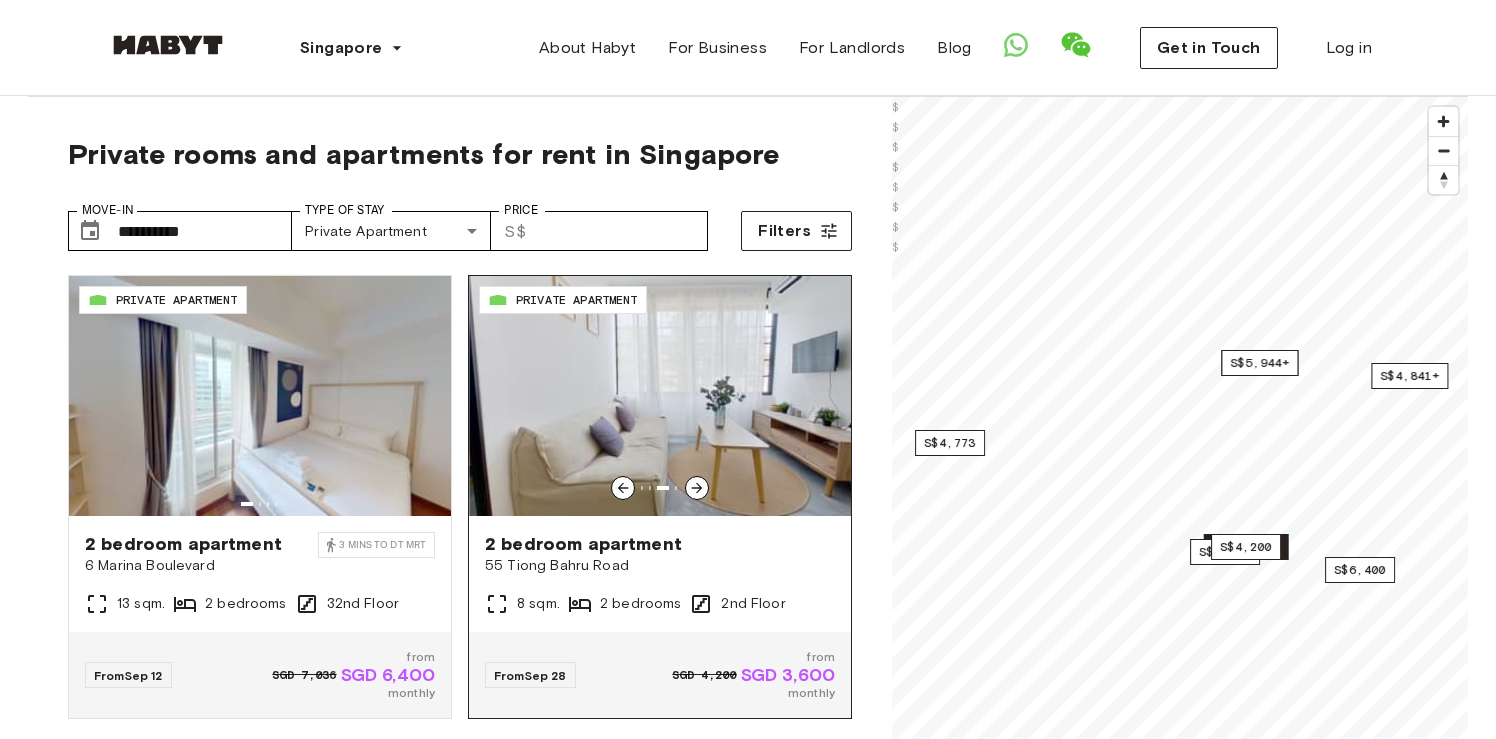 click 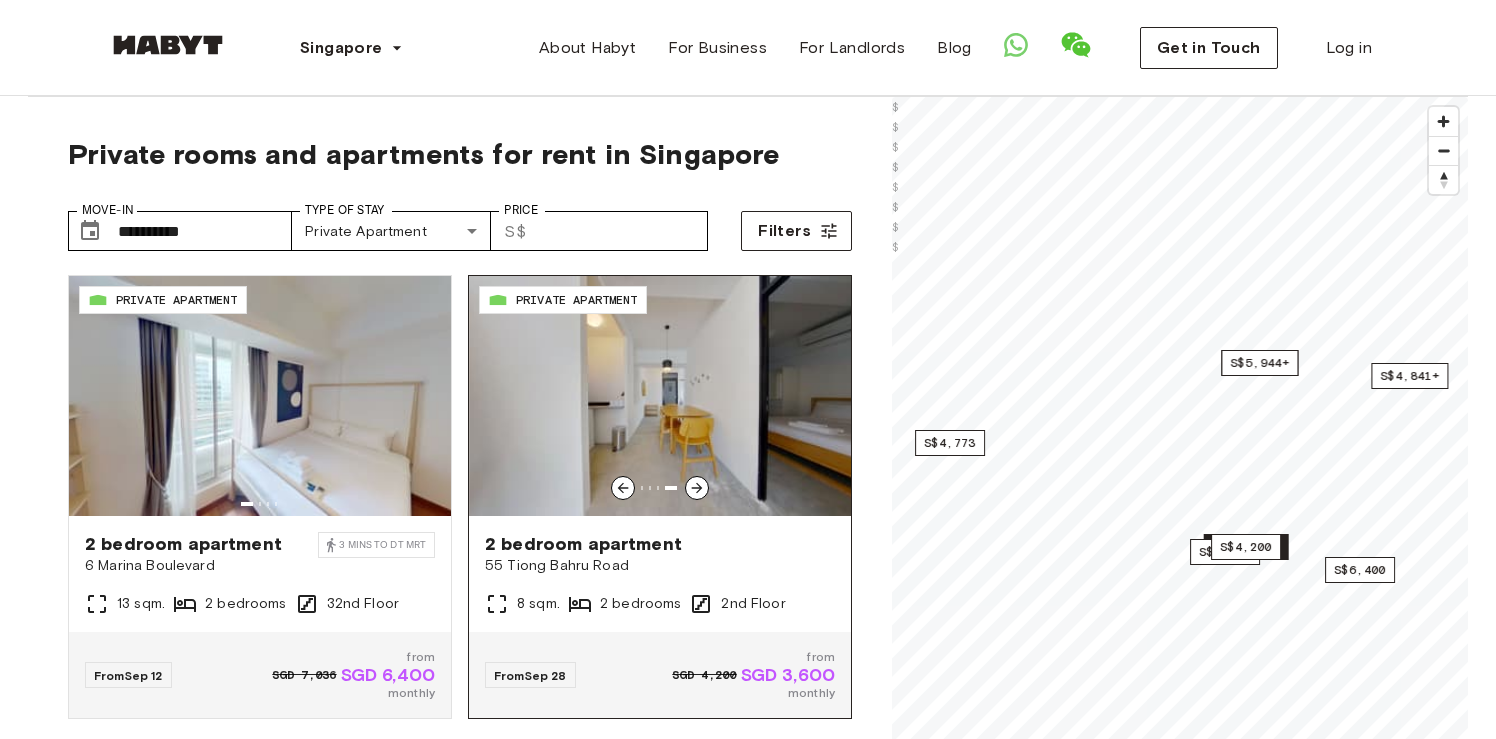 click 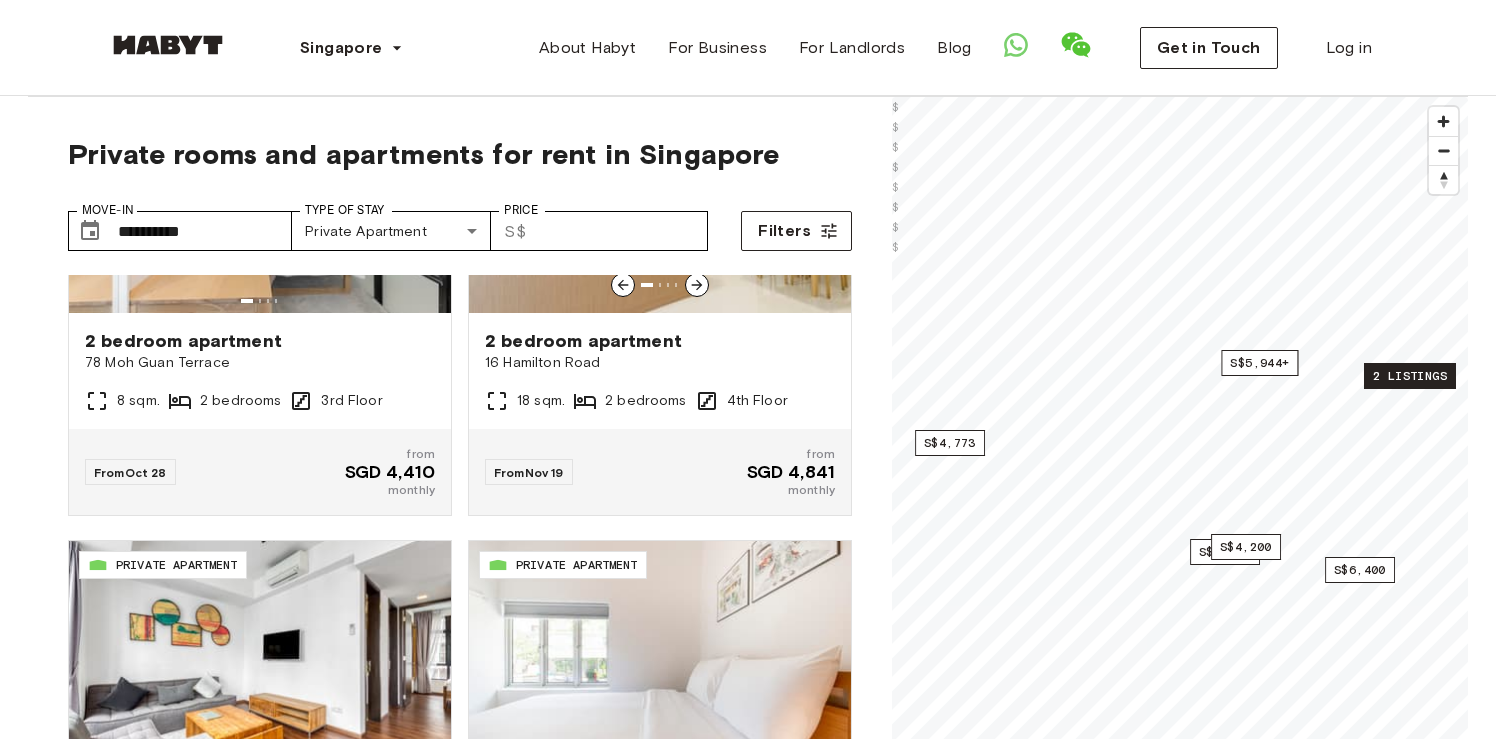 scroll, scrollTop: 684, scrollLeft: 0, axis: vertical 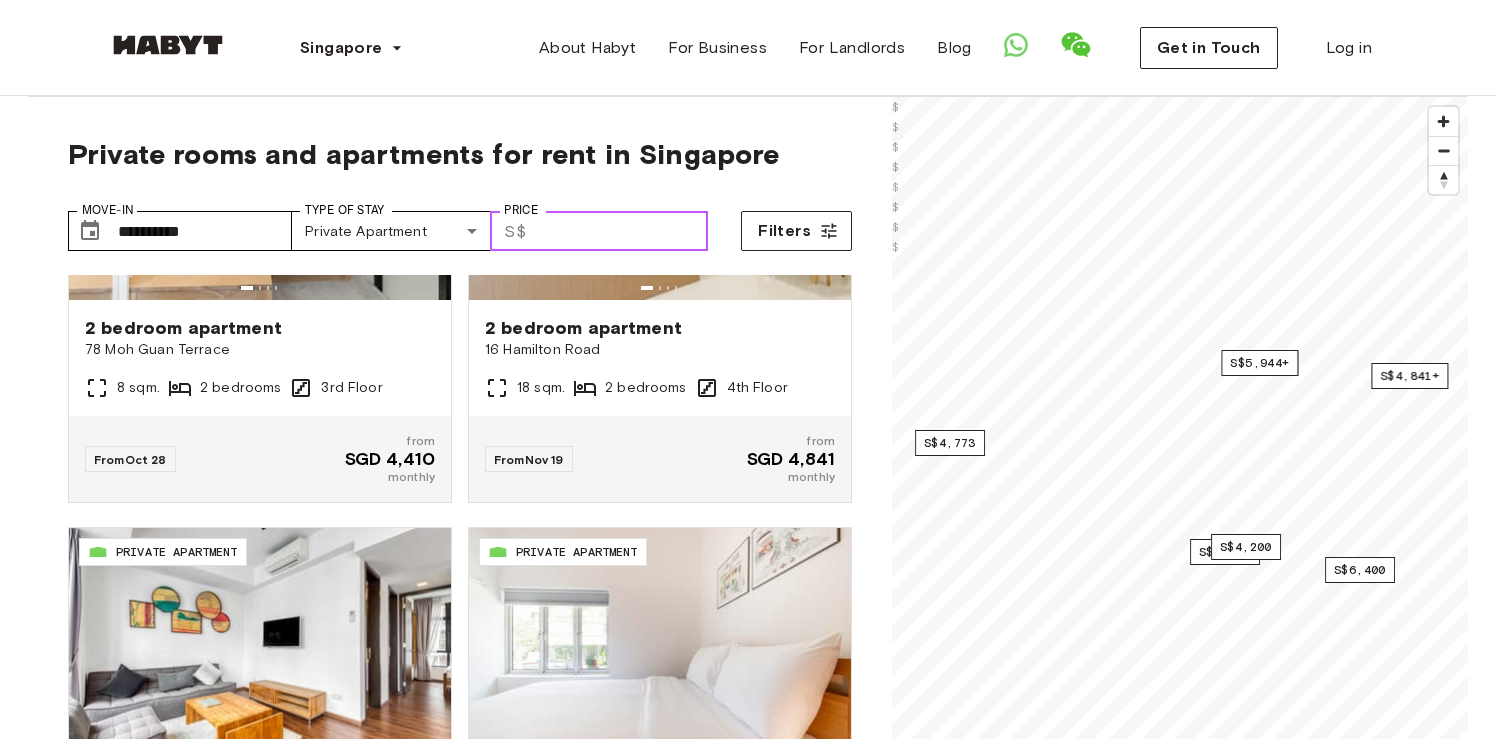click on "Price" at bounding box center (621, 231) 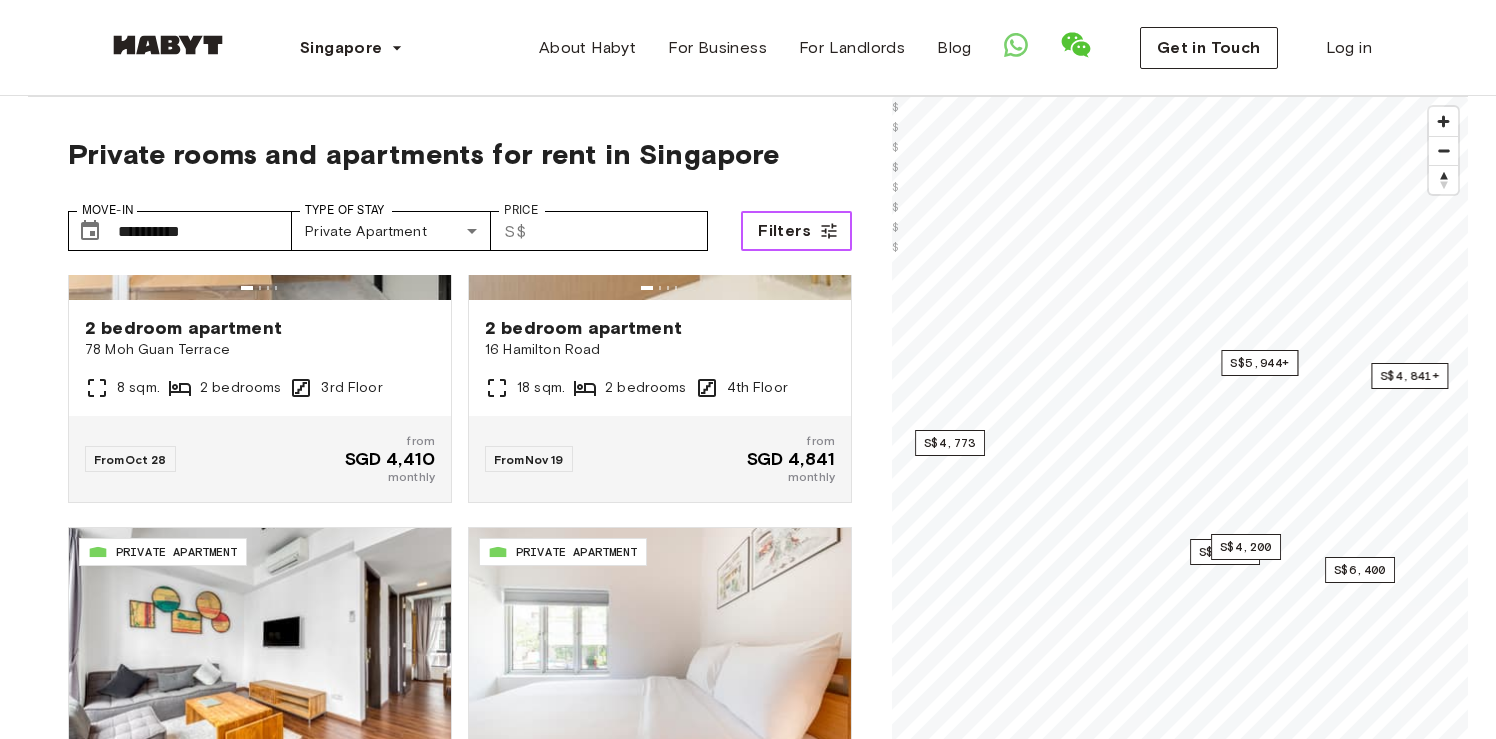 click on "Filters" at bounding box center (784, 231) 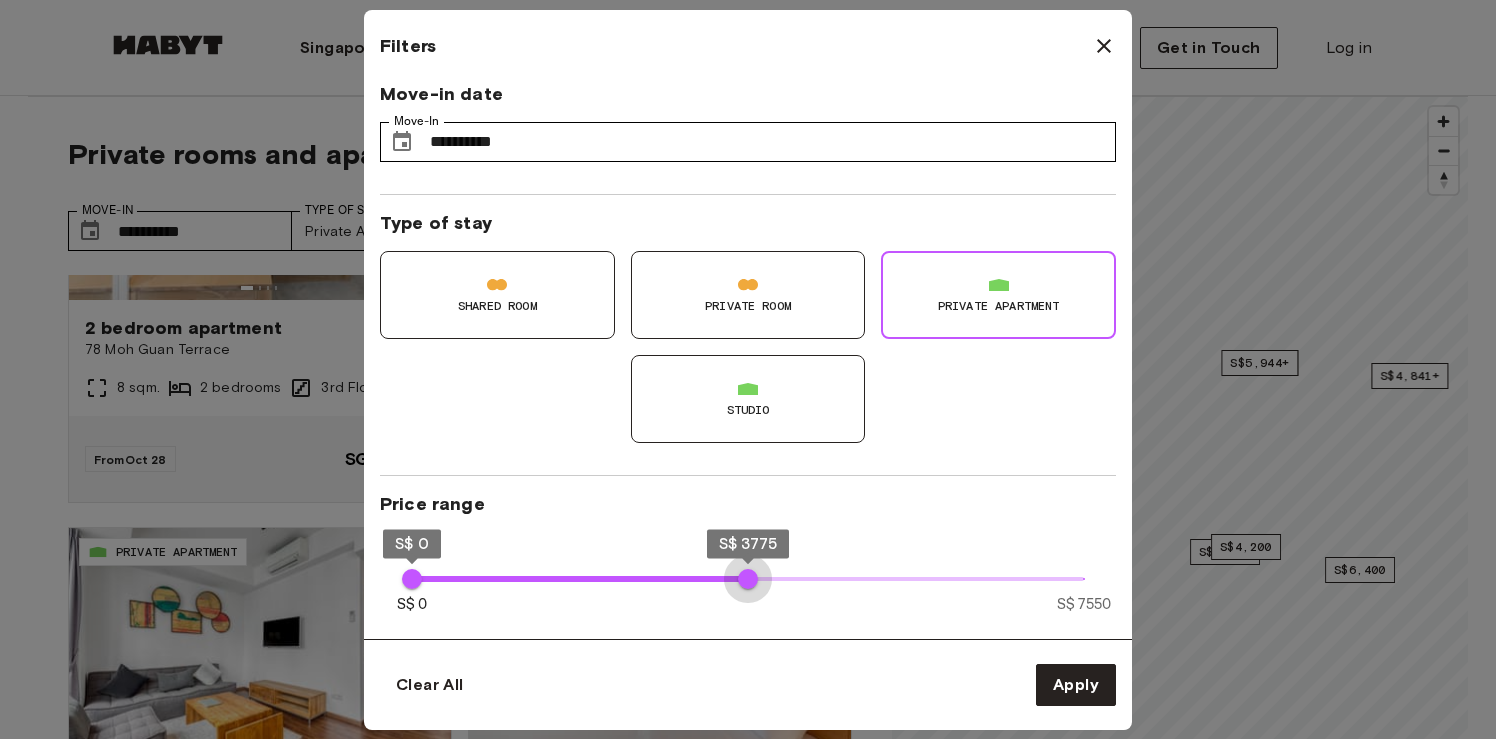 type on "****" 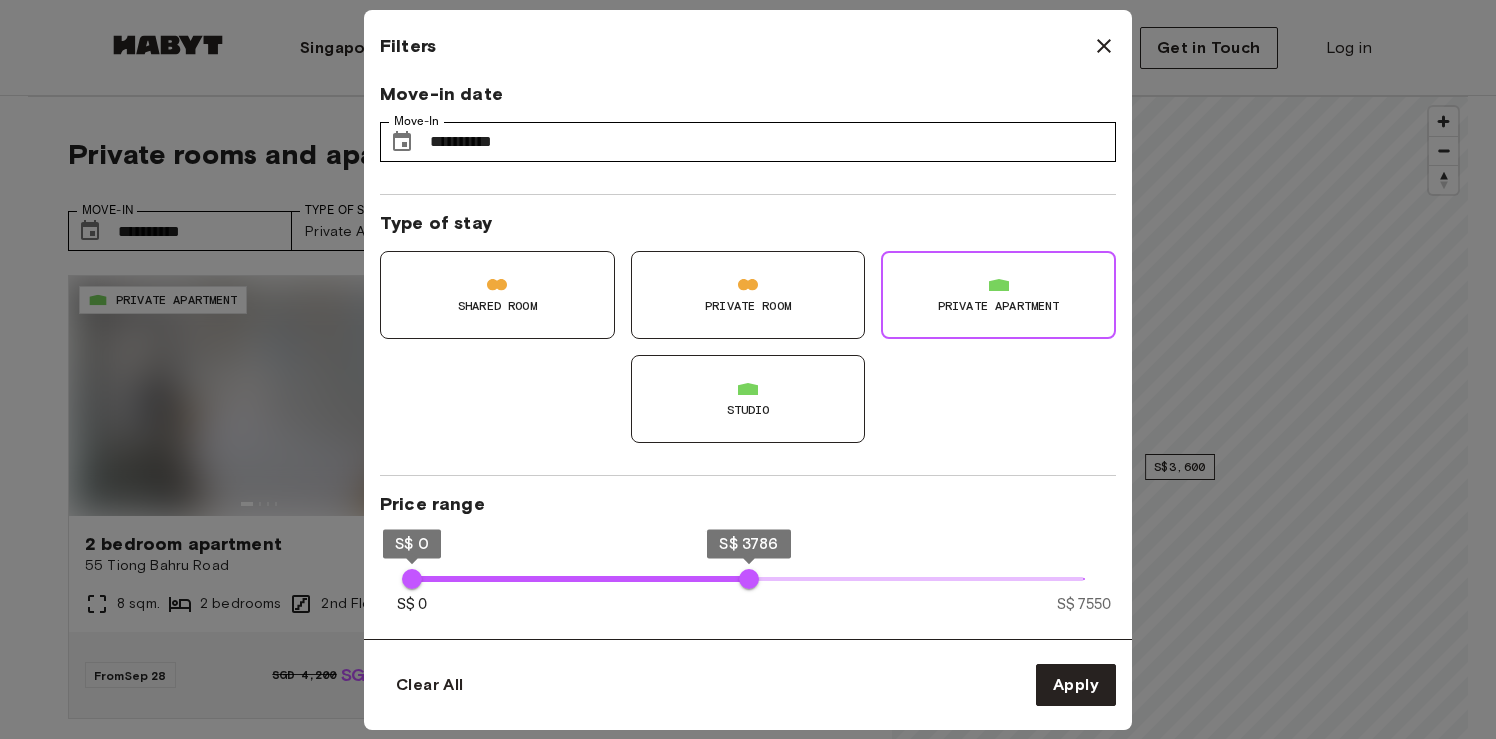 scroll, scrollTop: 0, scrollLeft: 0, axis: both 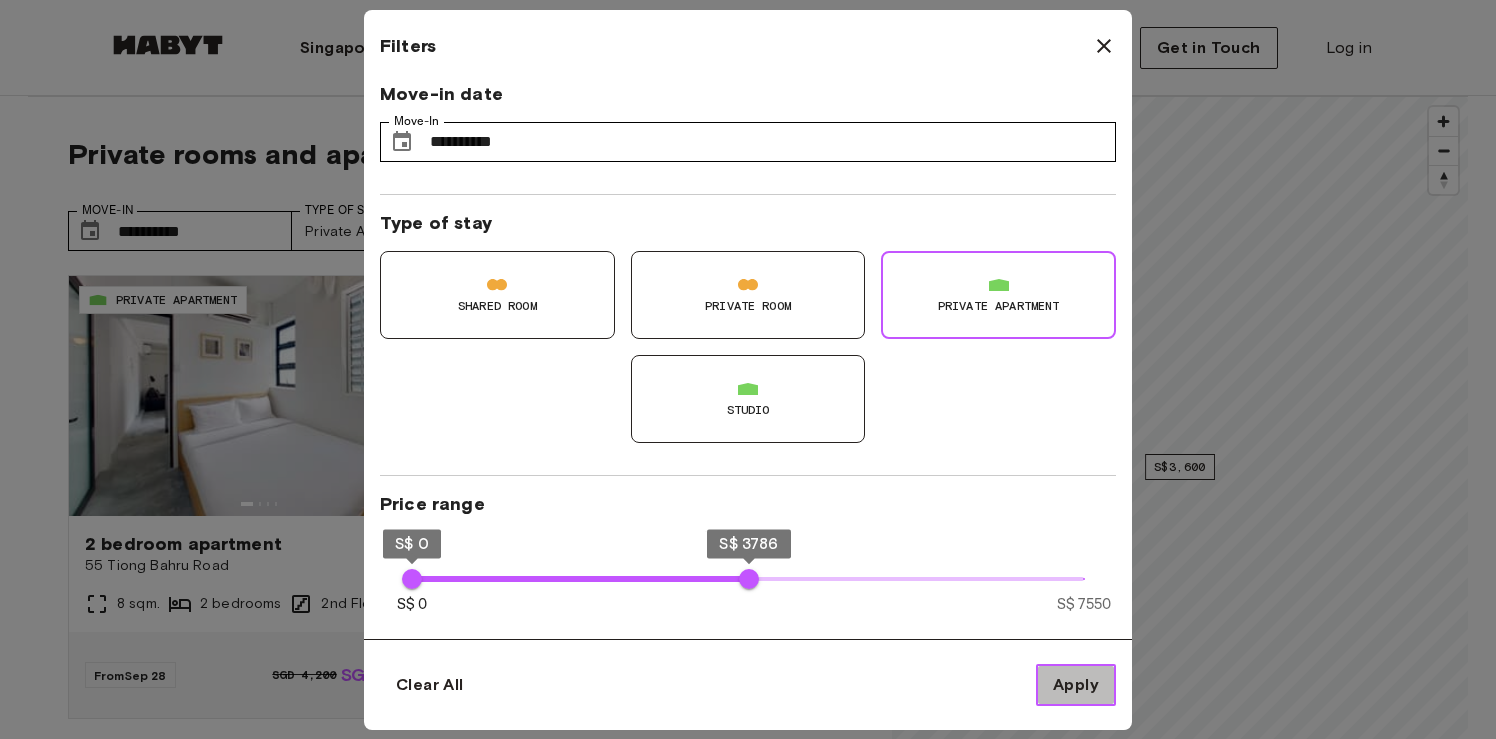 click on "Apply" at bounding box center [1076, 685] 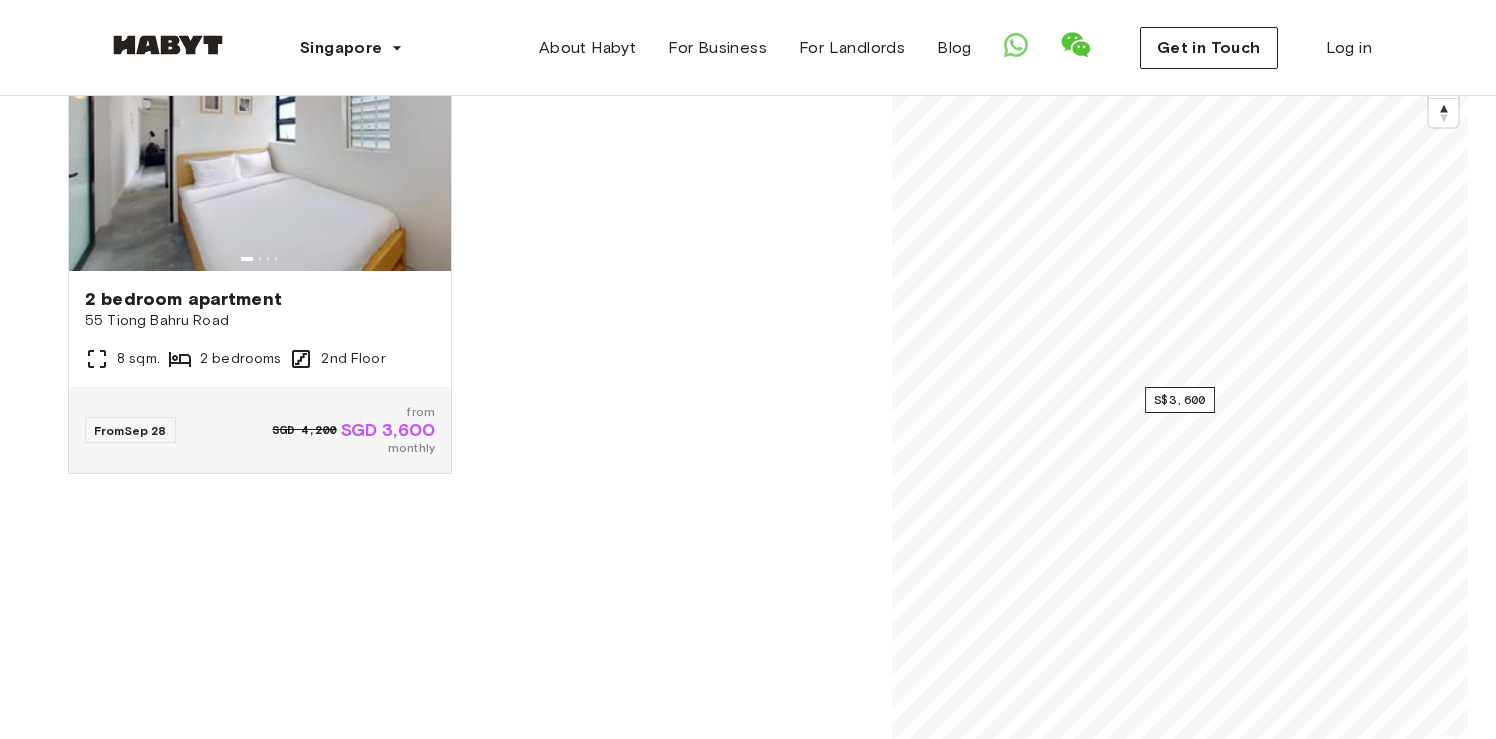 scroll, scrollTop: 0, scrollLeft: 0, axis: both 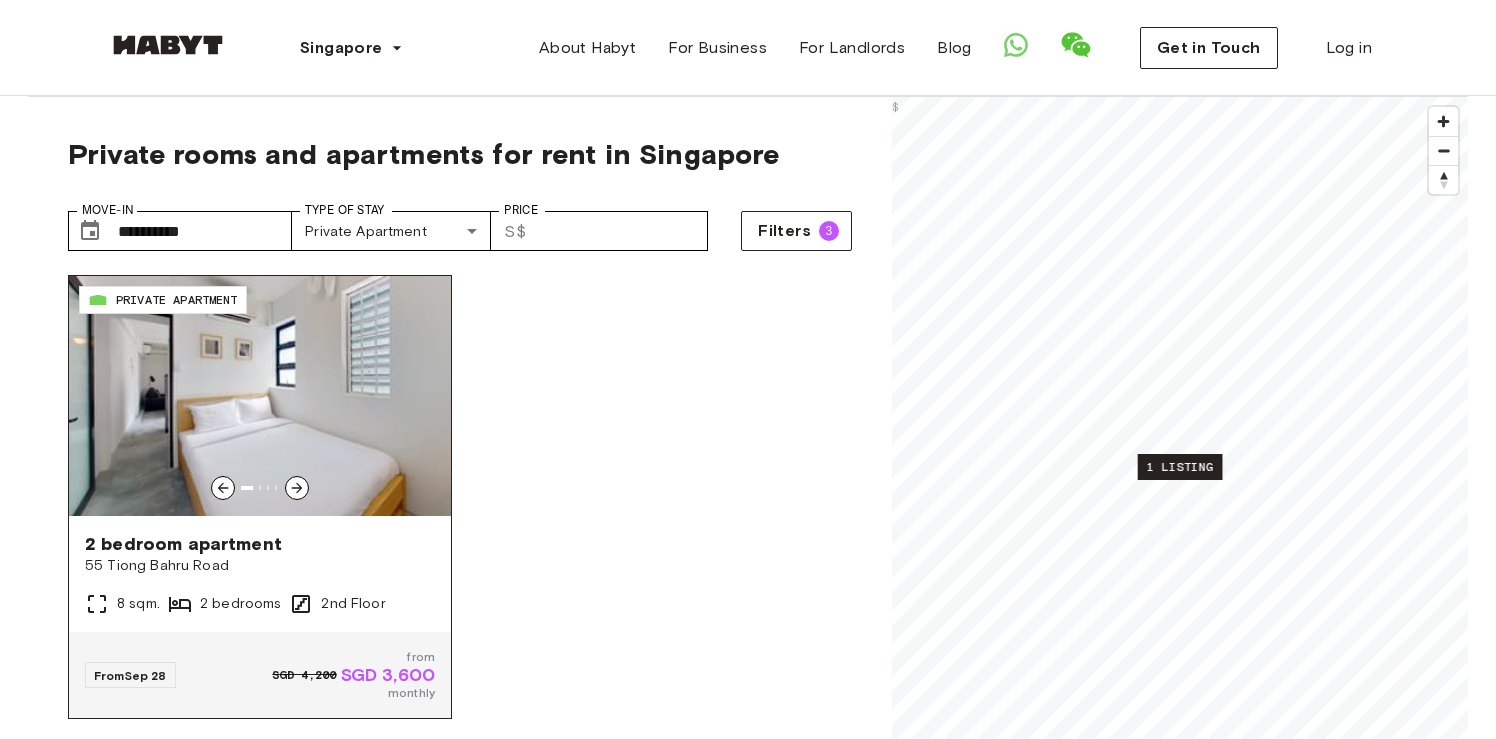click 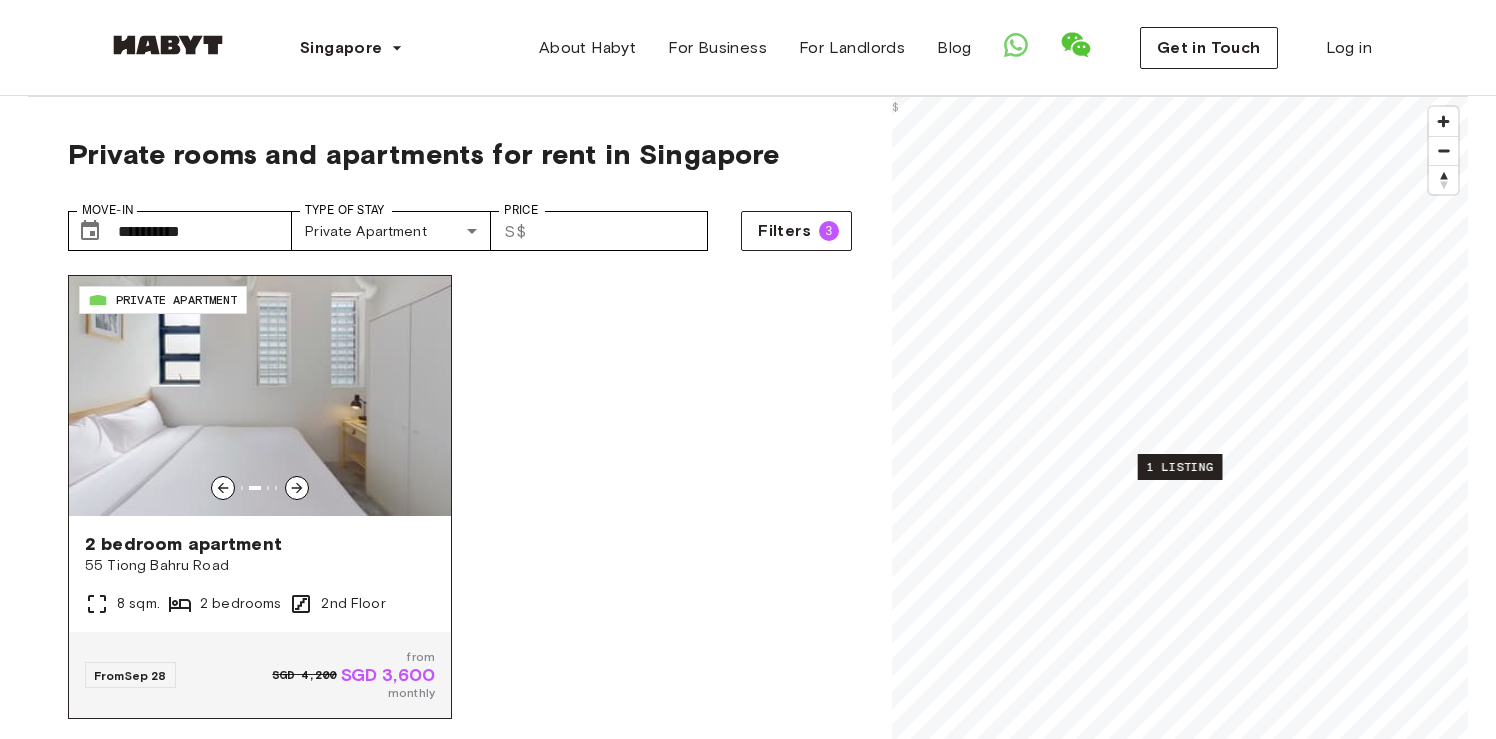 click 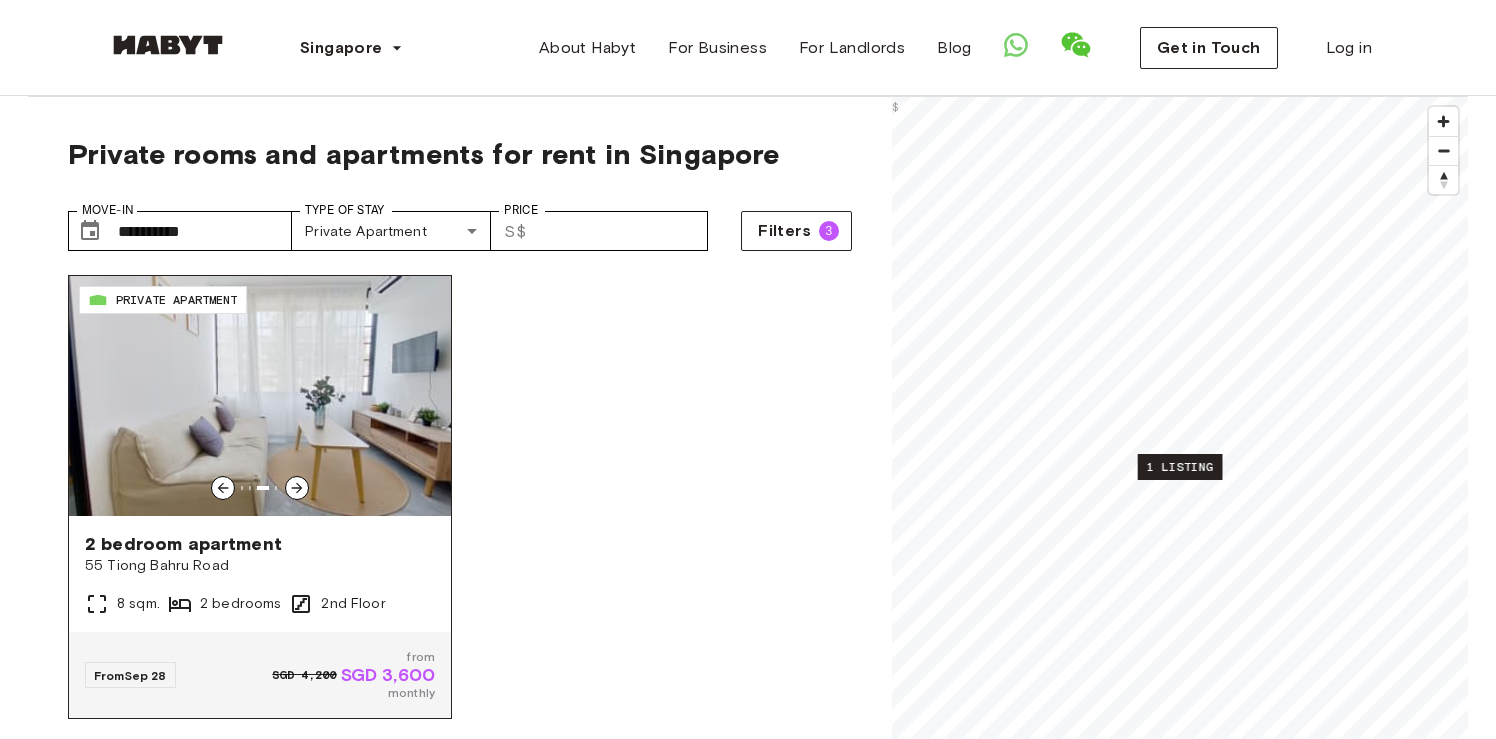 click 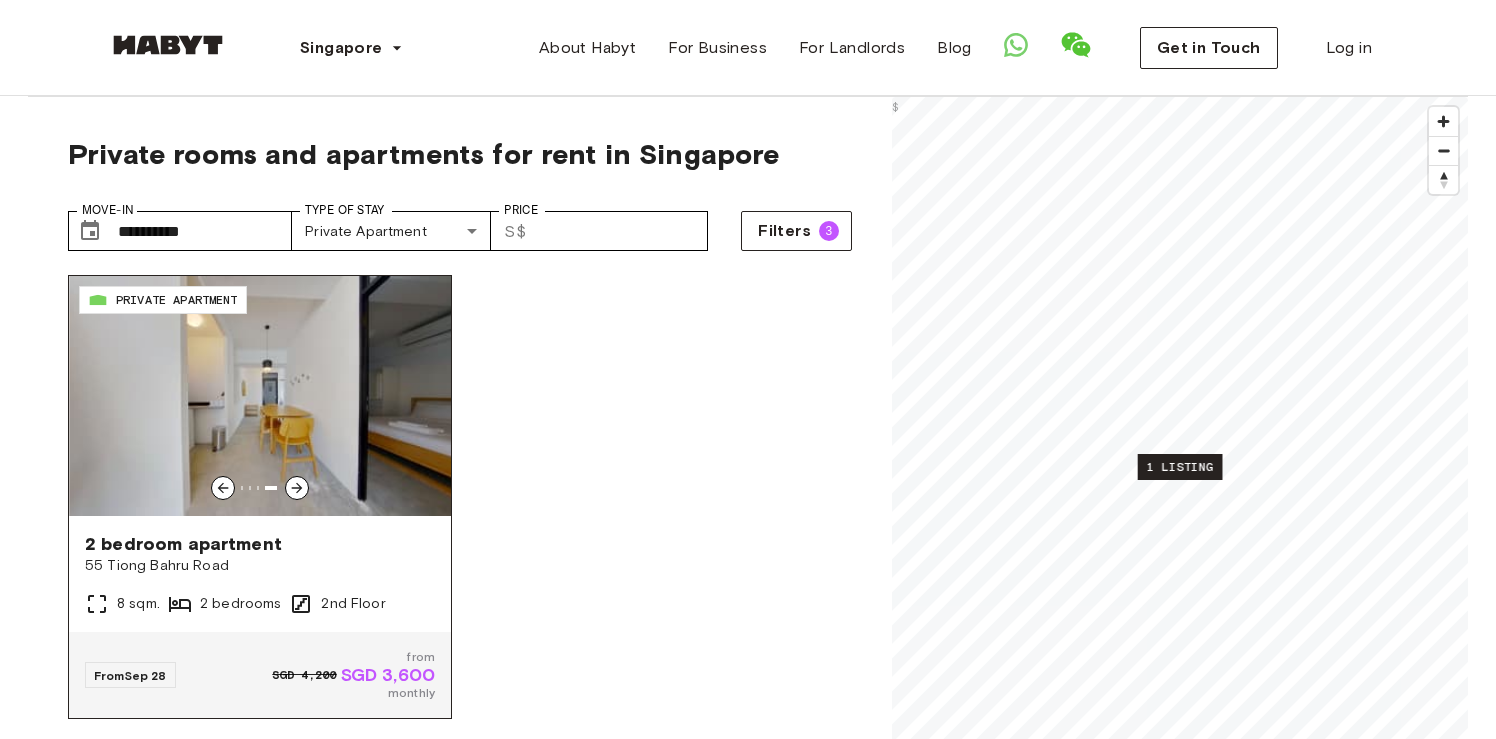 click 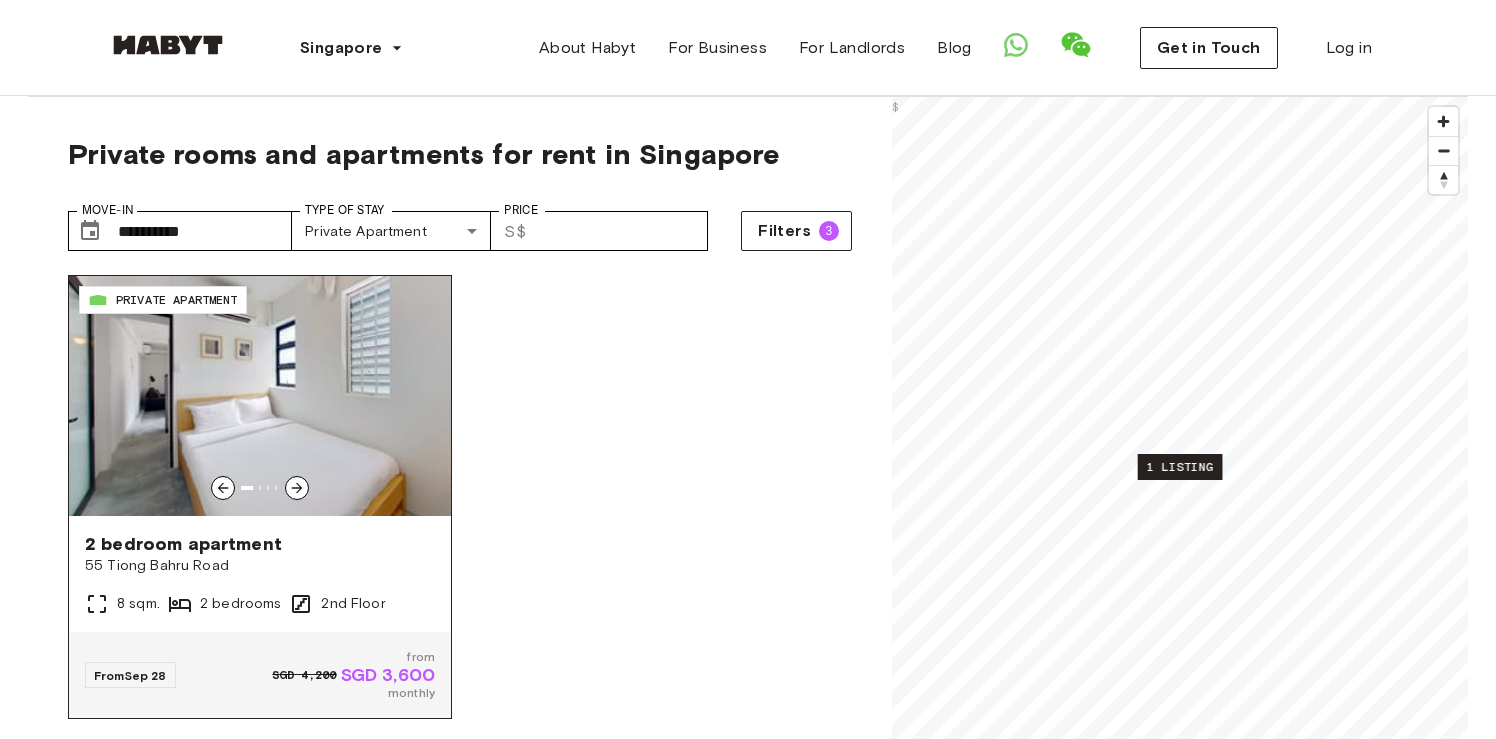click 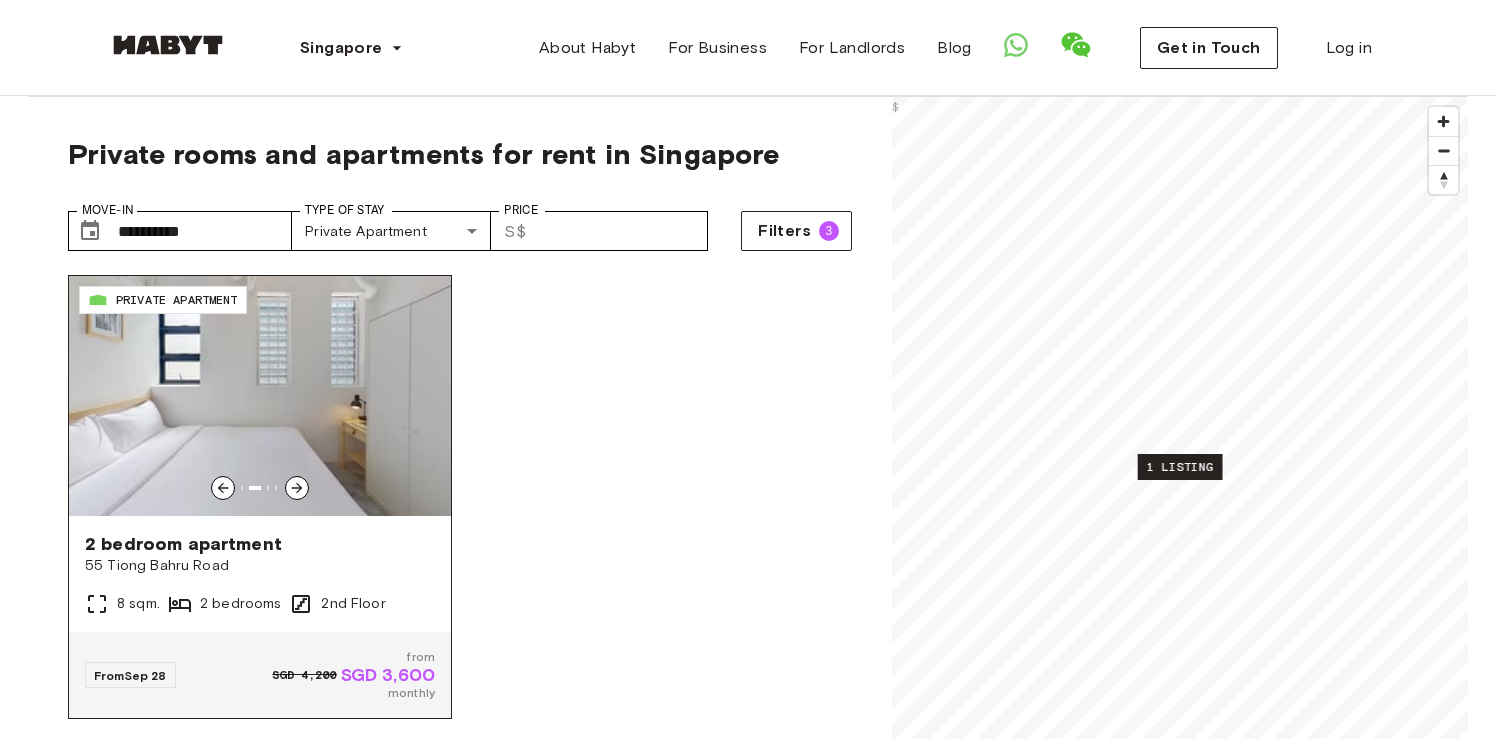 click at bounding box center (260, 396) 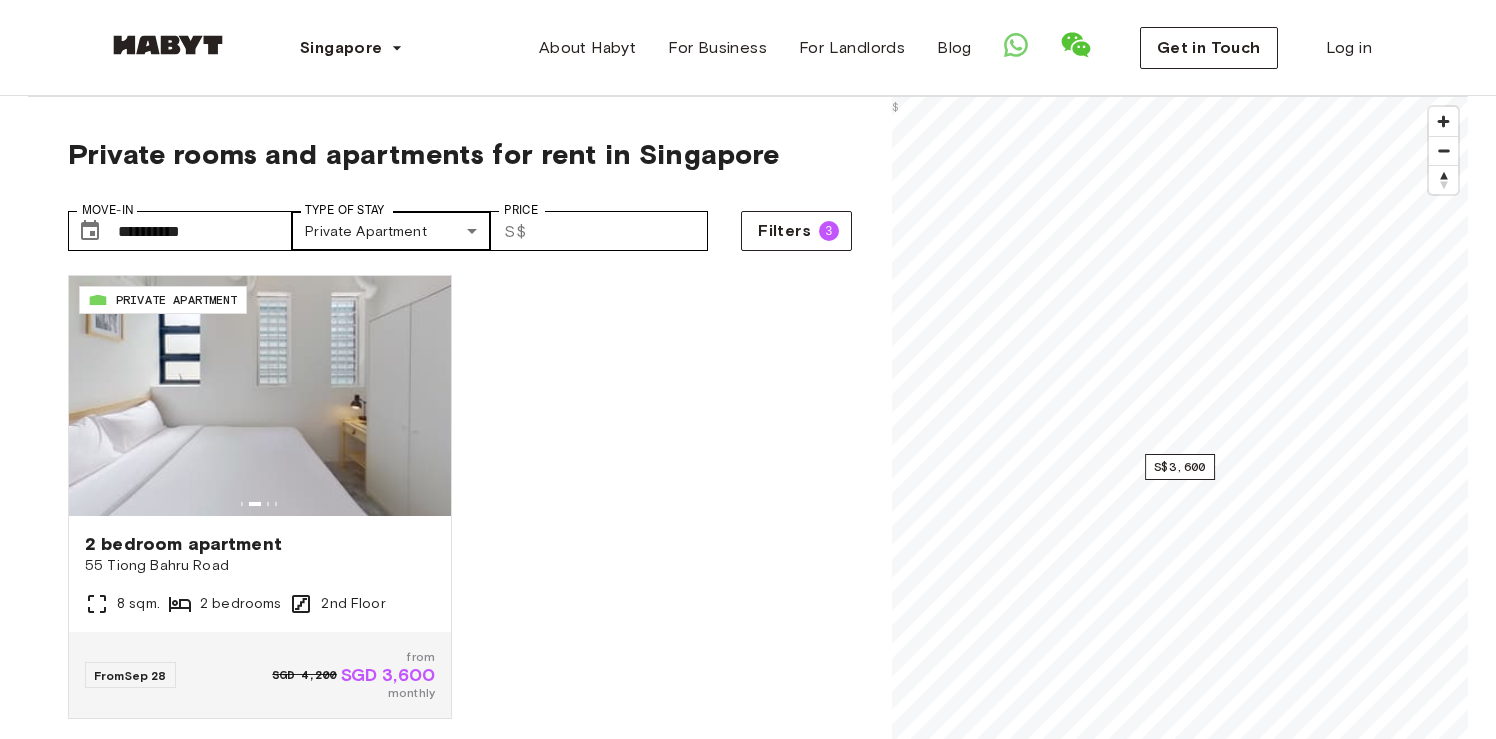 click on "**********" at bounding box center [748, 2315] 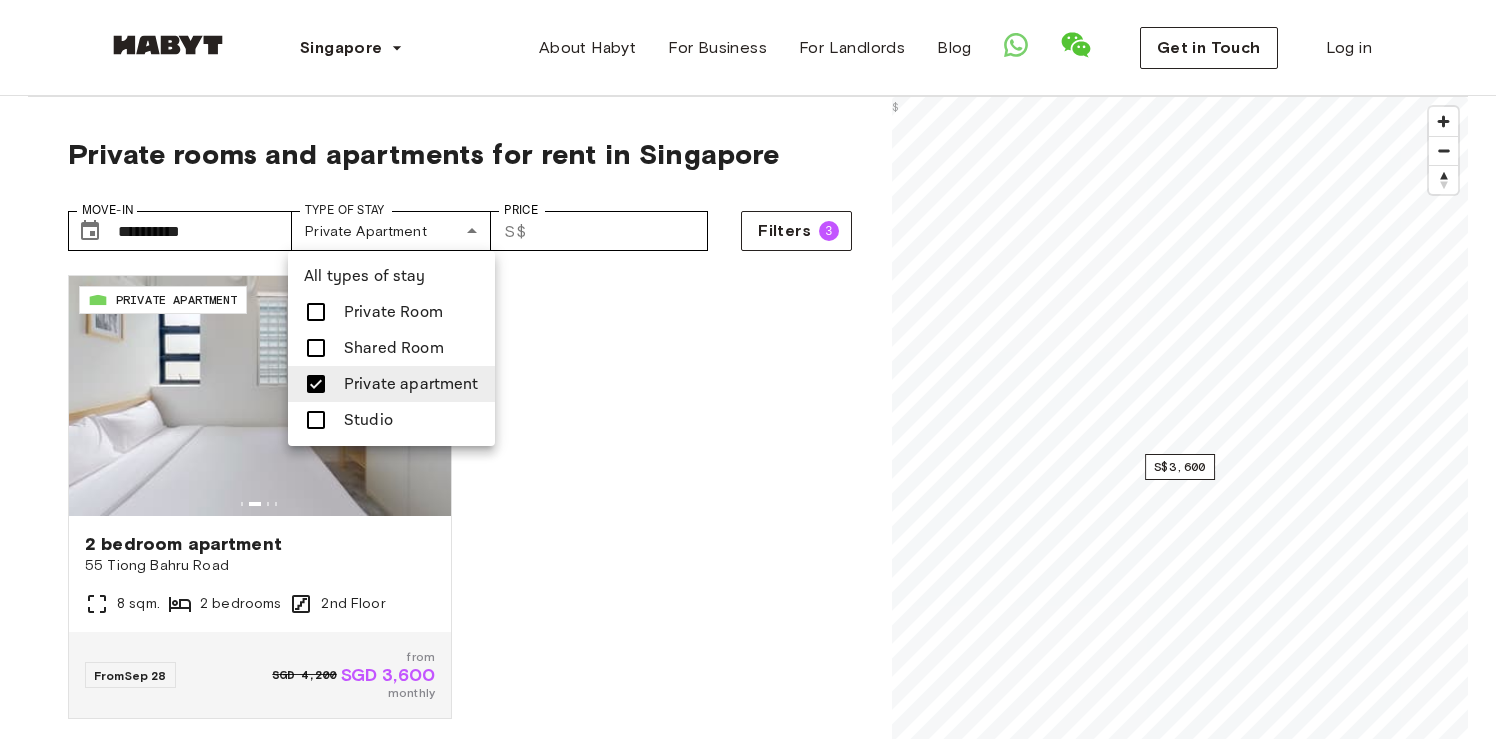 click on "All types of stay Private Room Shared Room Private apartment Studio" at bounding box center (391, 348) 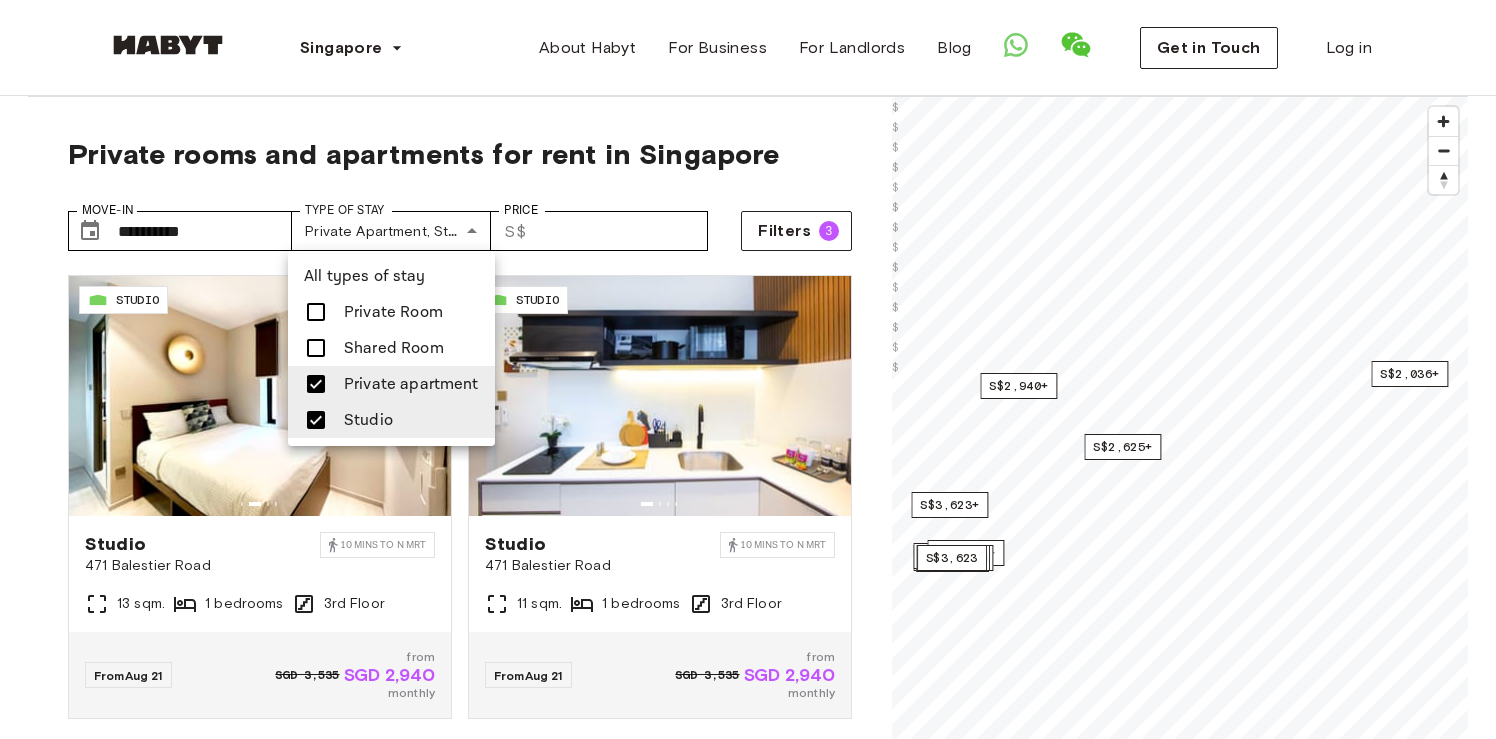 click at bounding box center (748, 369) 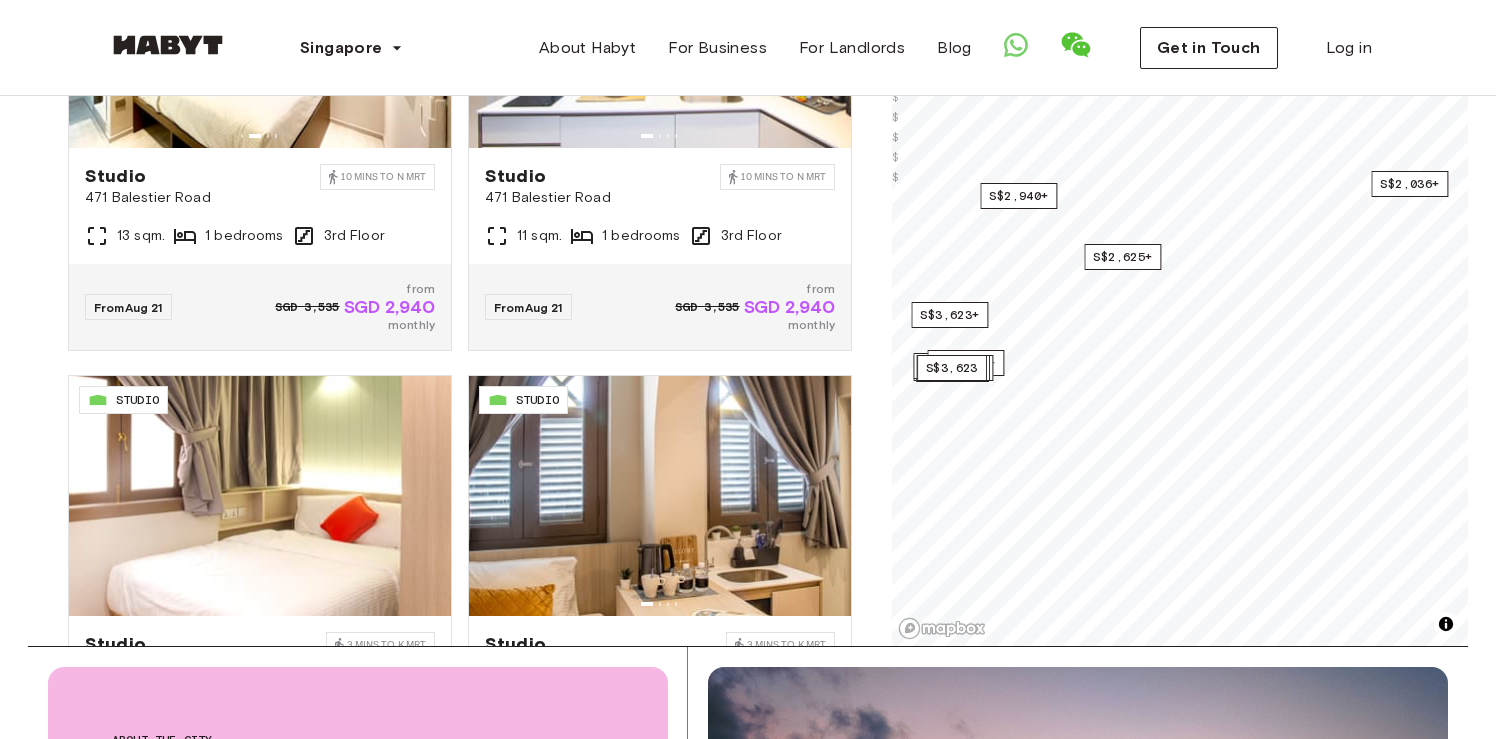 scroll, scrollTop: 0, scrollLeft: 0, axis: both 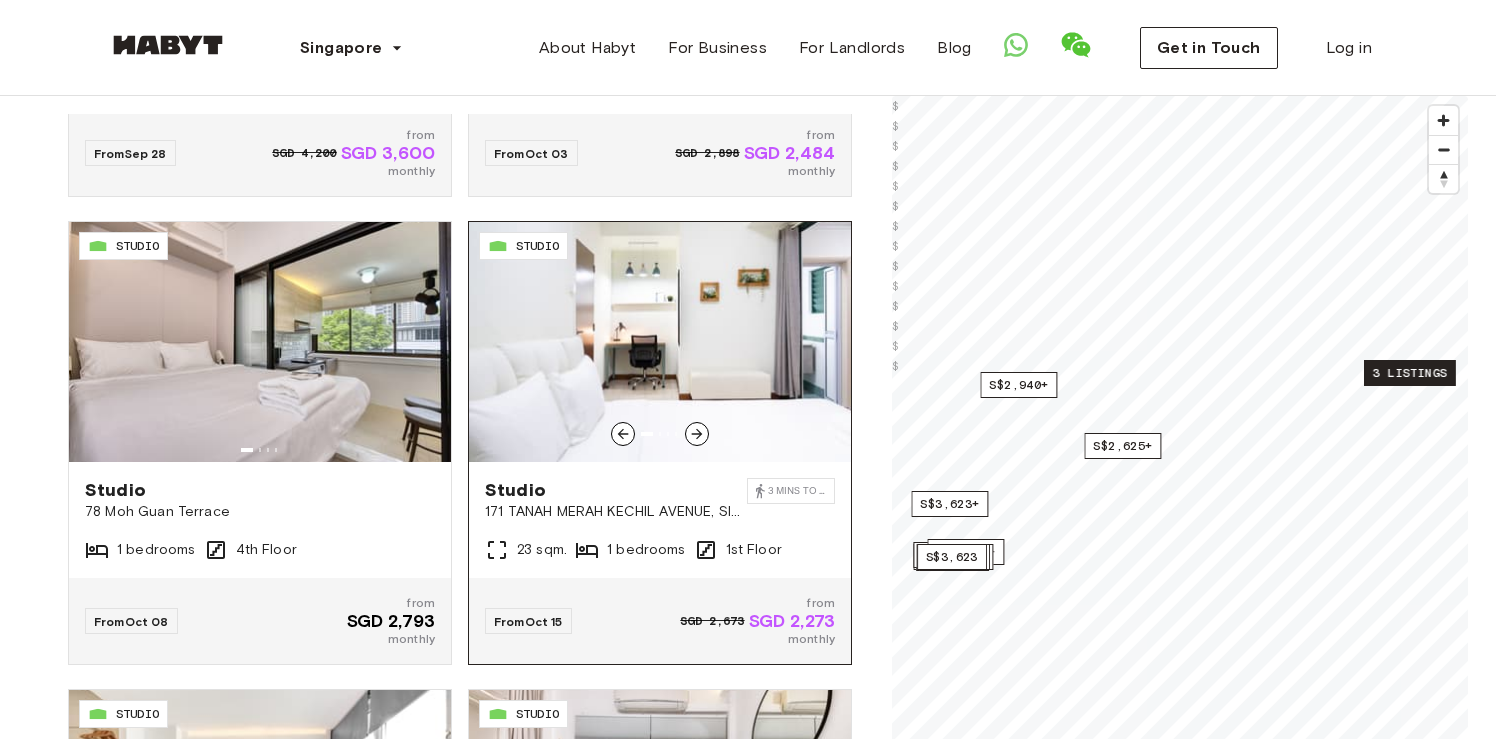 click 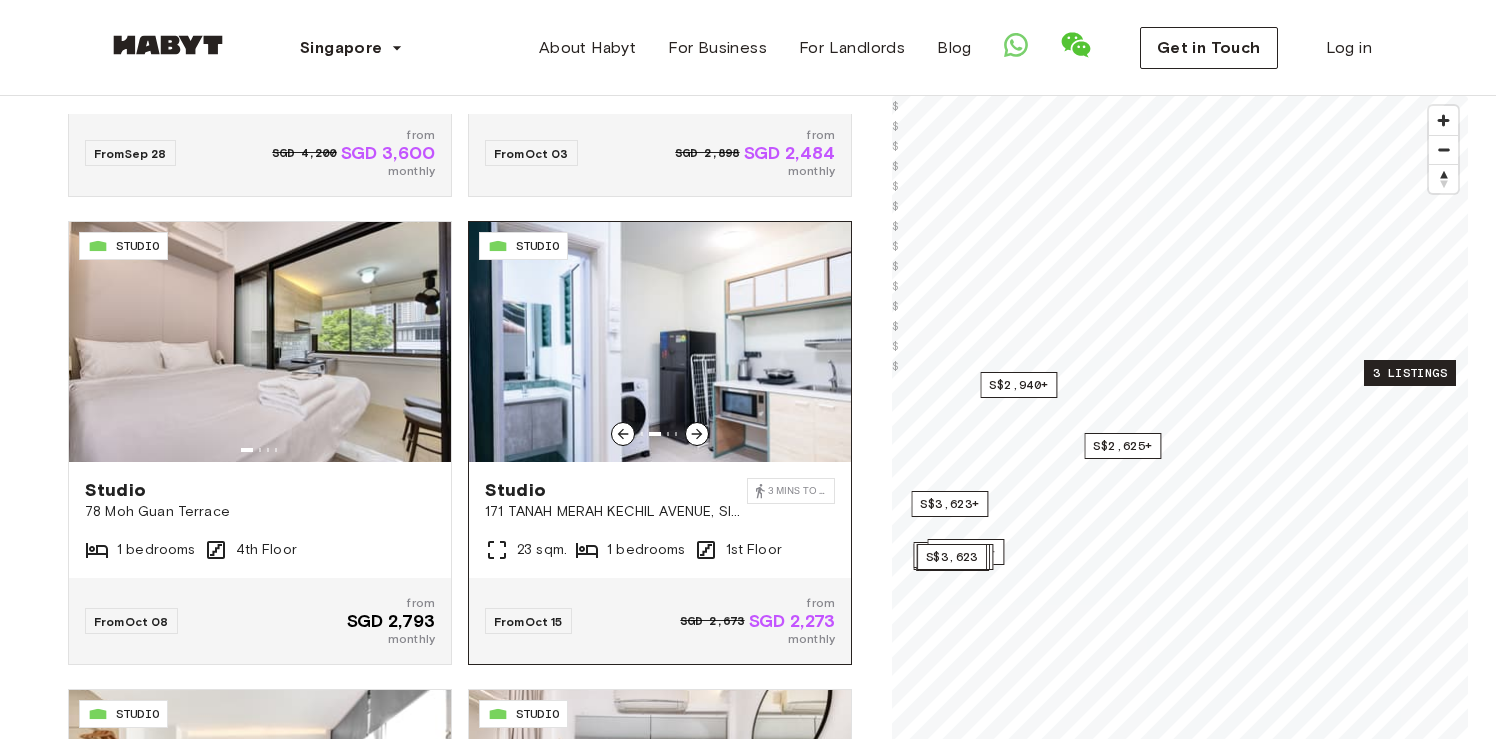 click 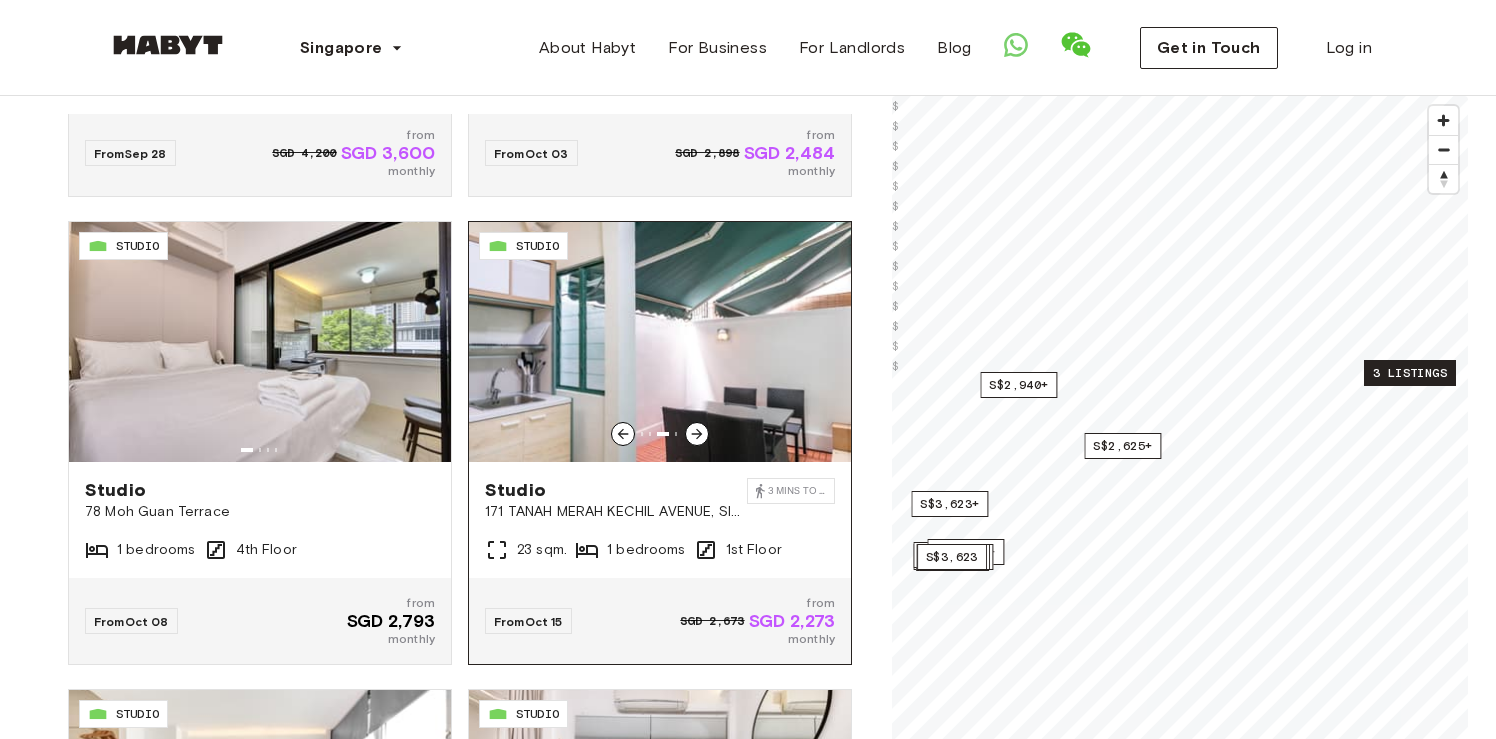 click 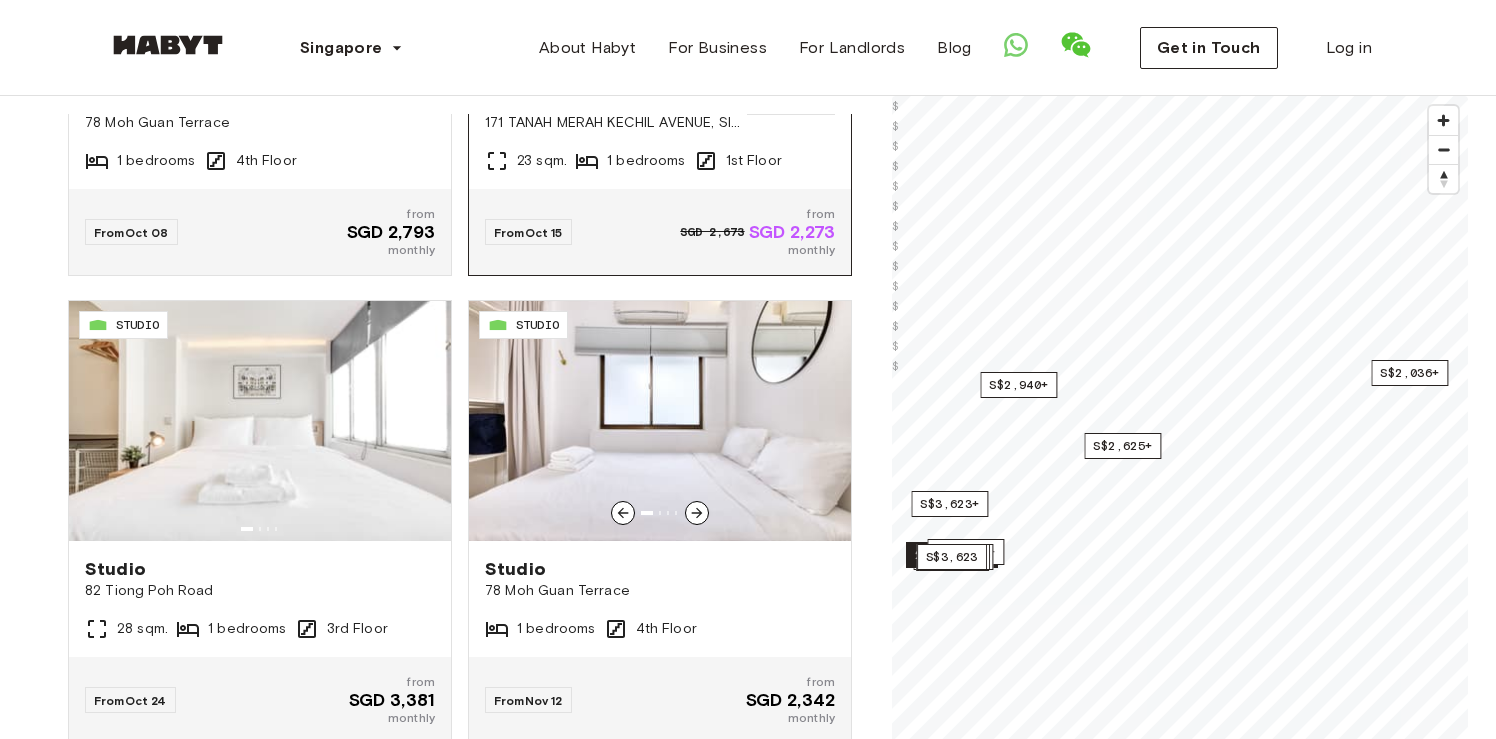 scroll, scrollTop: 2632, scrollLeft: 0, axis: vertical 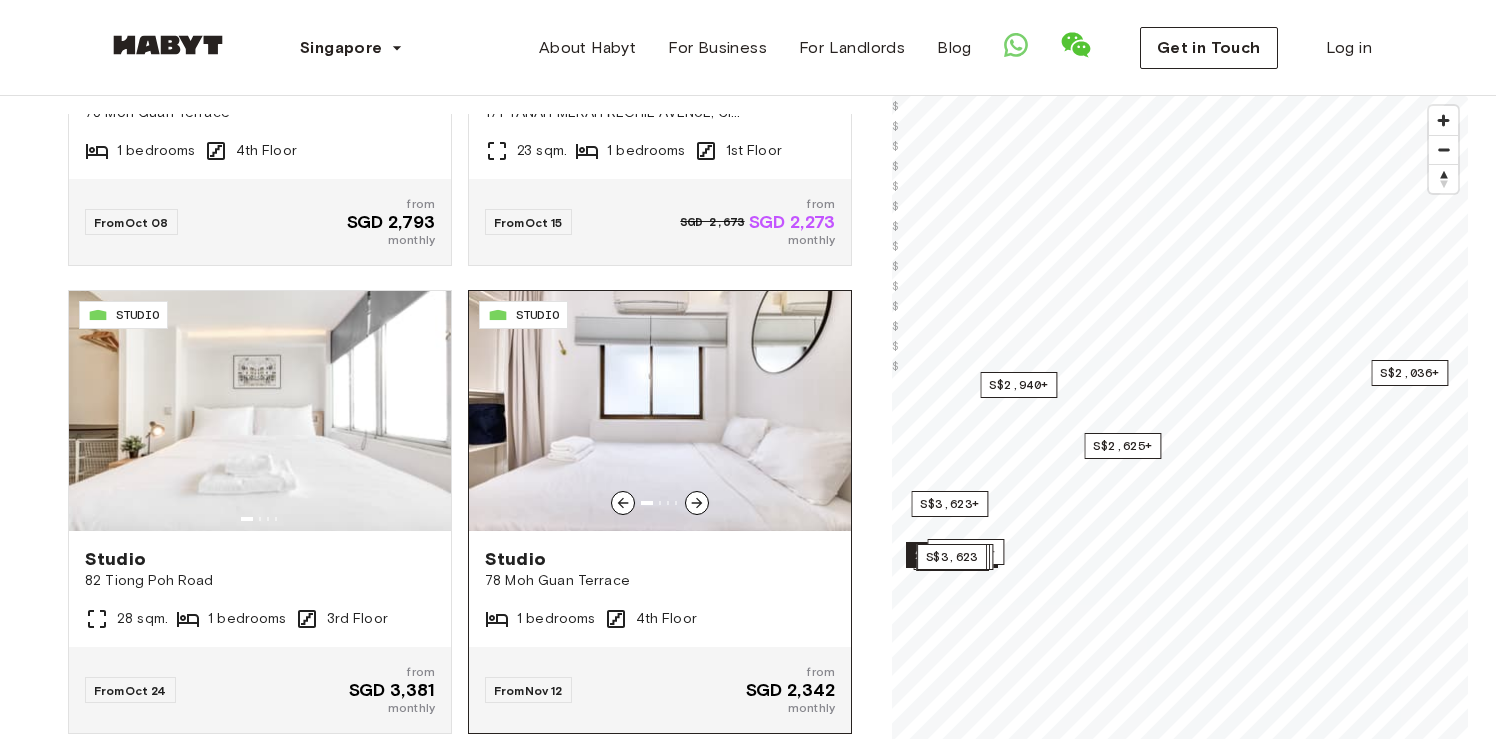 click 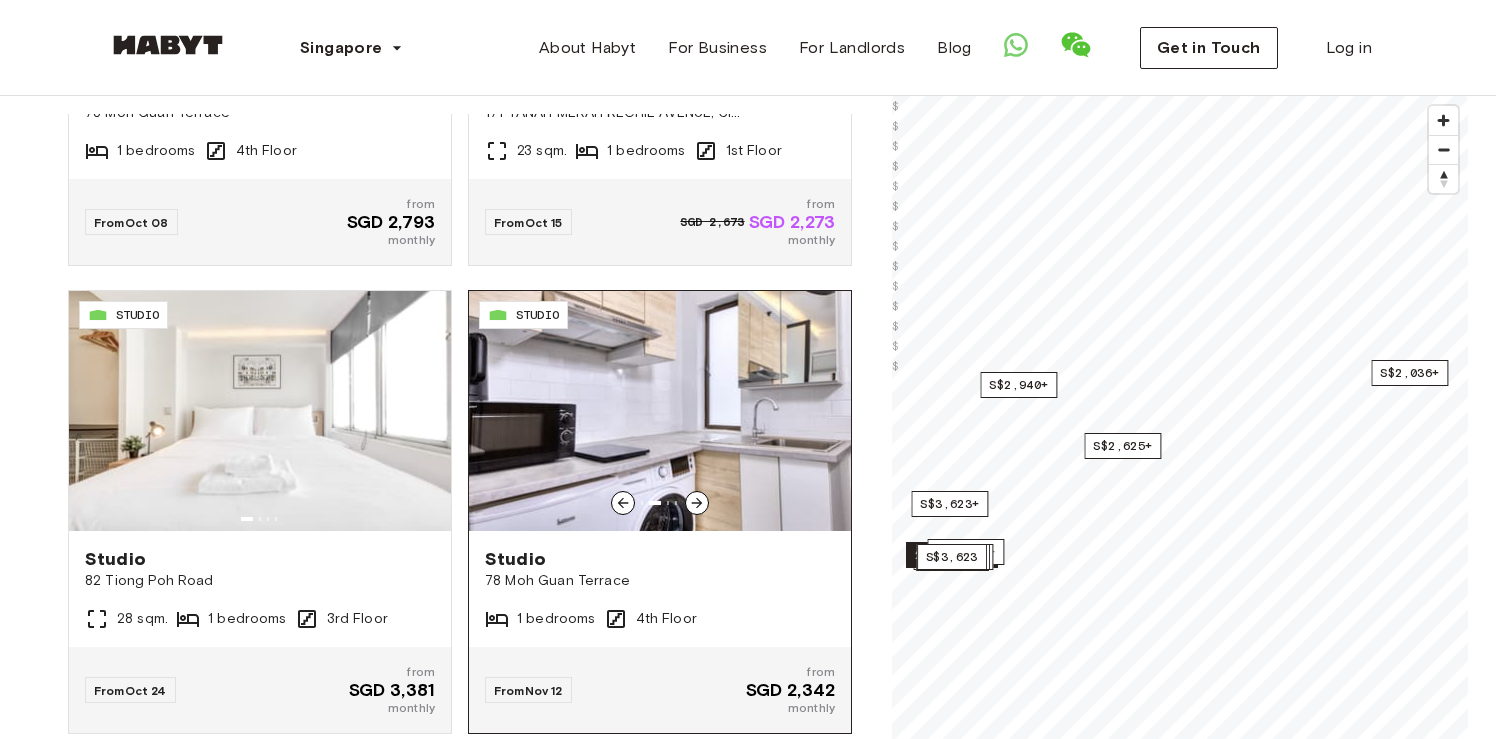 click 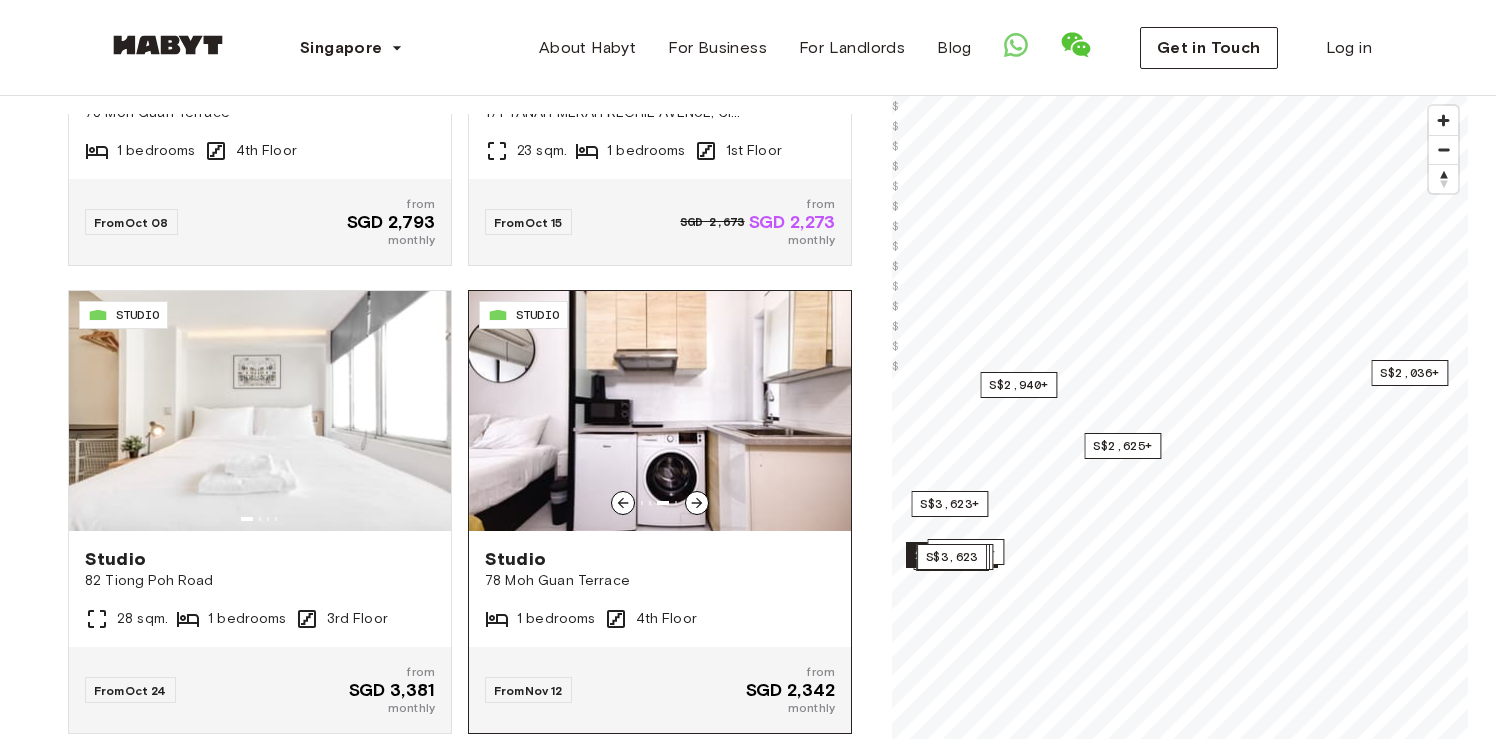 click 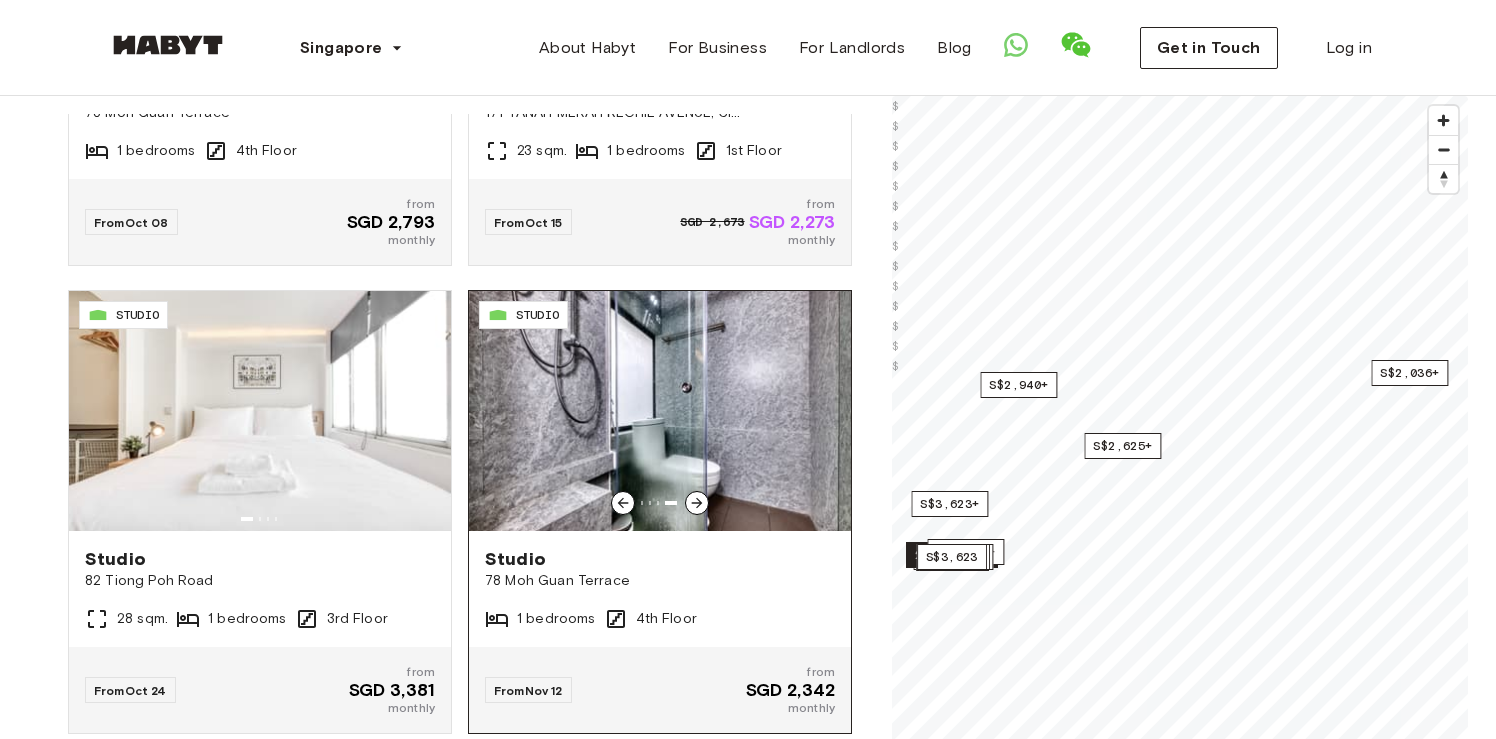 click 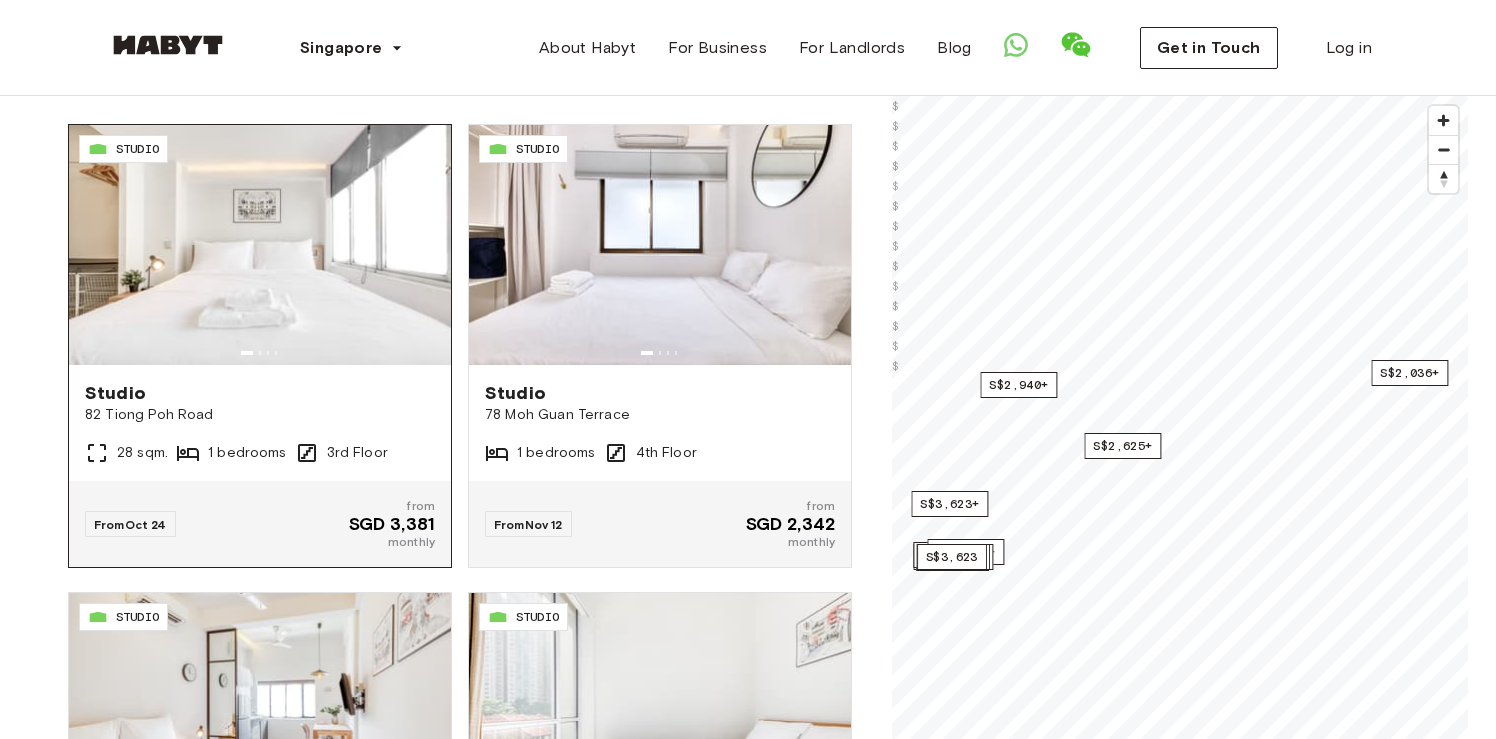 scroll, scrollTop: 2820, scrollLeft: 0, axis: vertical 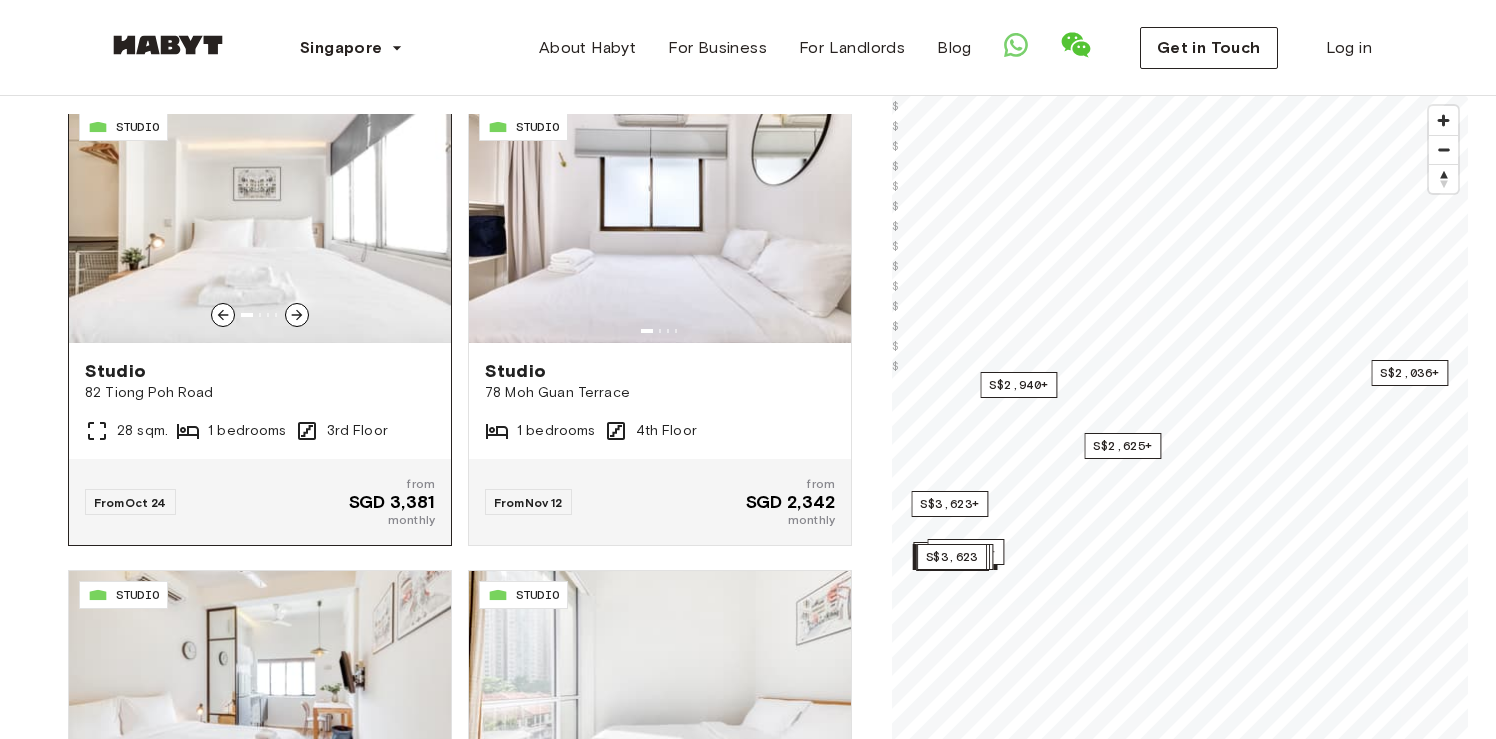 click 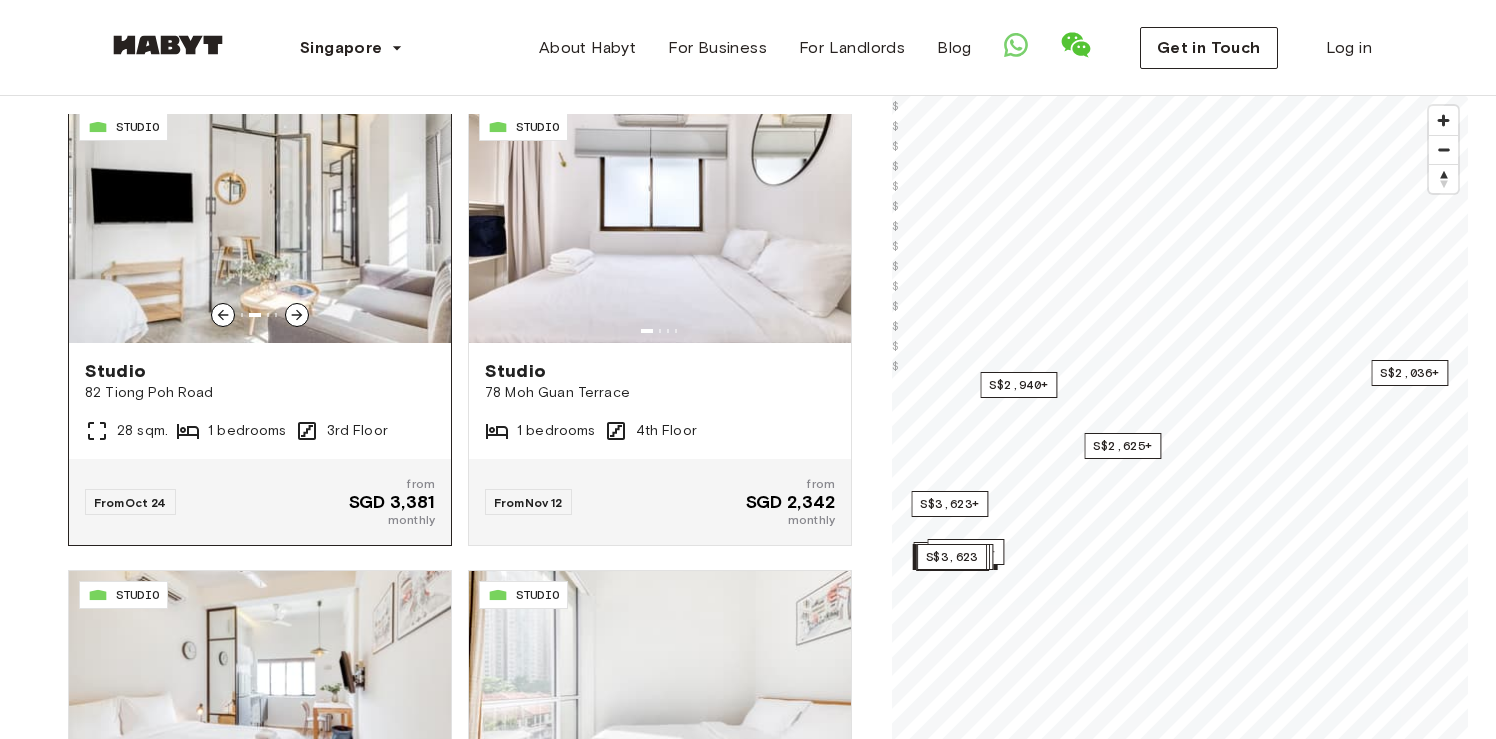 click 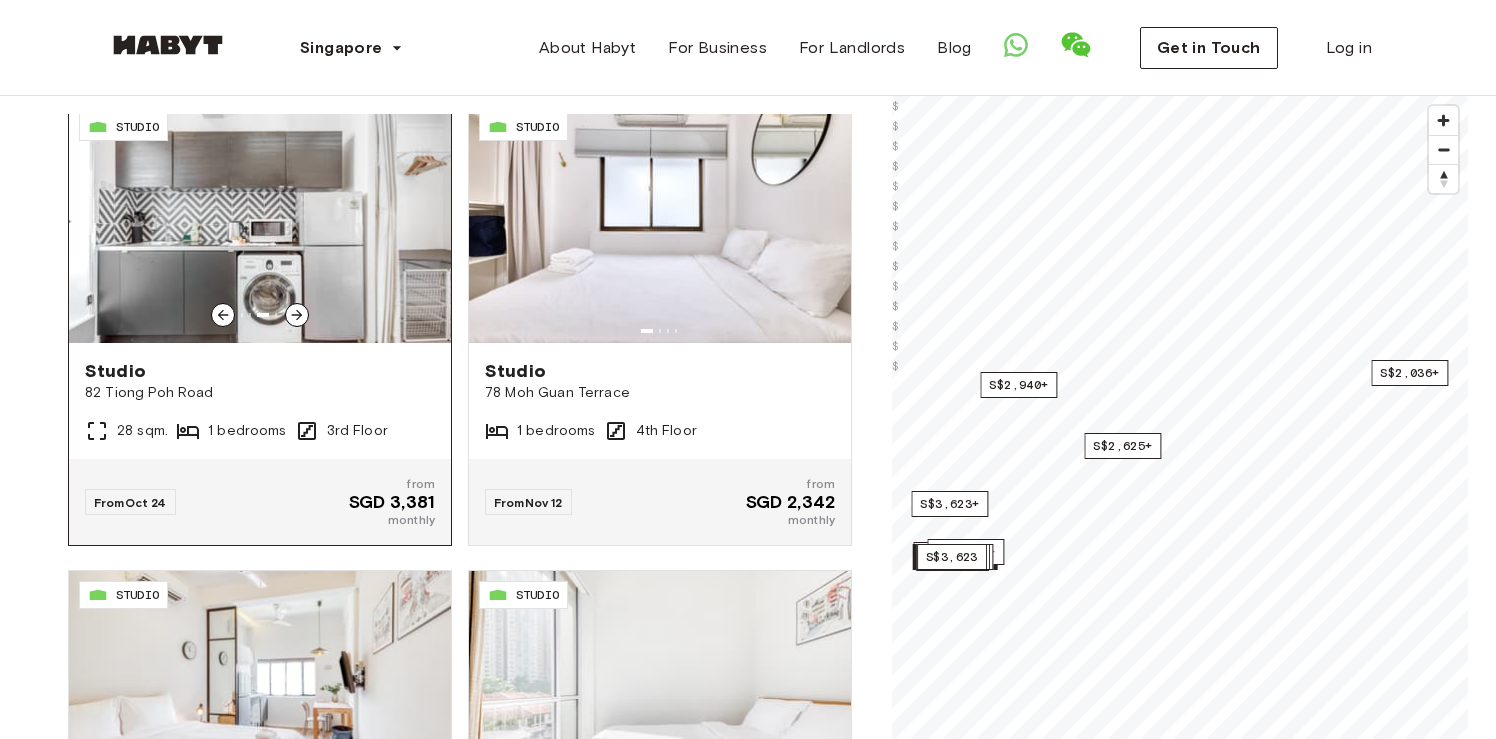 click 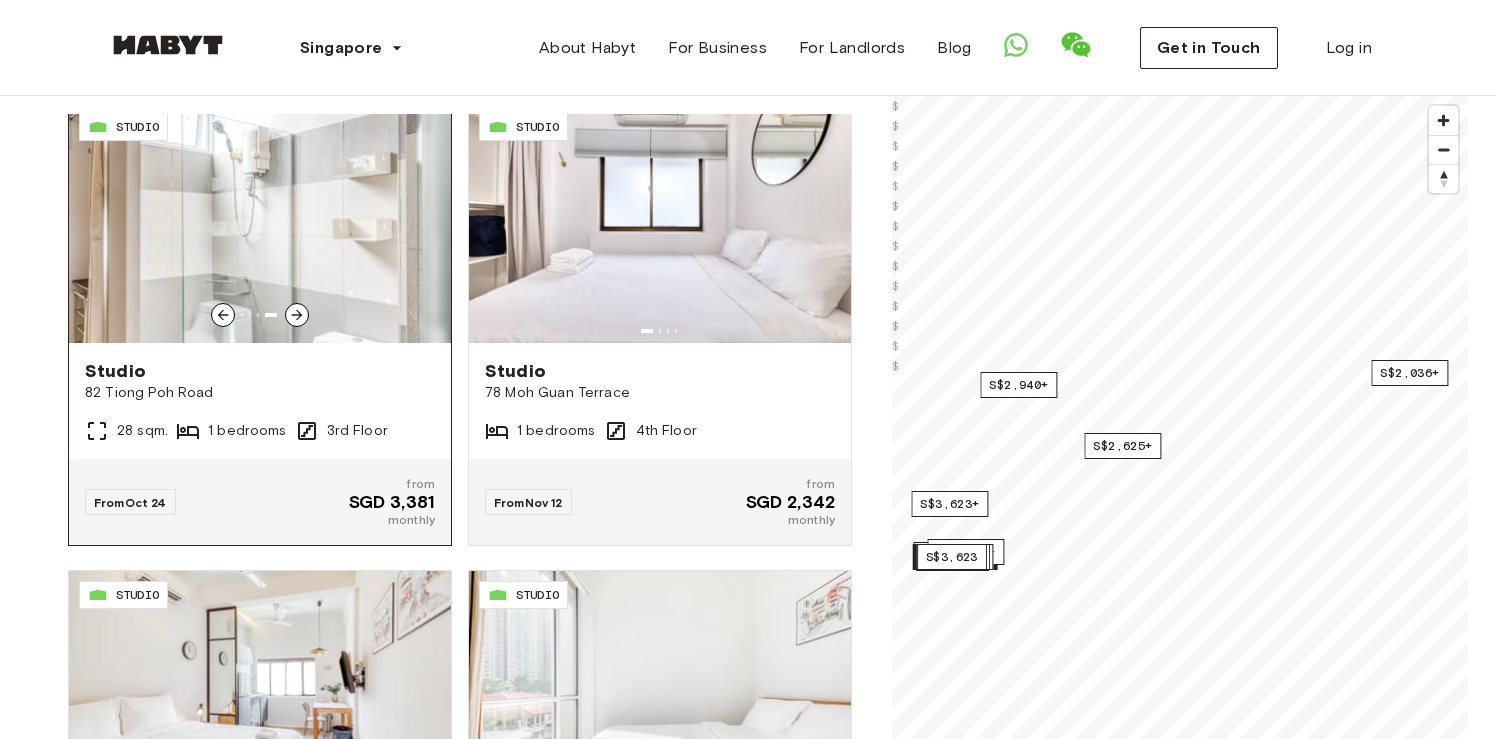 click 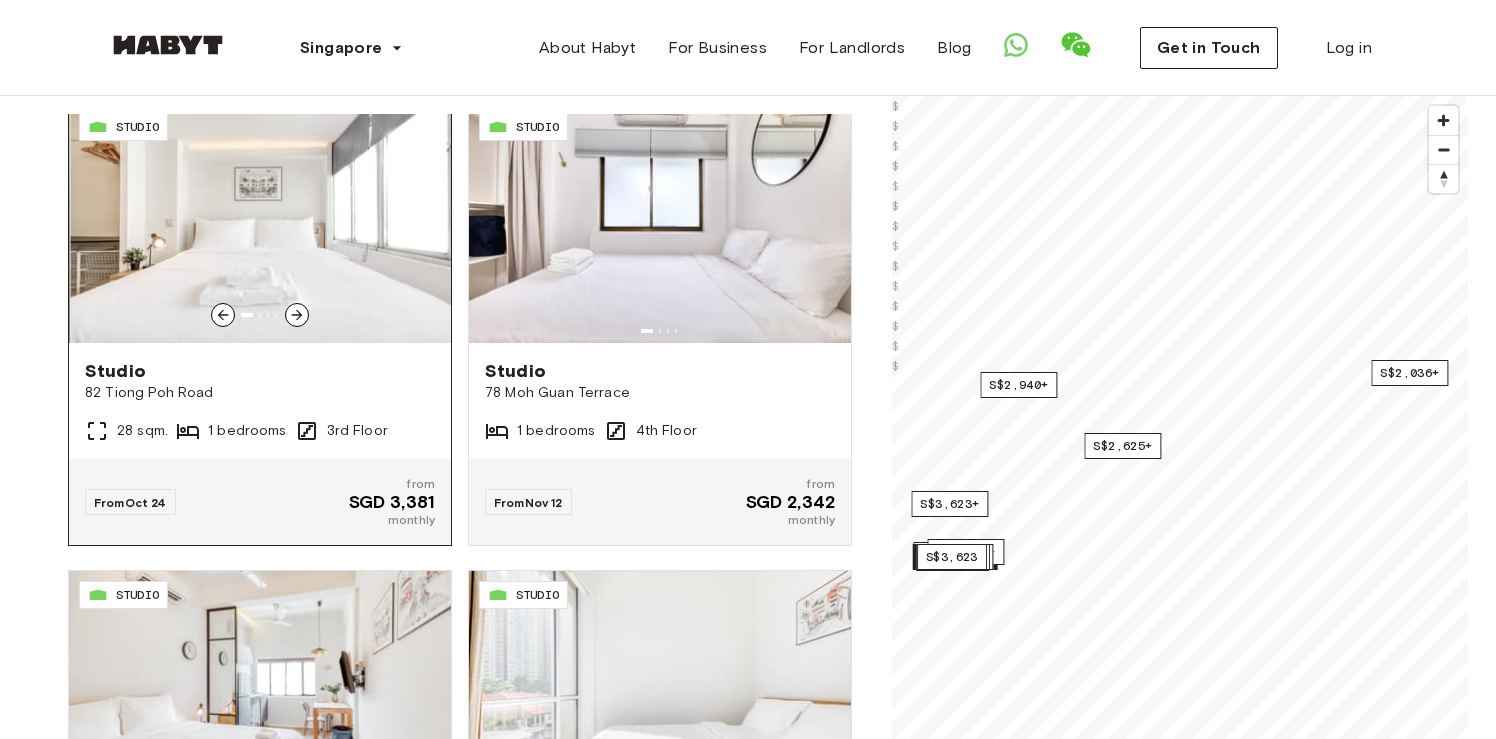 click 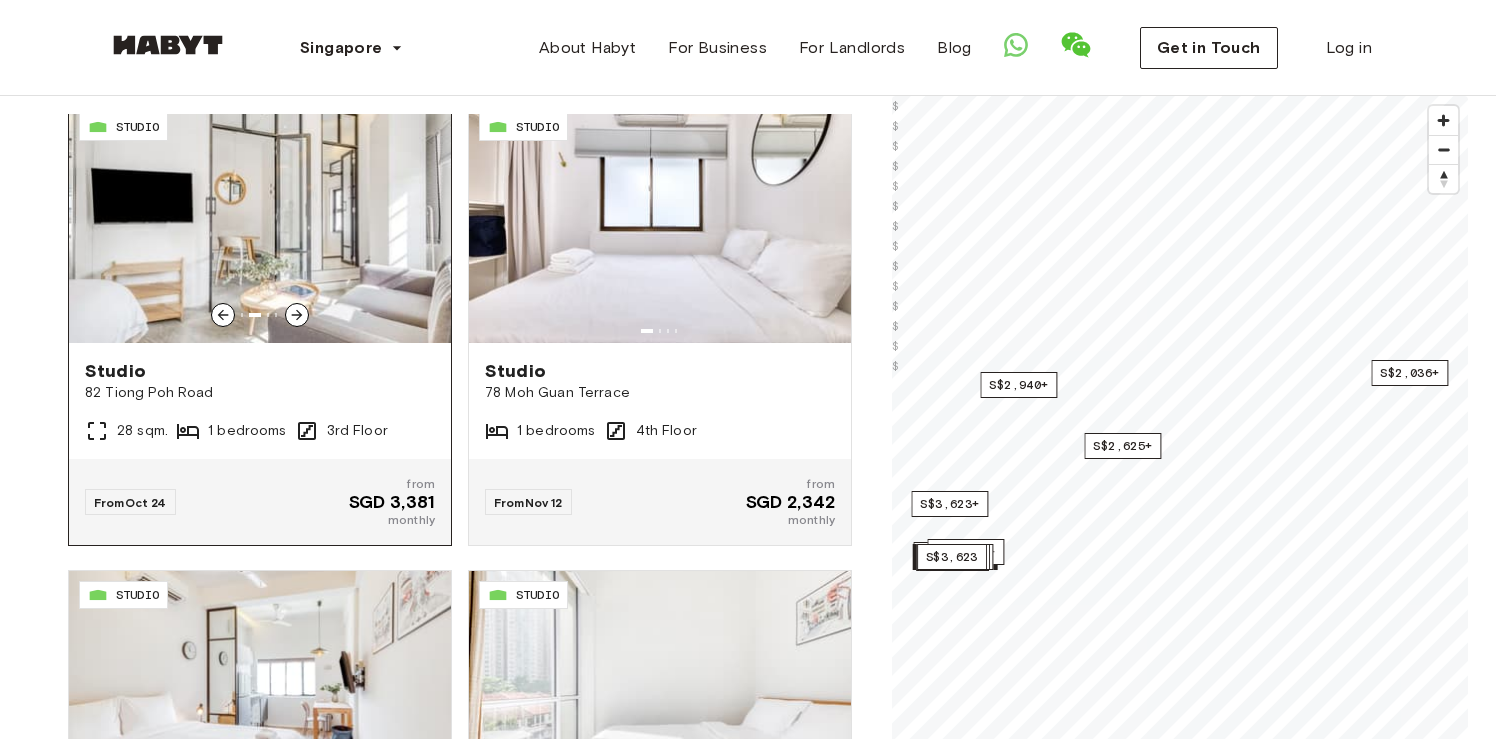 click at bounding box center [260, 223] 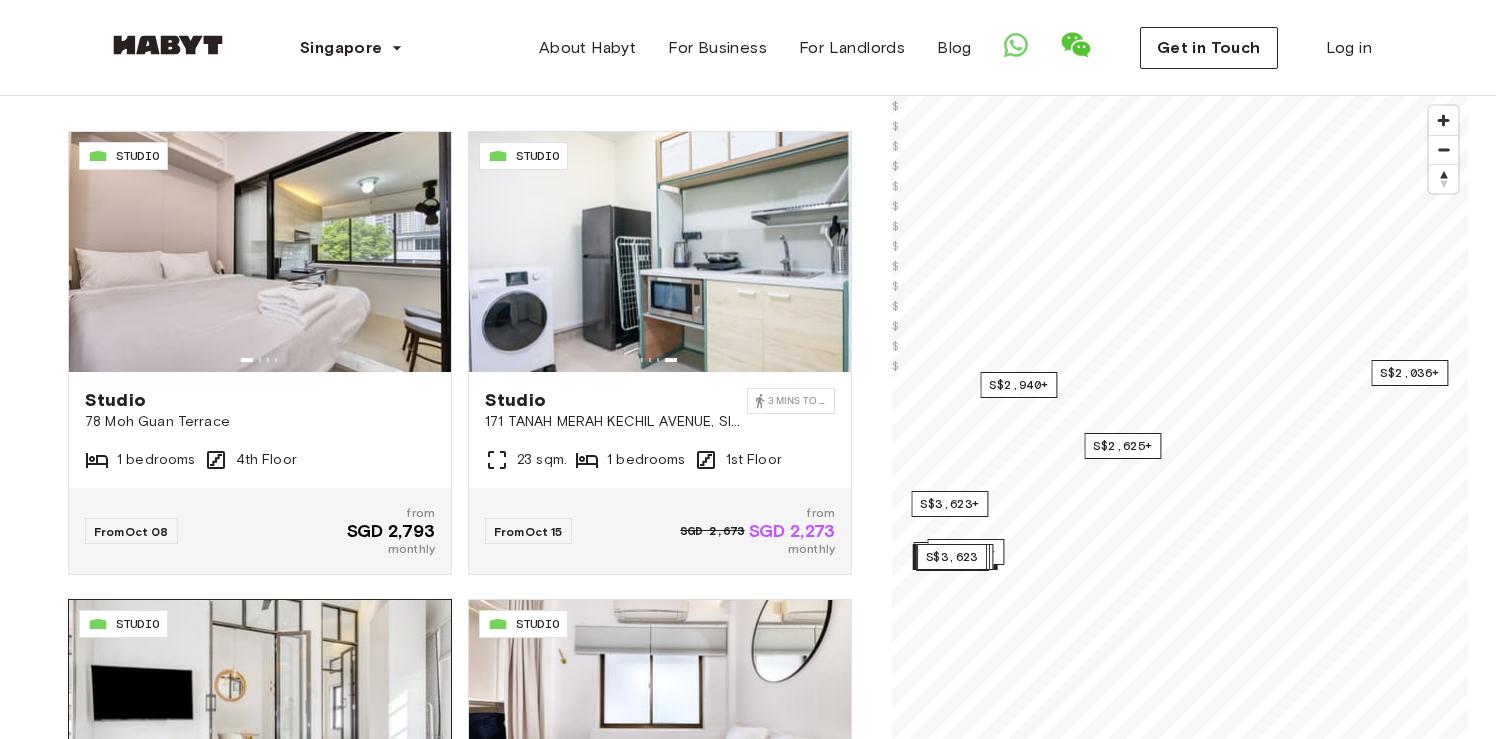 scroll, scrollTop: 2312, scrollLeft: 0, axis: vertical 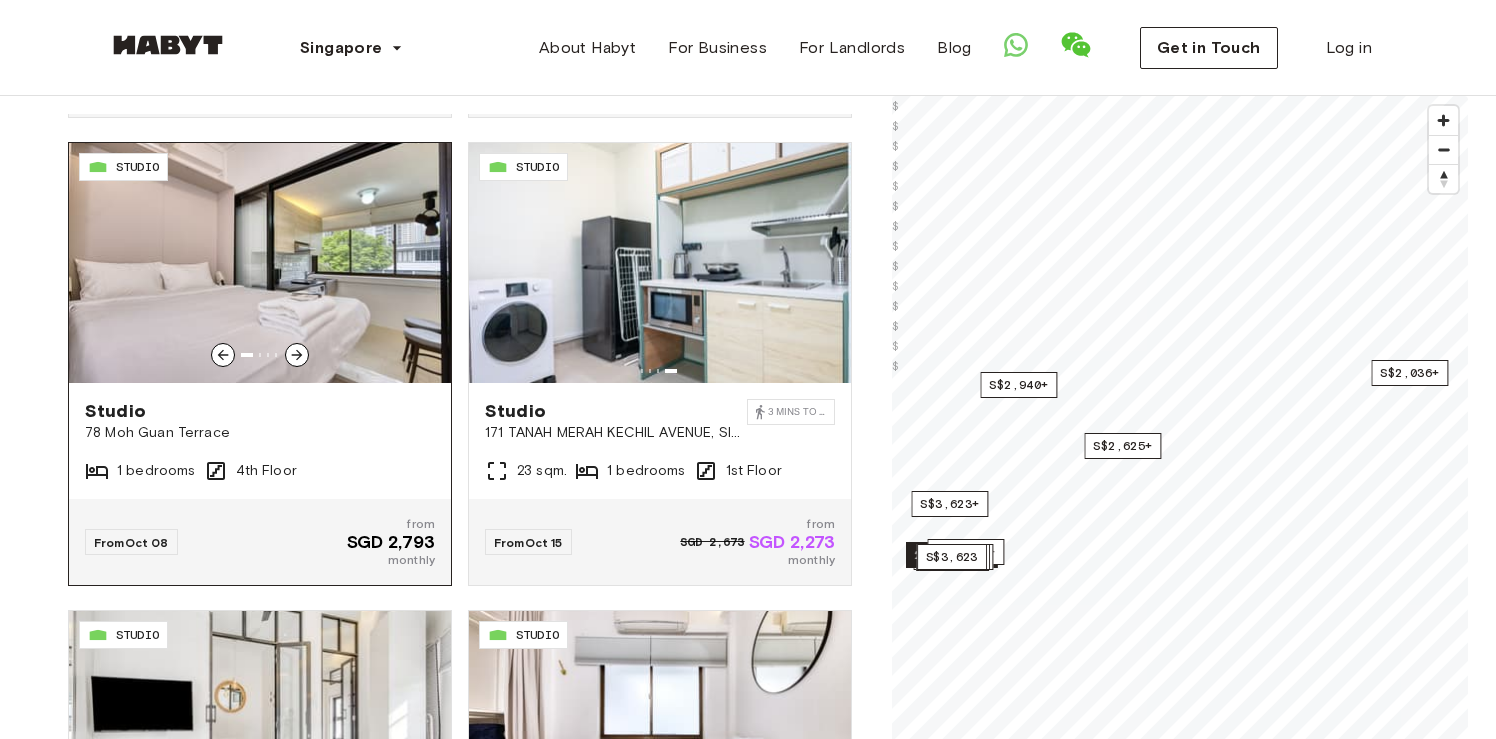click 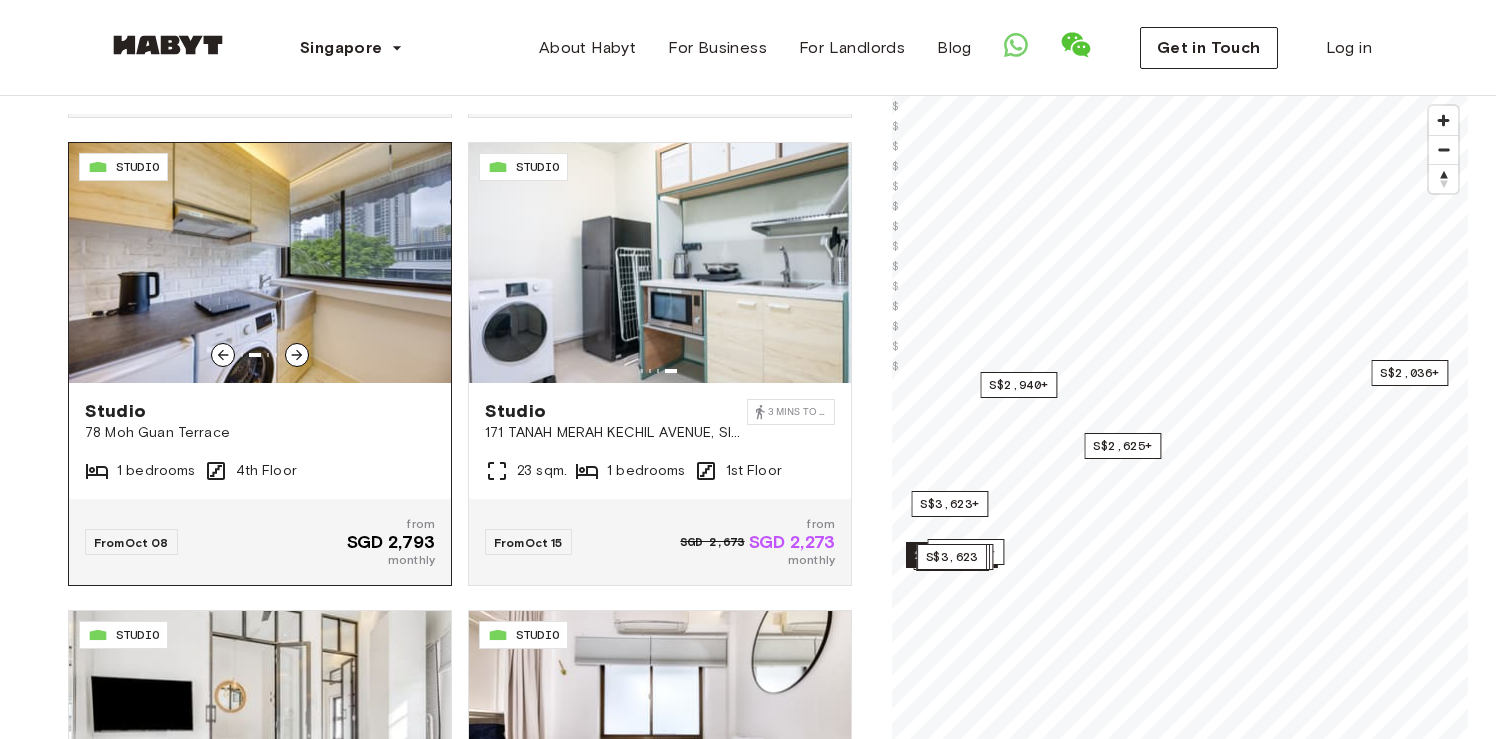 click 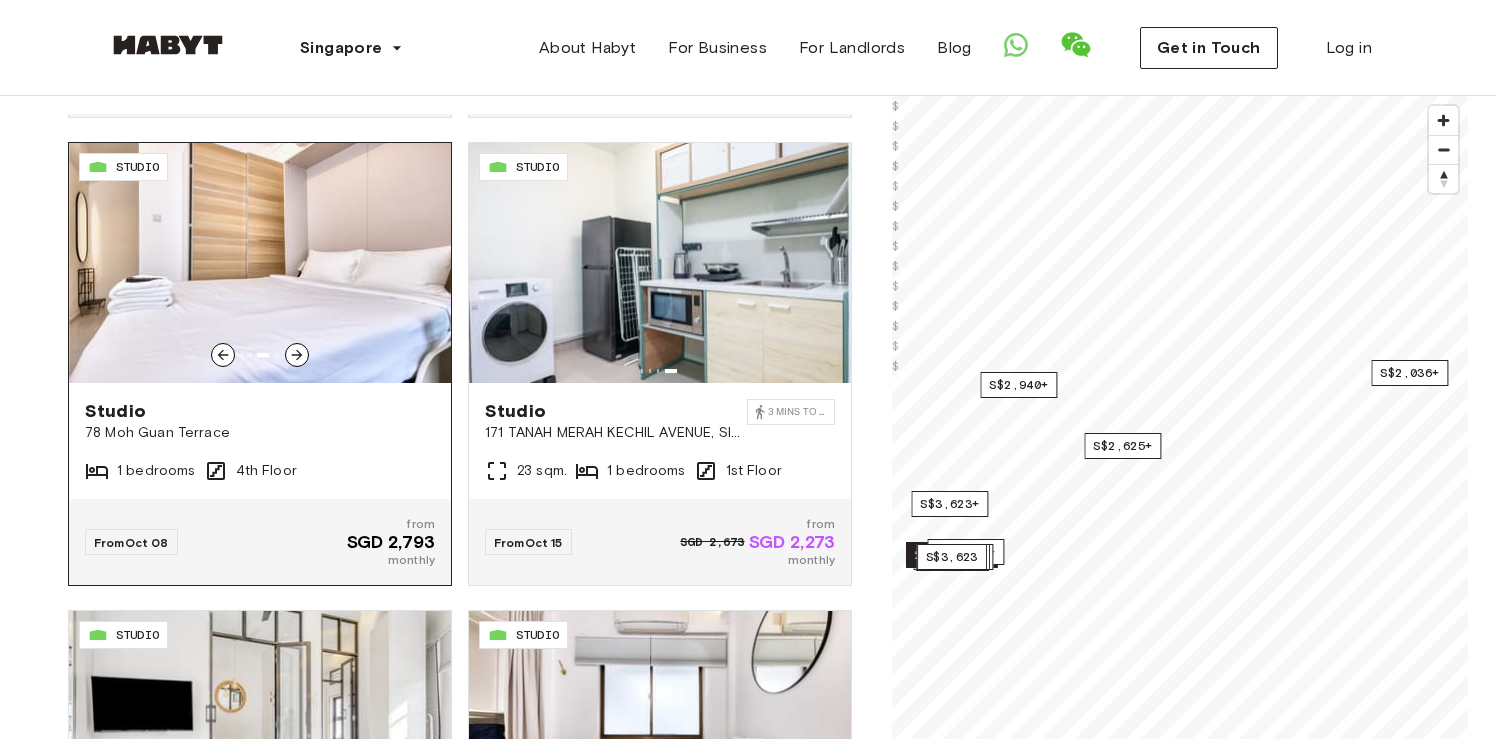 click 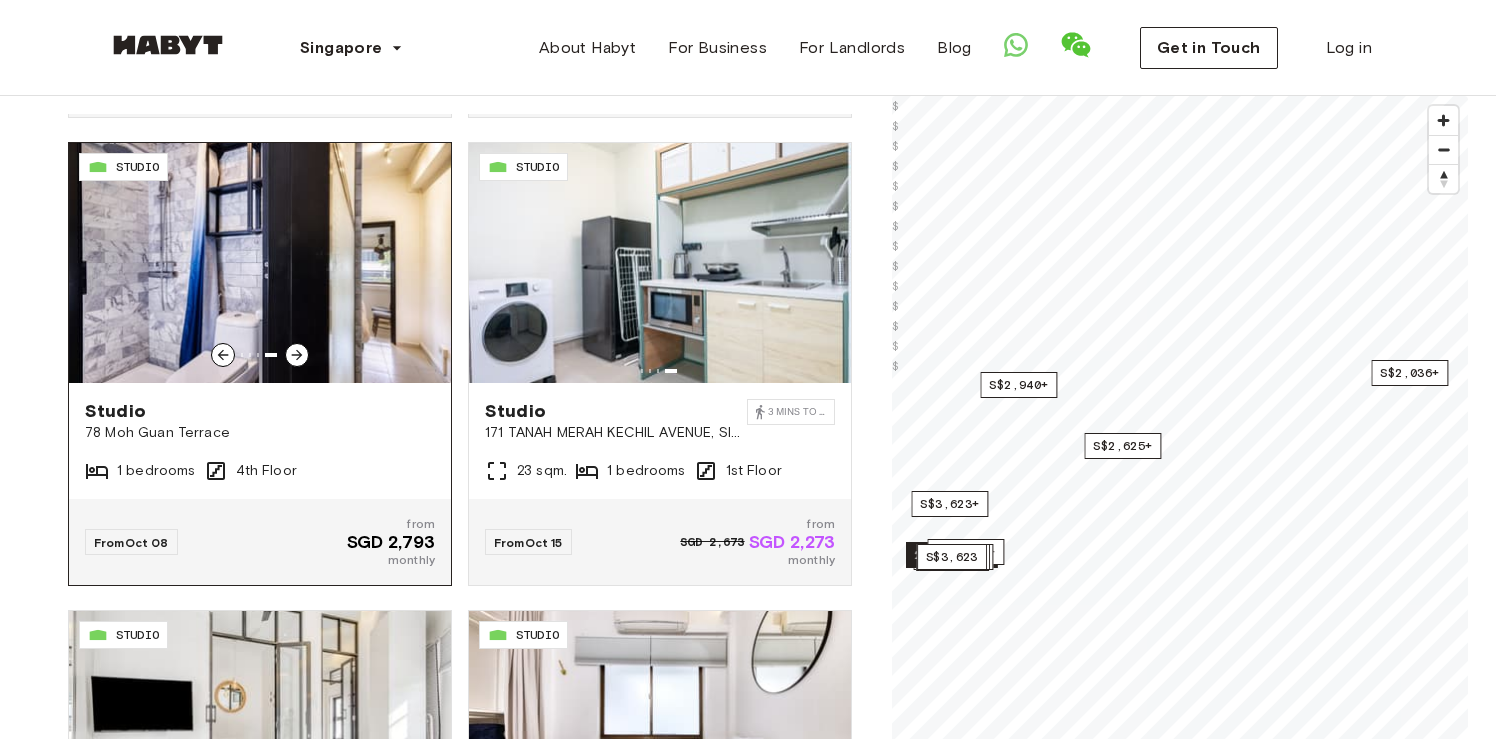 click 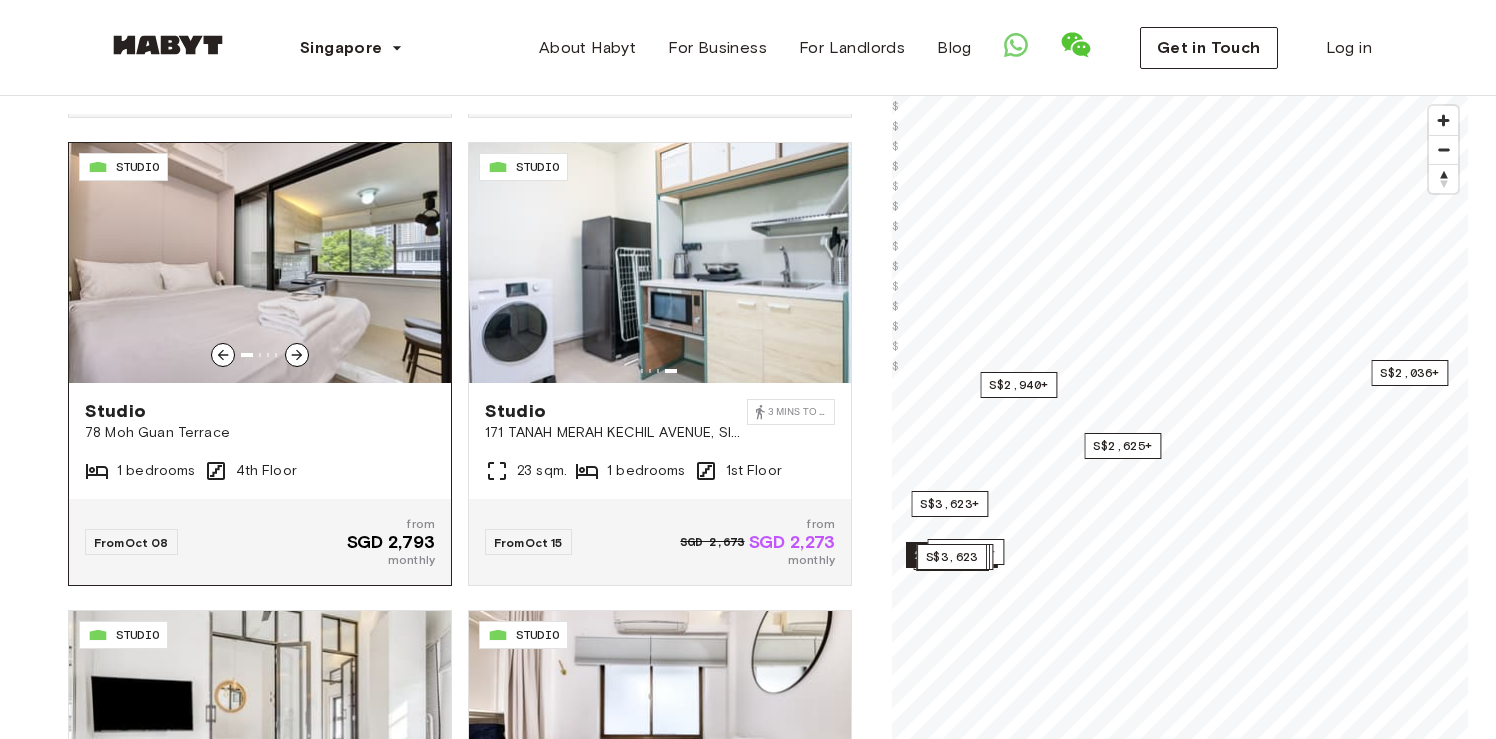 click 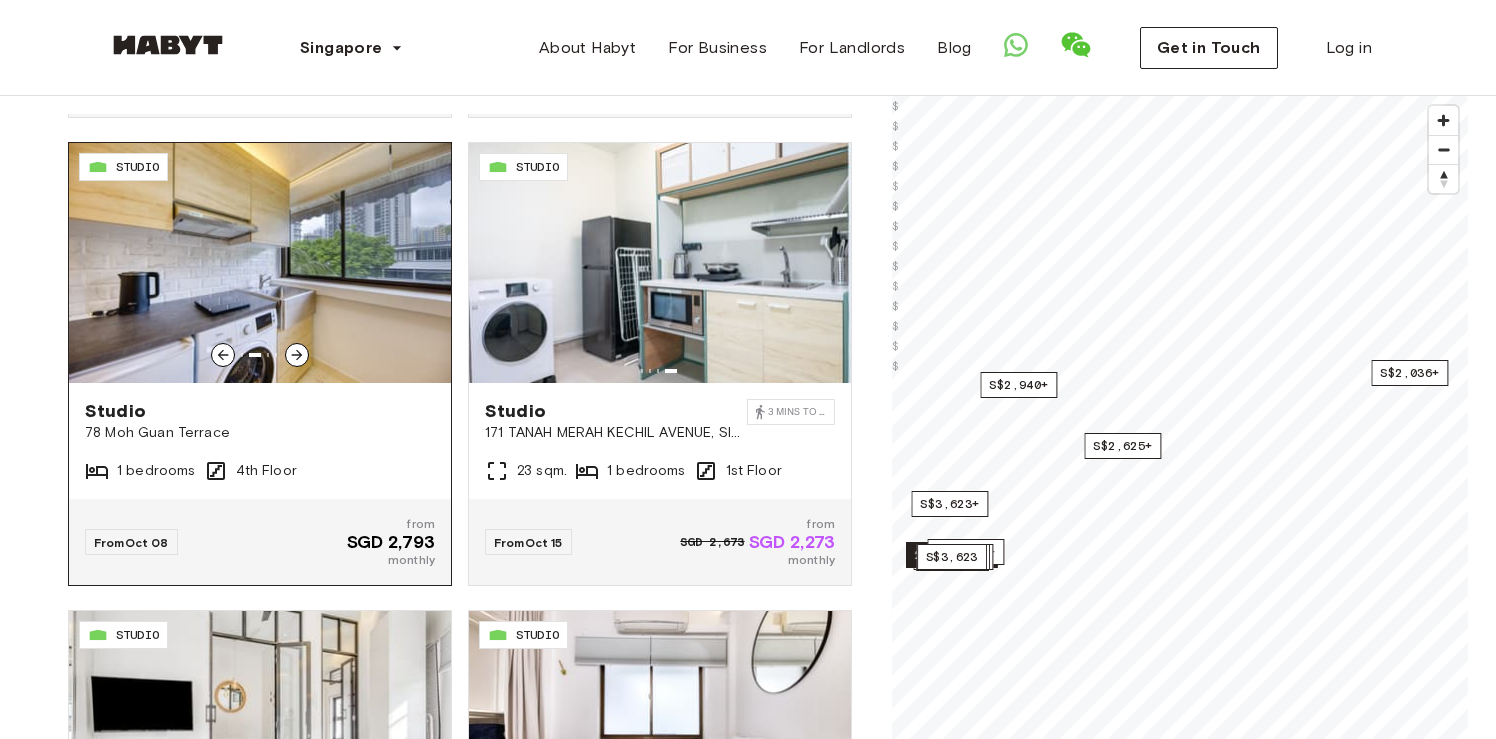 click 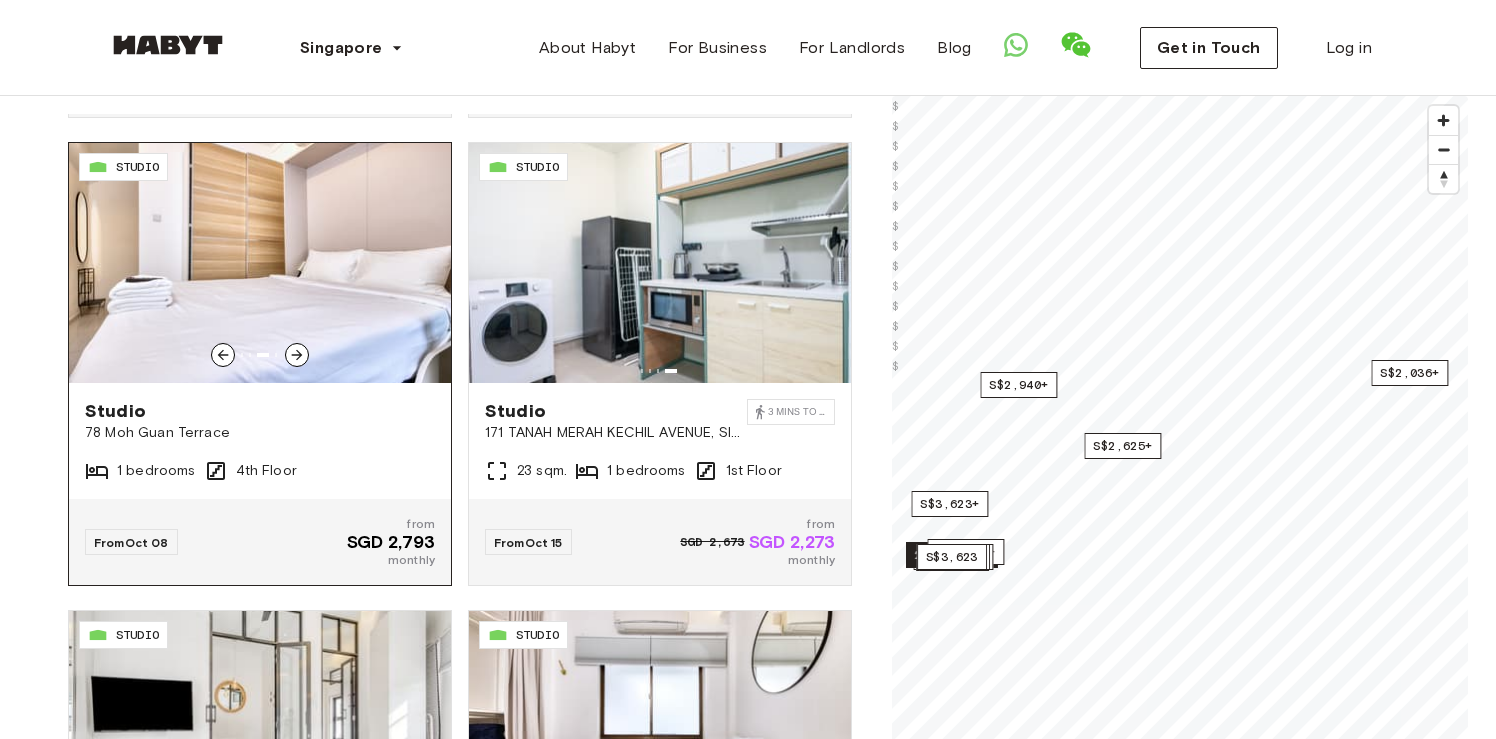 click 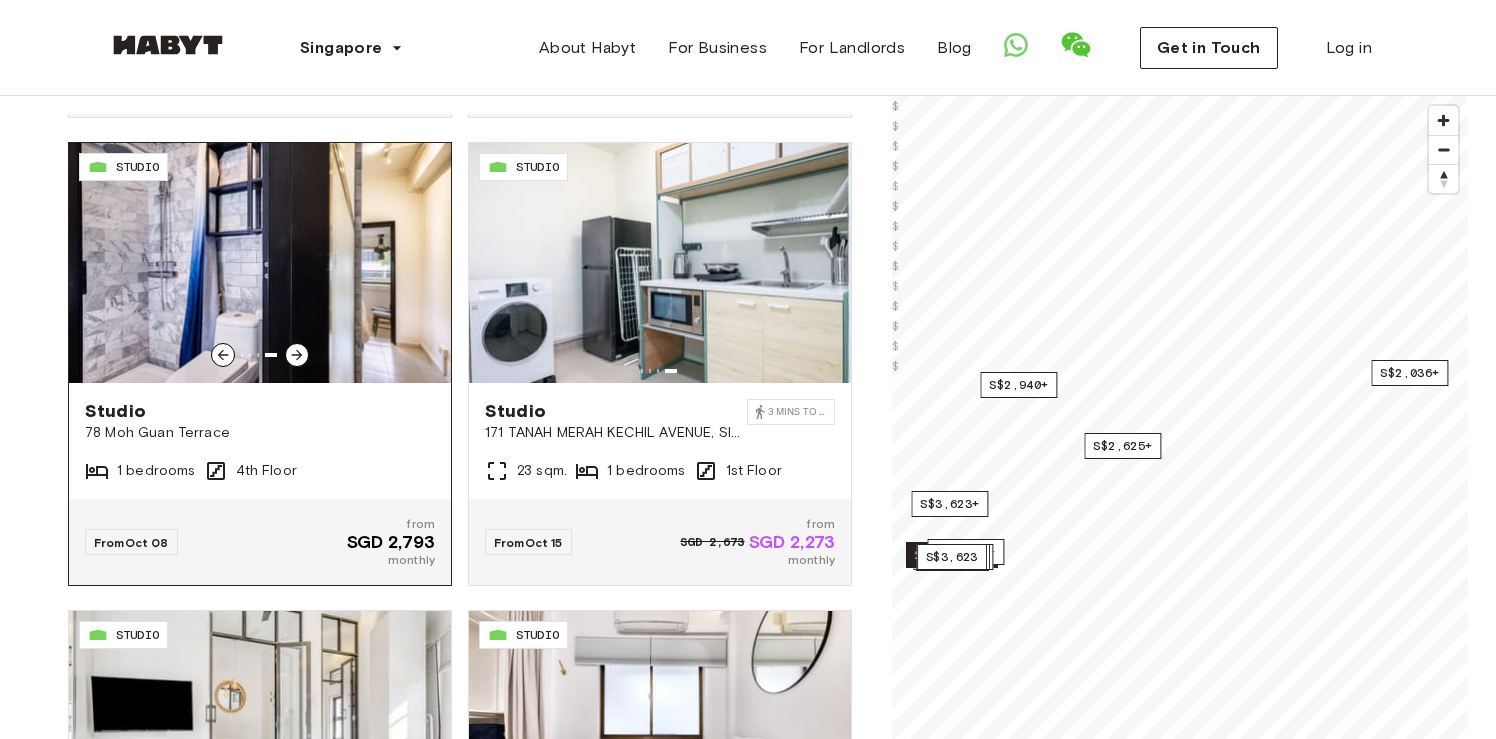 click 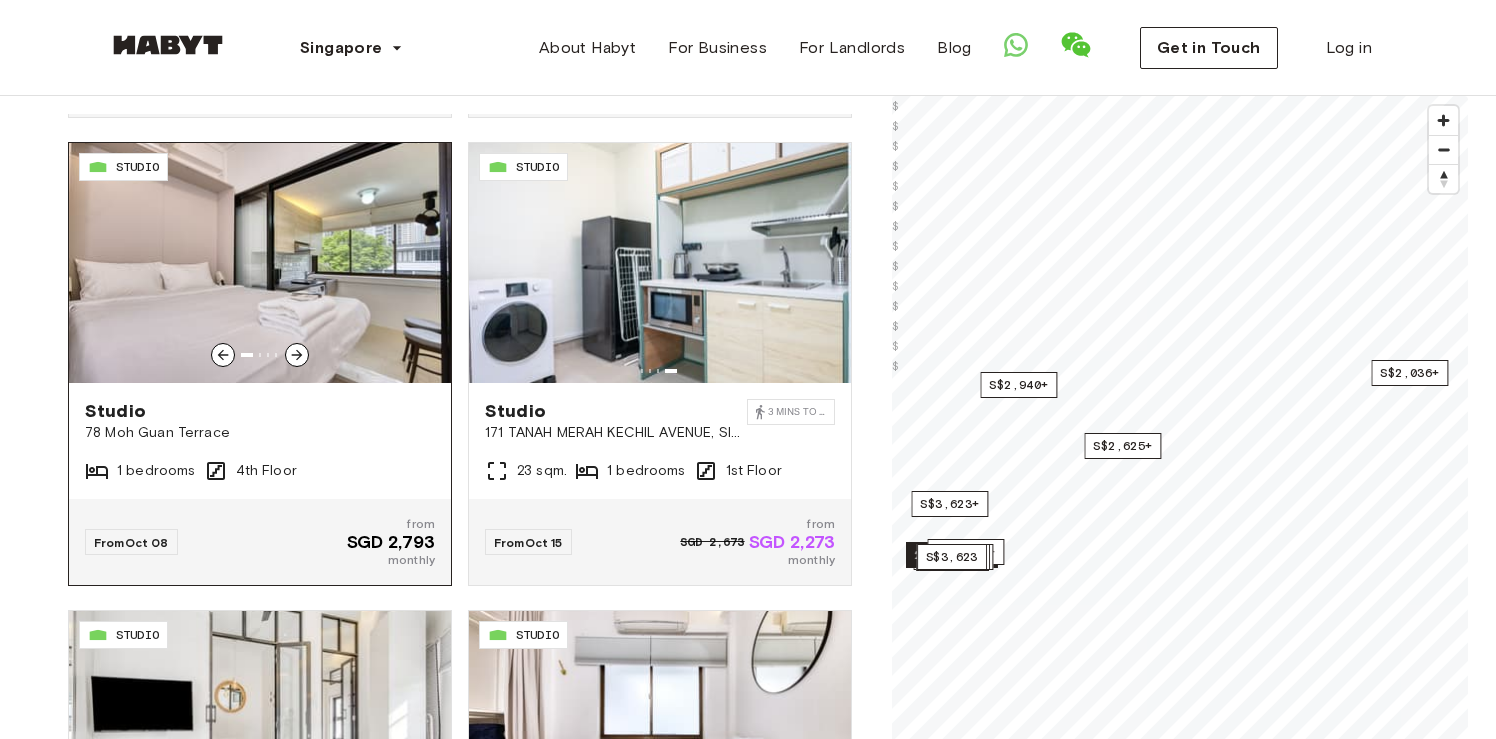 click 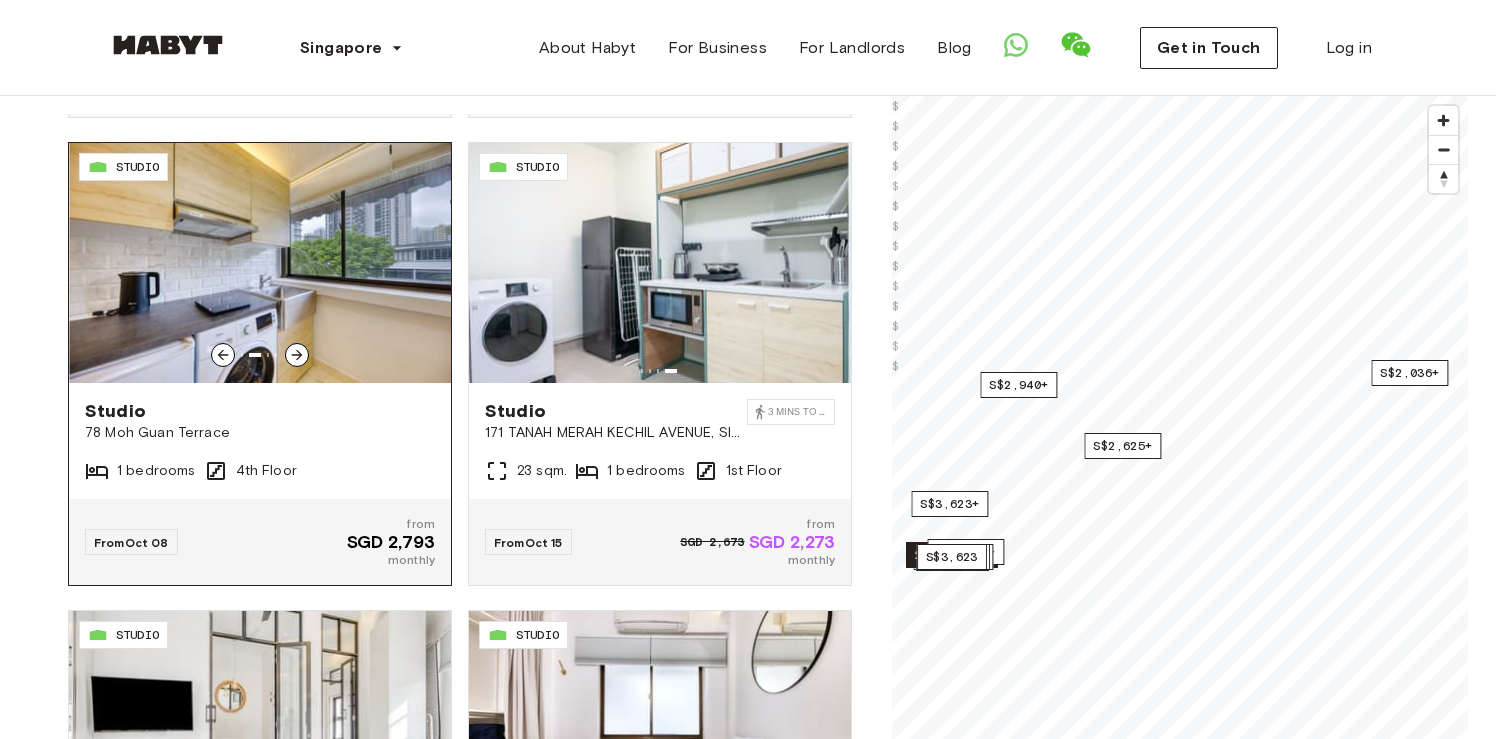 click 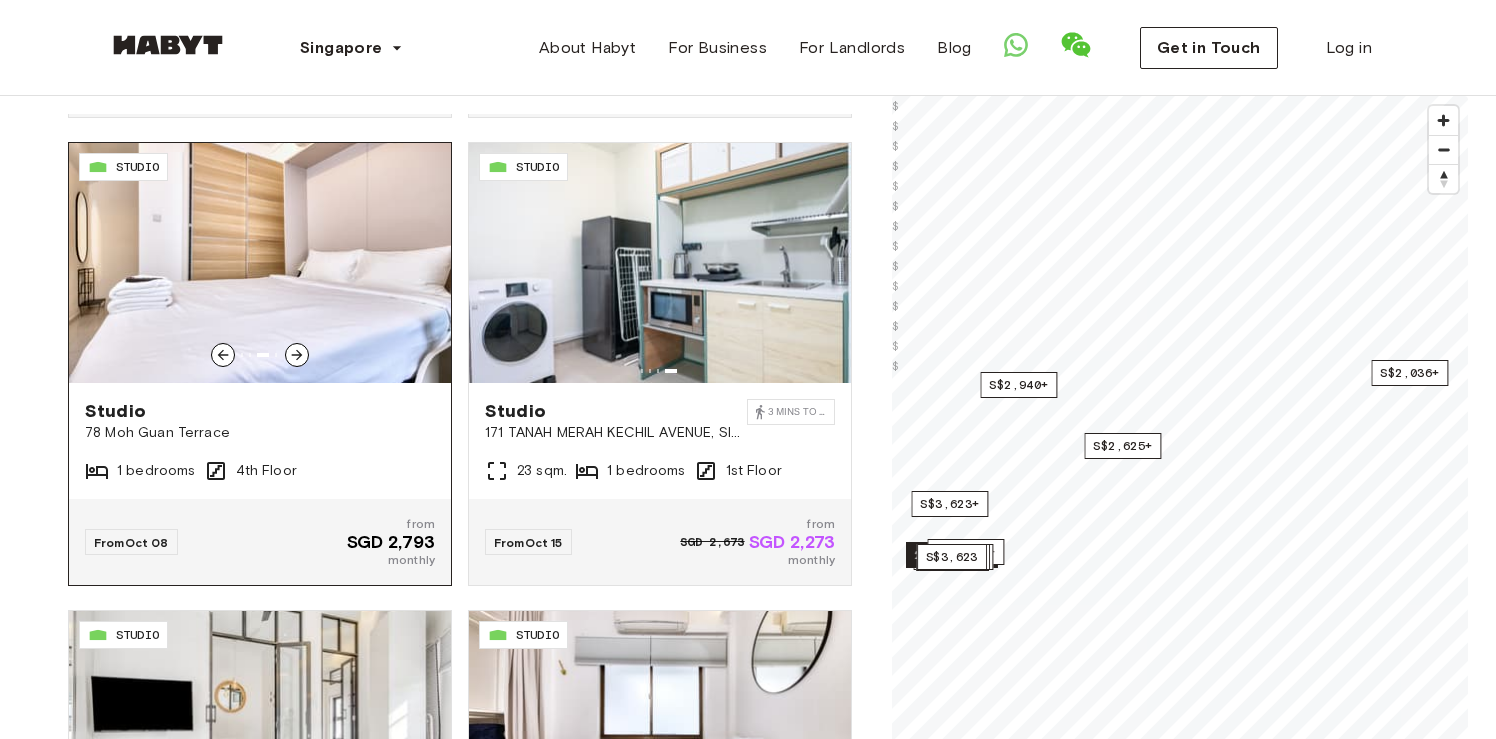 click 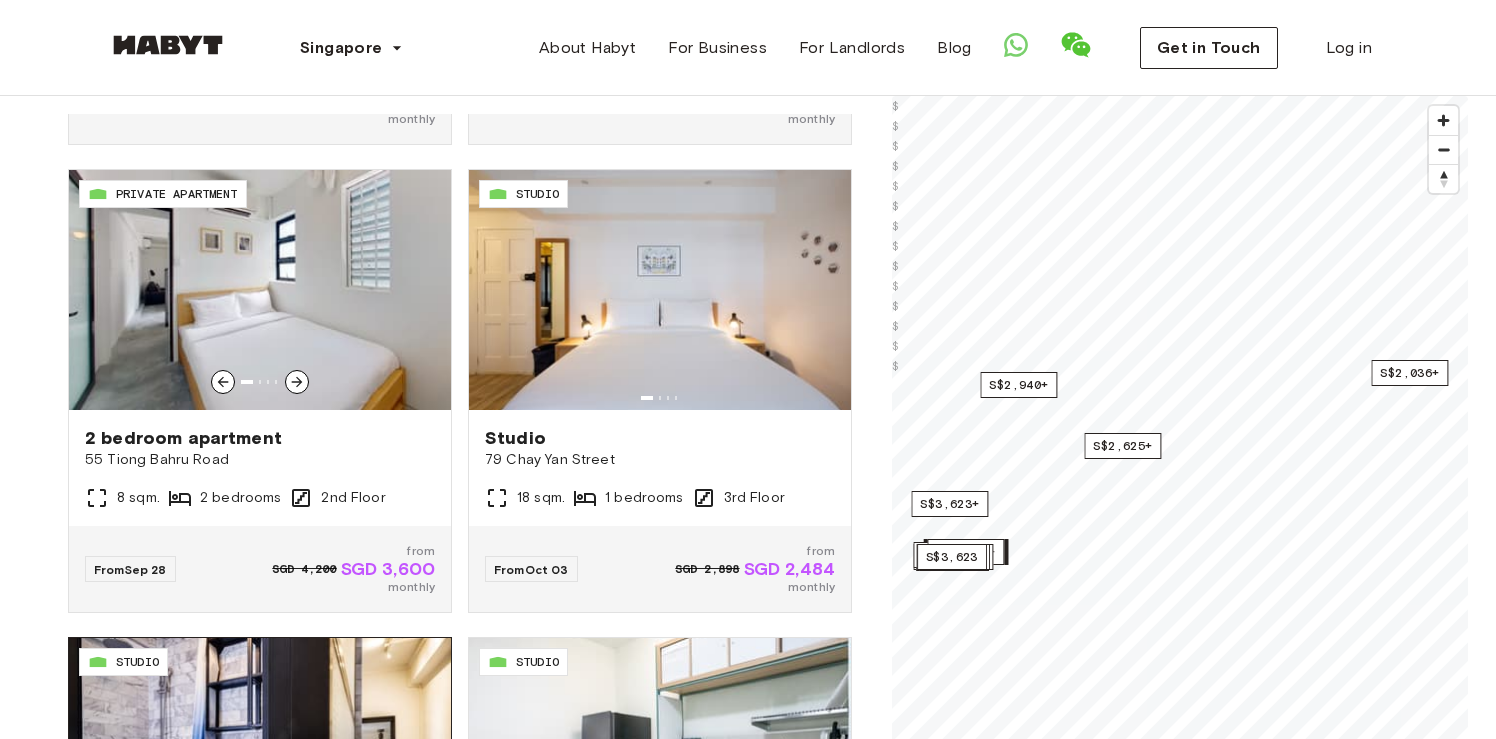 scroll, scrollTop: 1819, scrollLeft: 0, axis: vertical 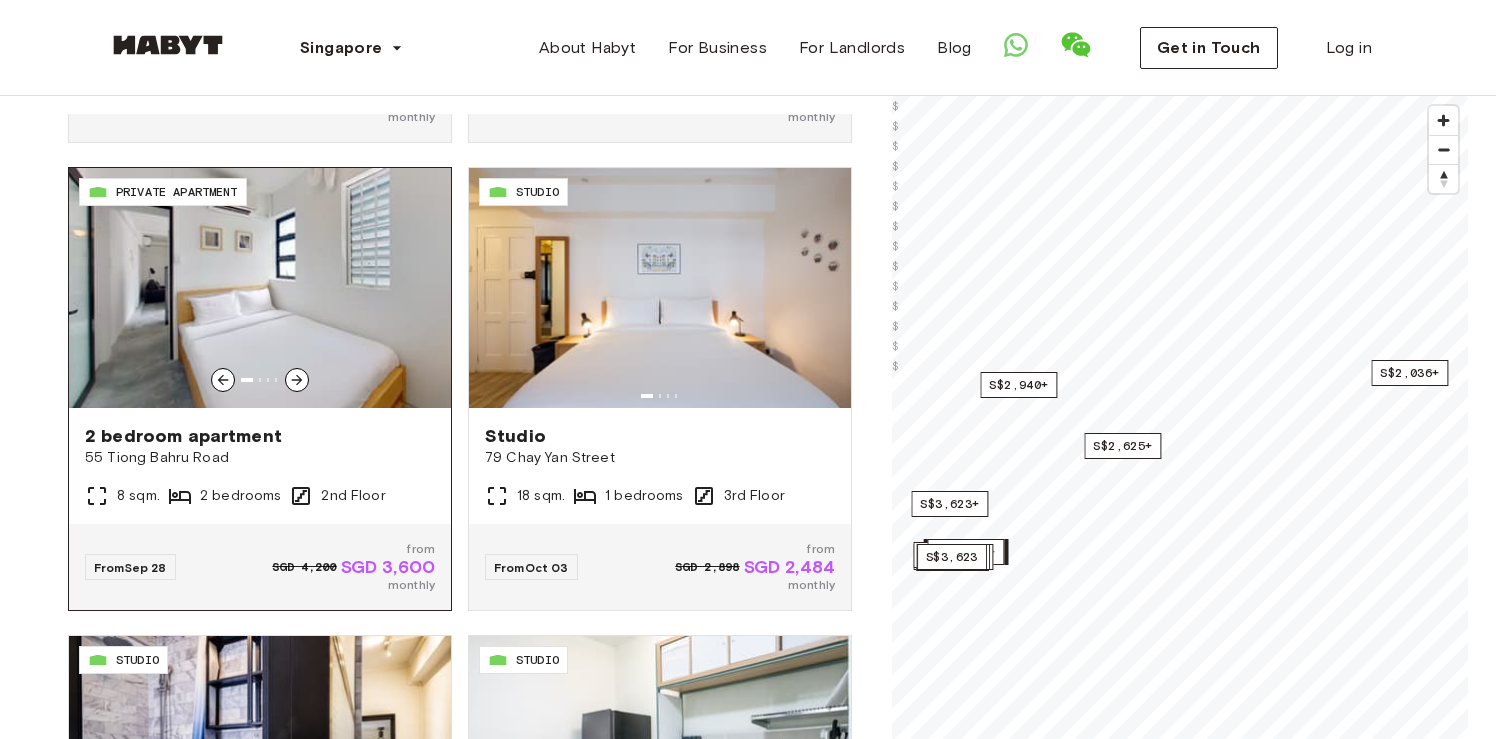 click 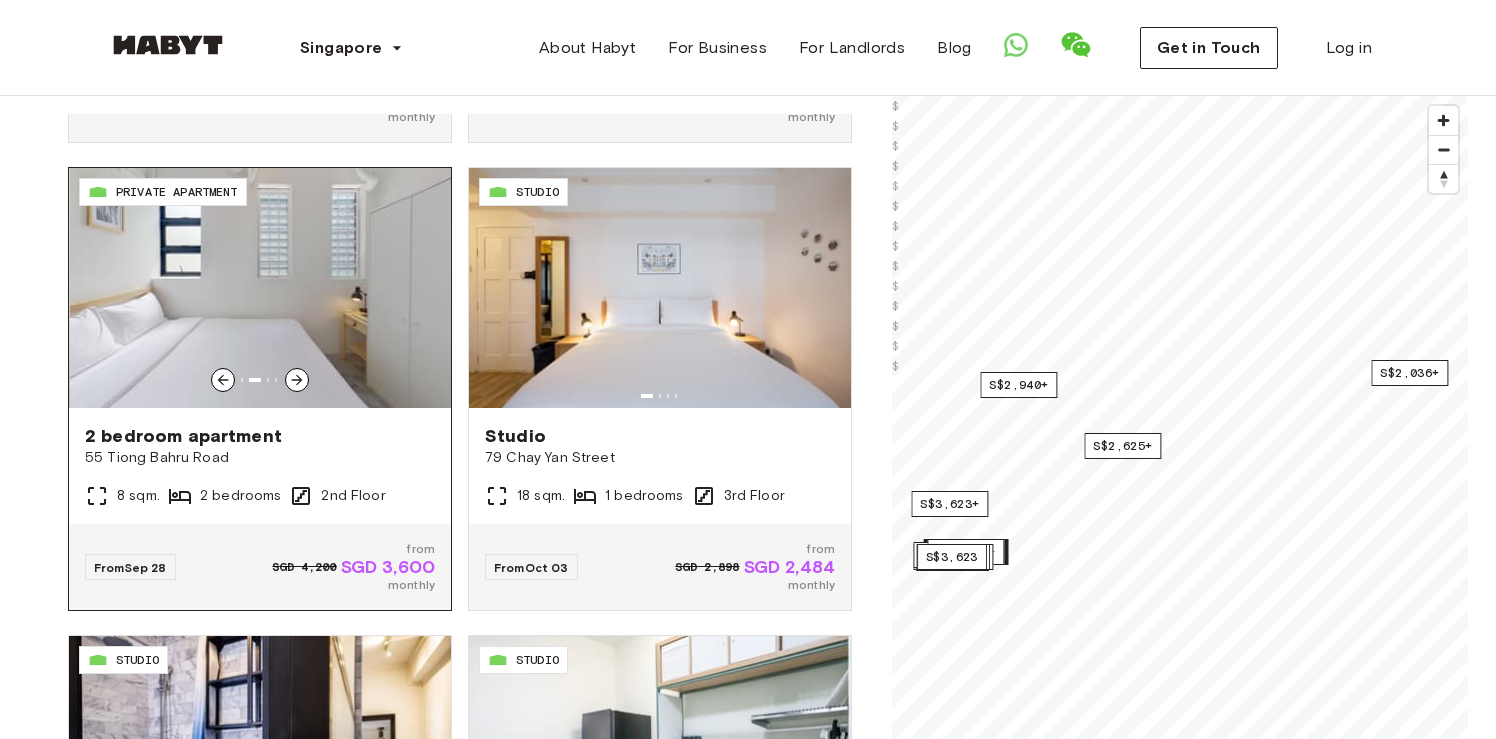 click 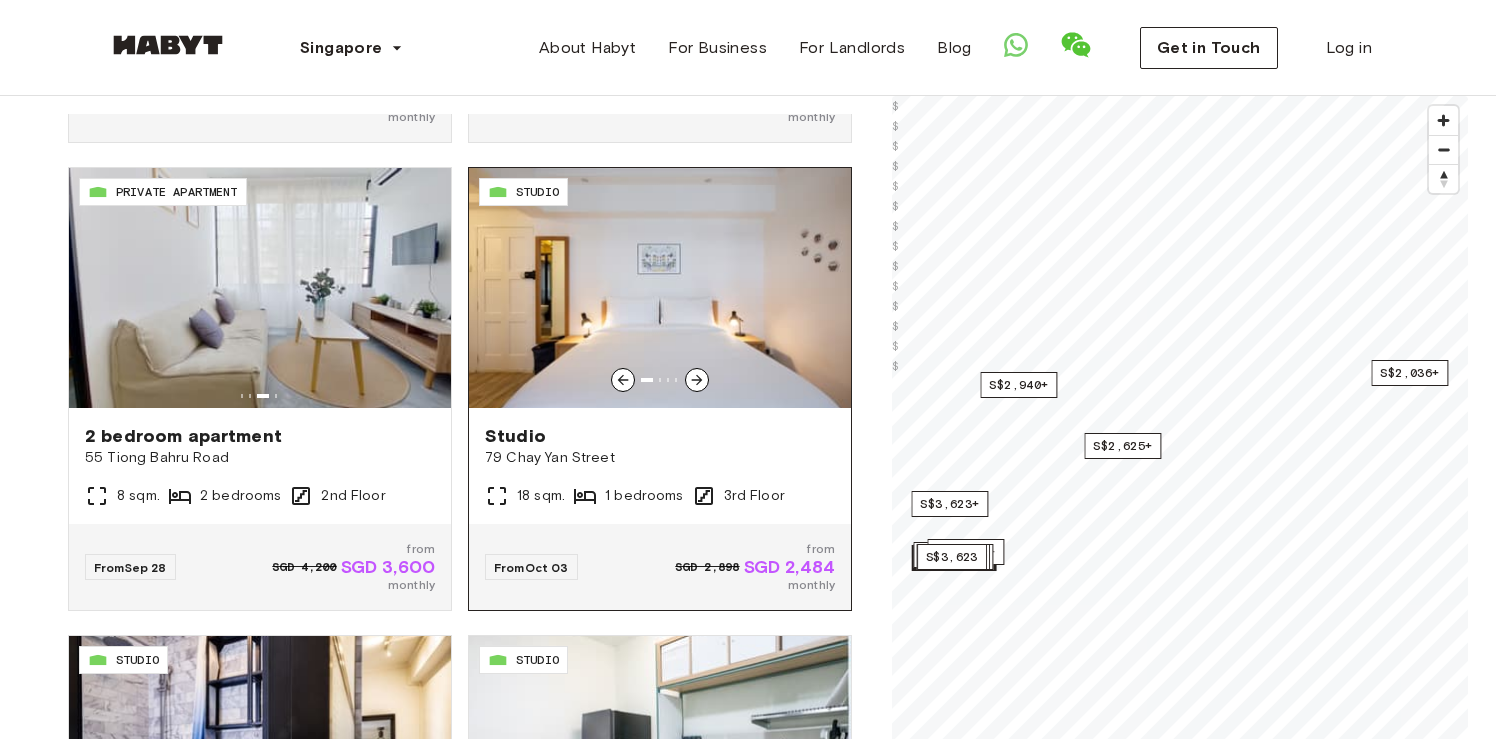click 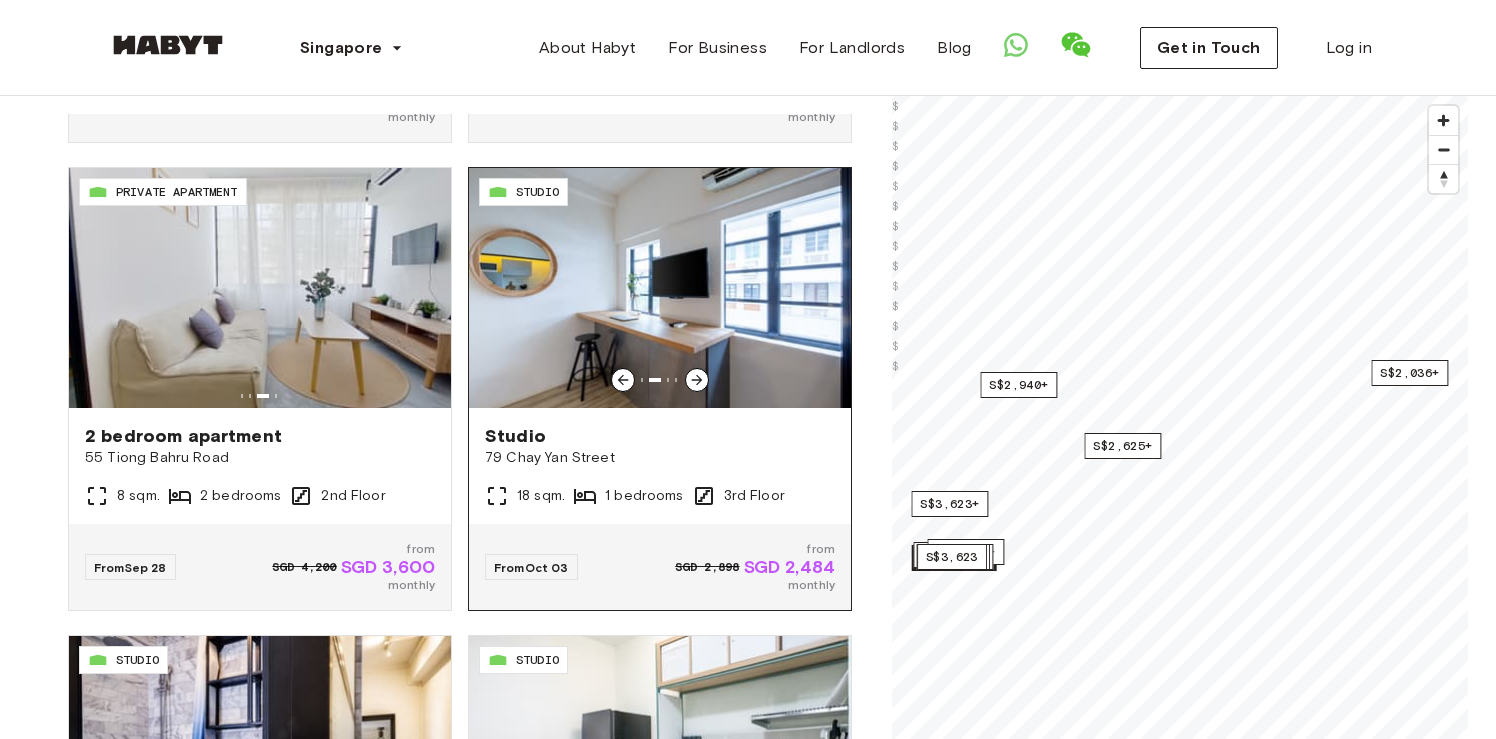 click 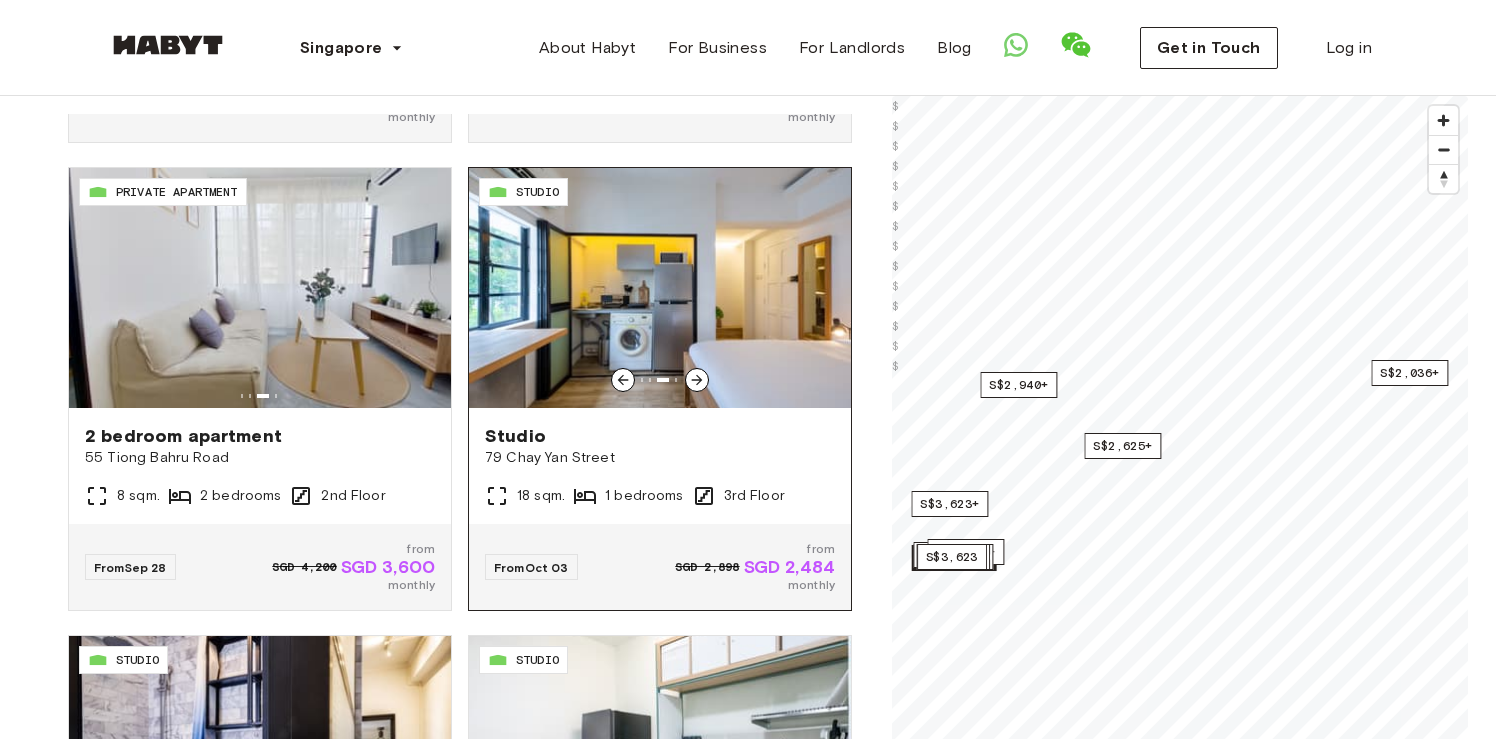 click 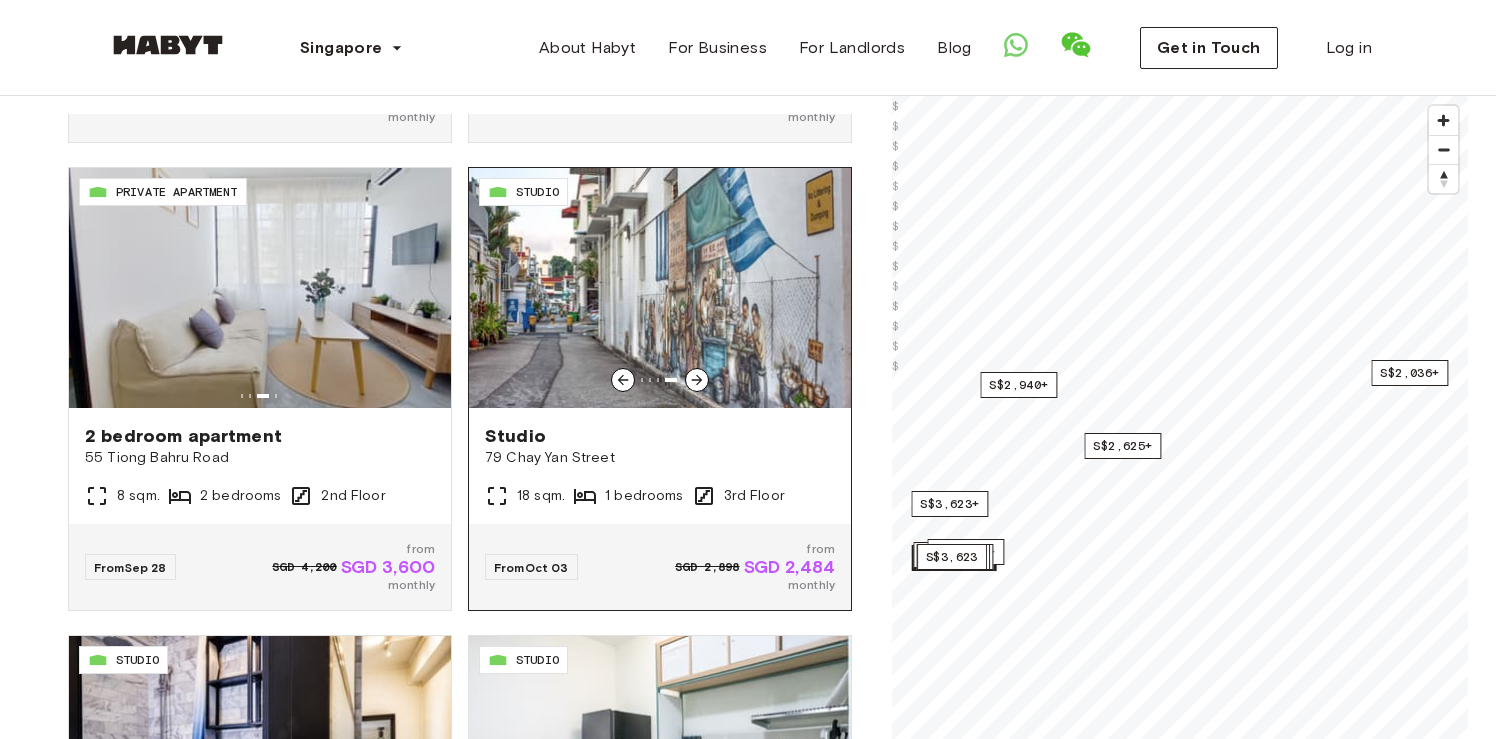 click 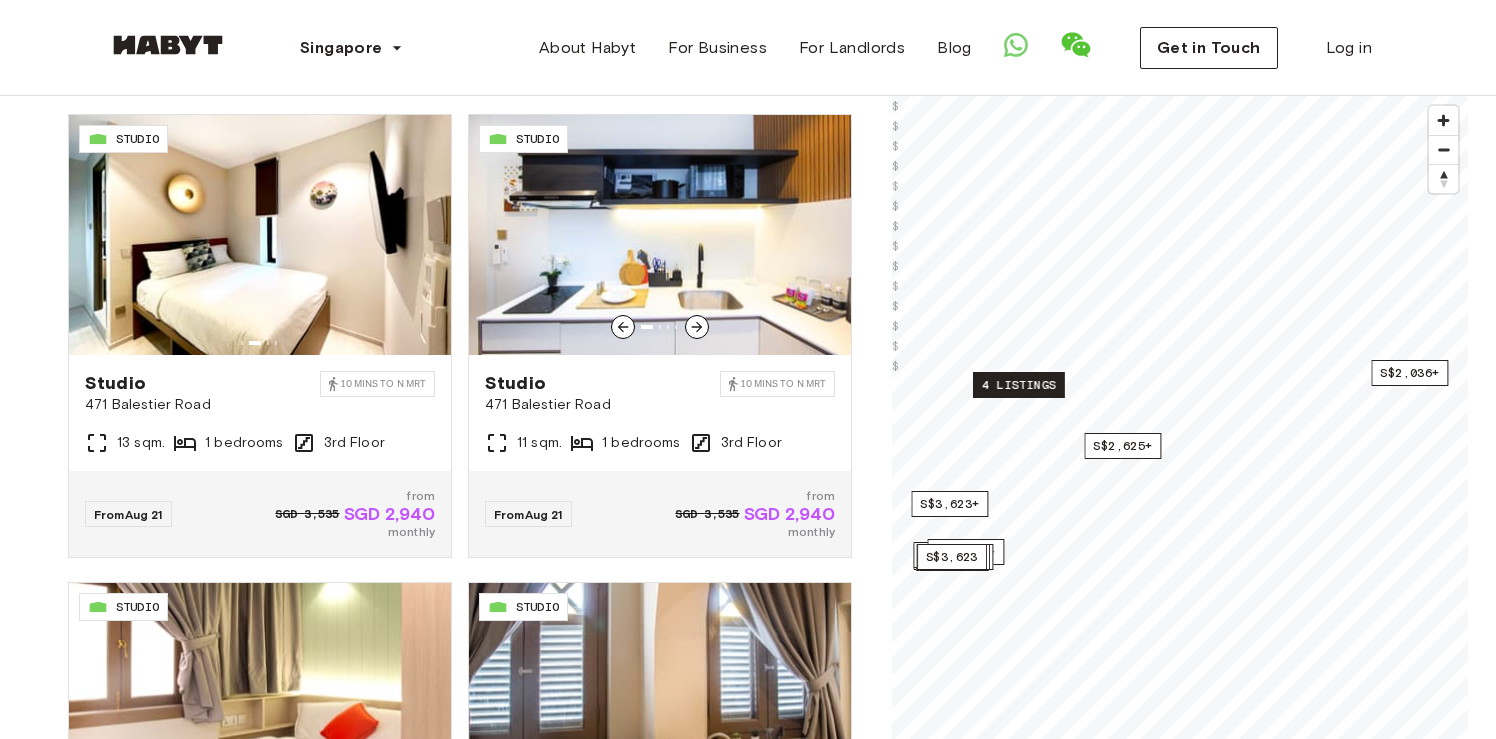 scroll, scrollTop: 12, scrollLeft: 0, axis: vertical 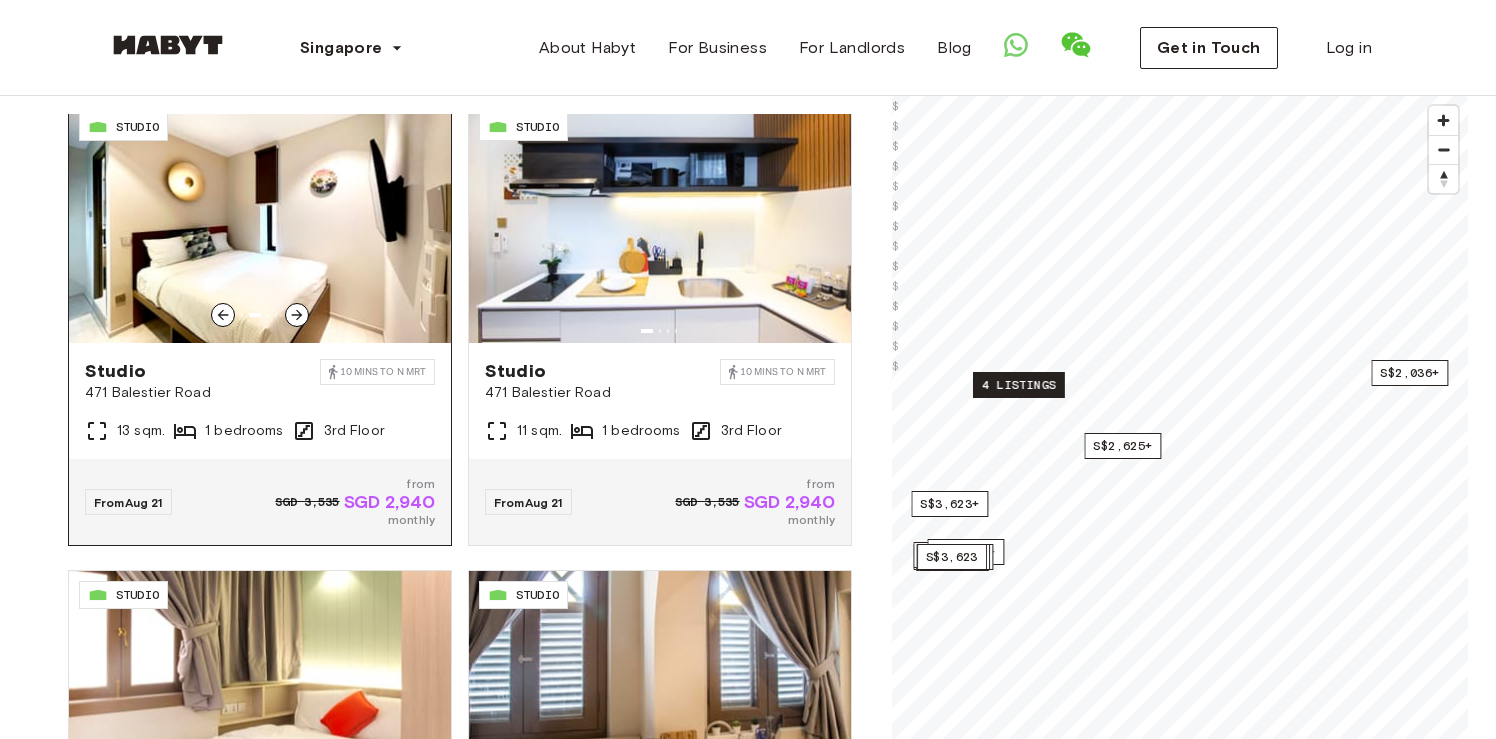 click 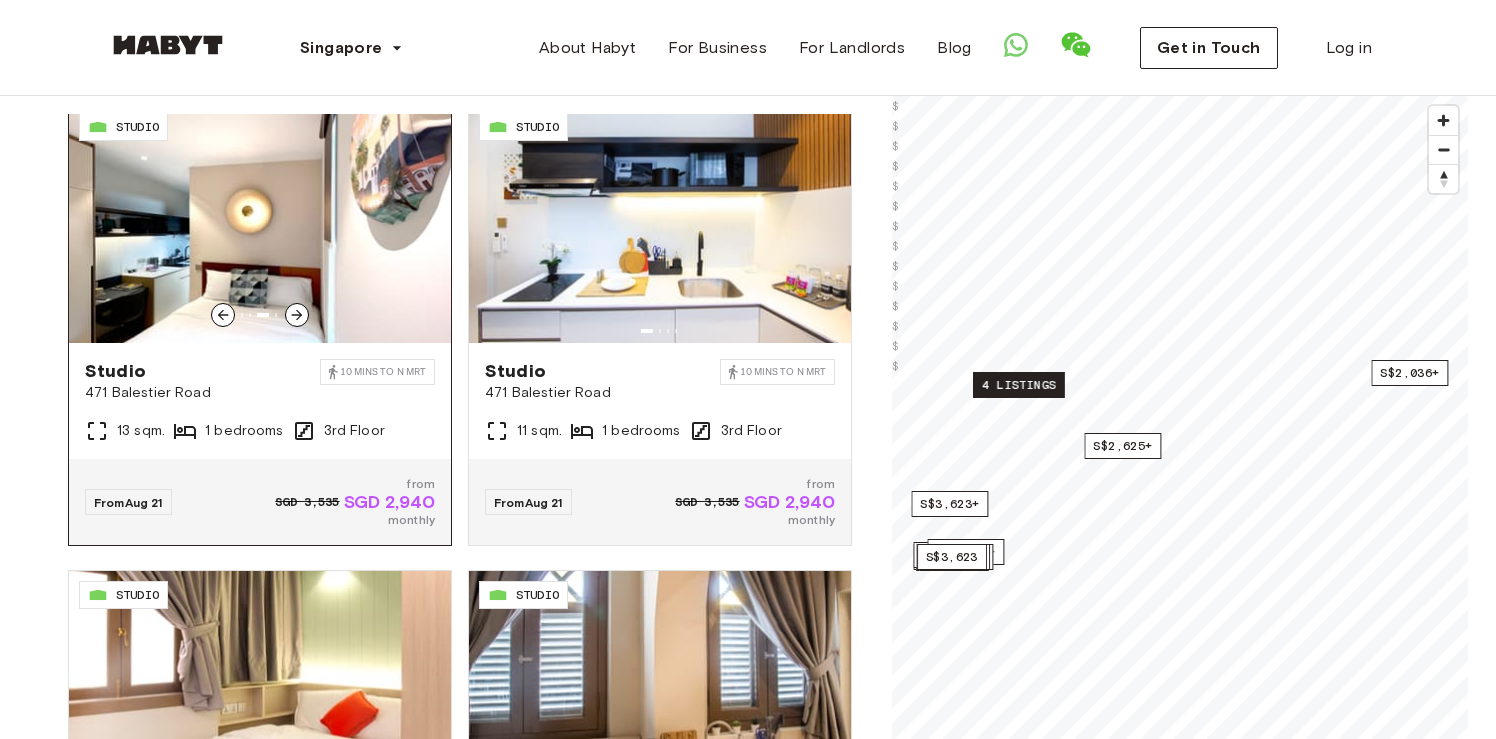 click 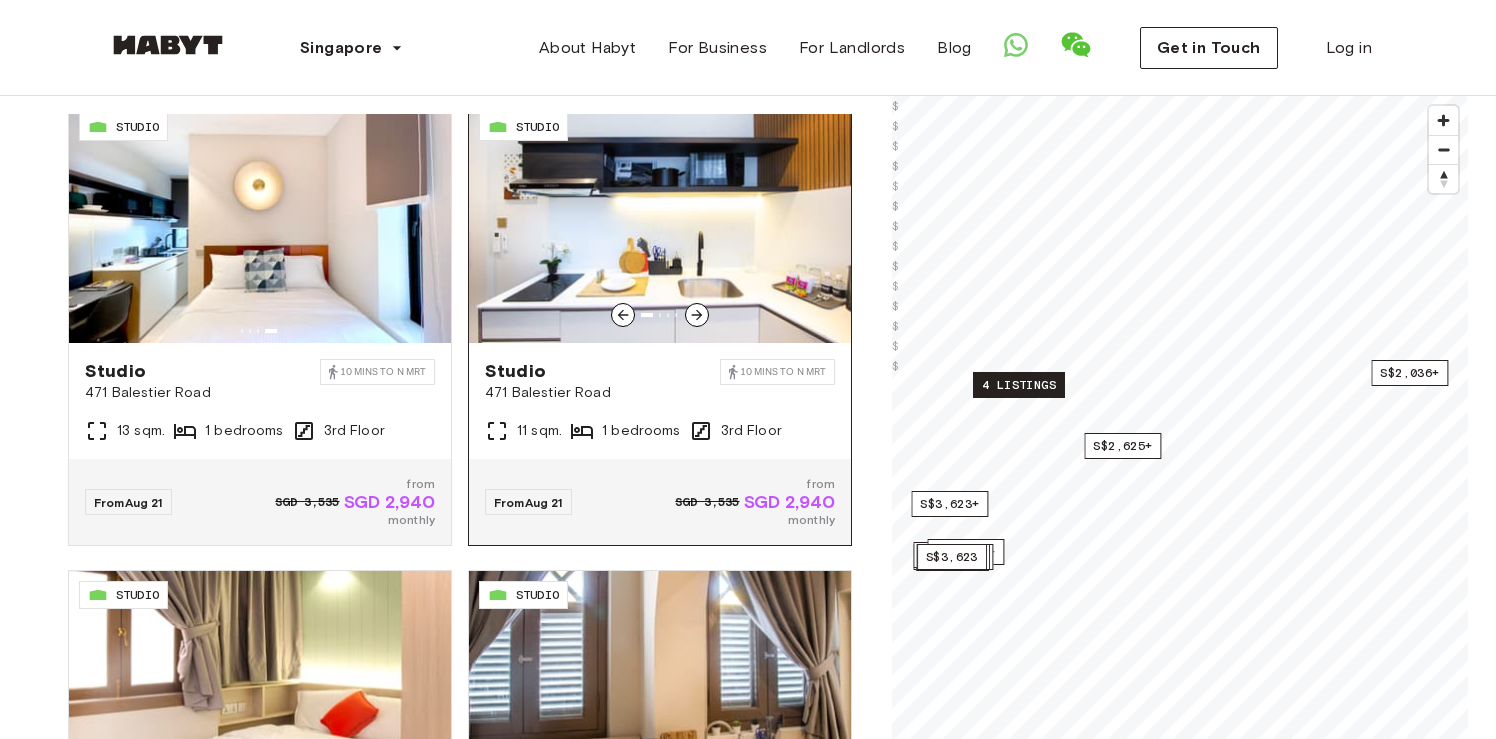 click 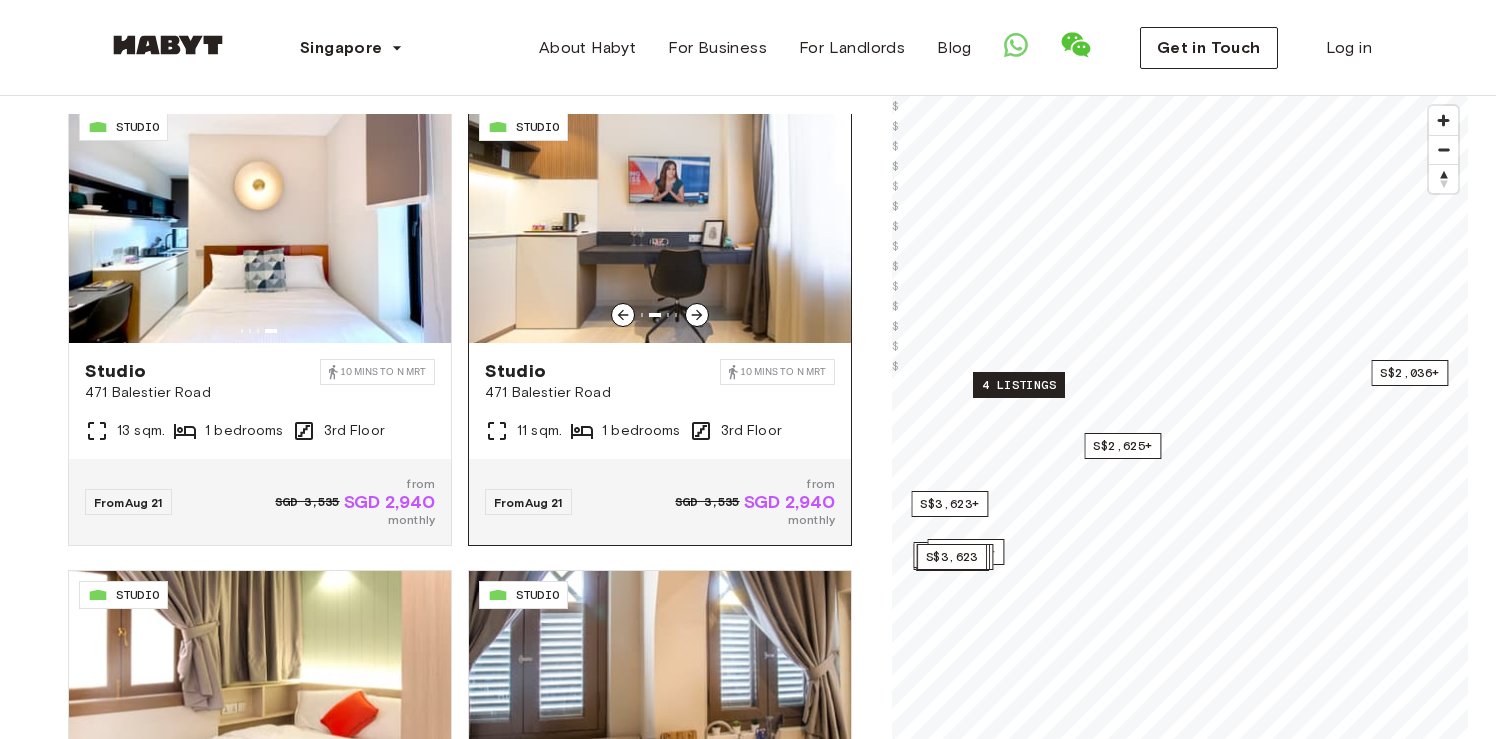 click 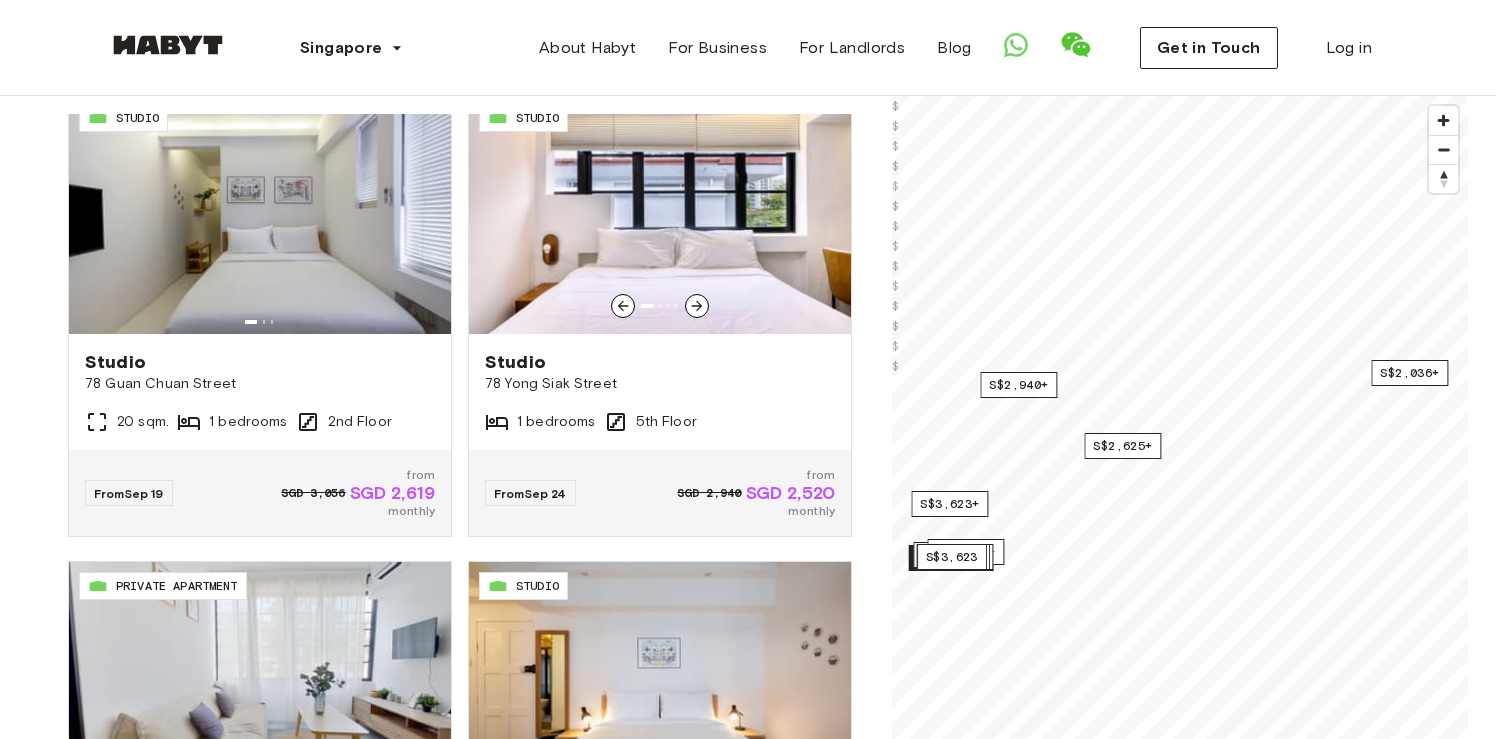 scroll, scrollTop: 1426, scrollLeft: 0, axis: vertical 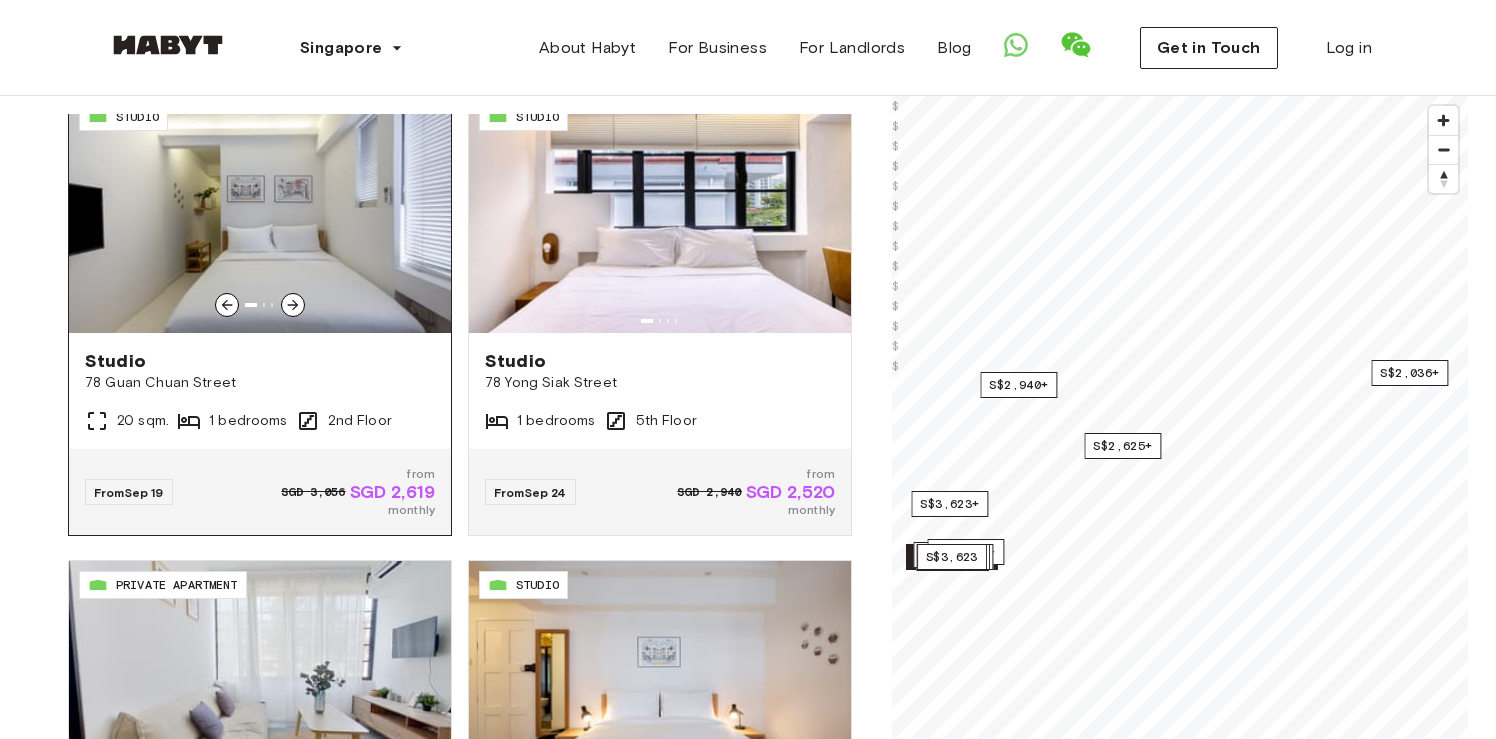 click 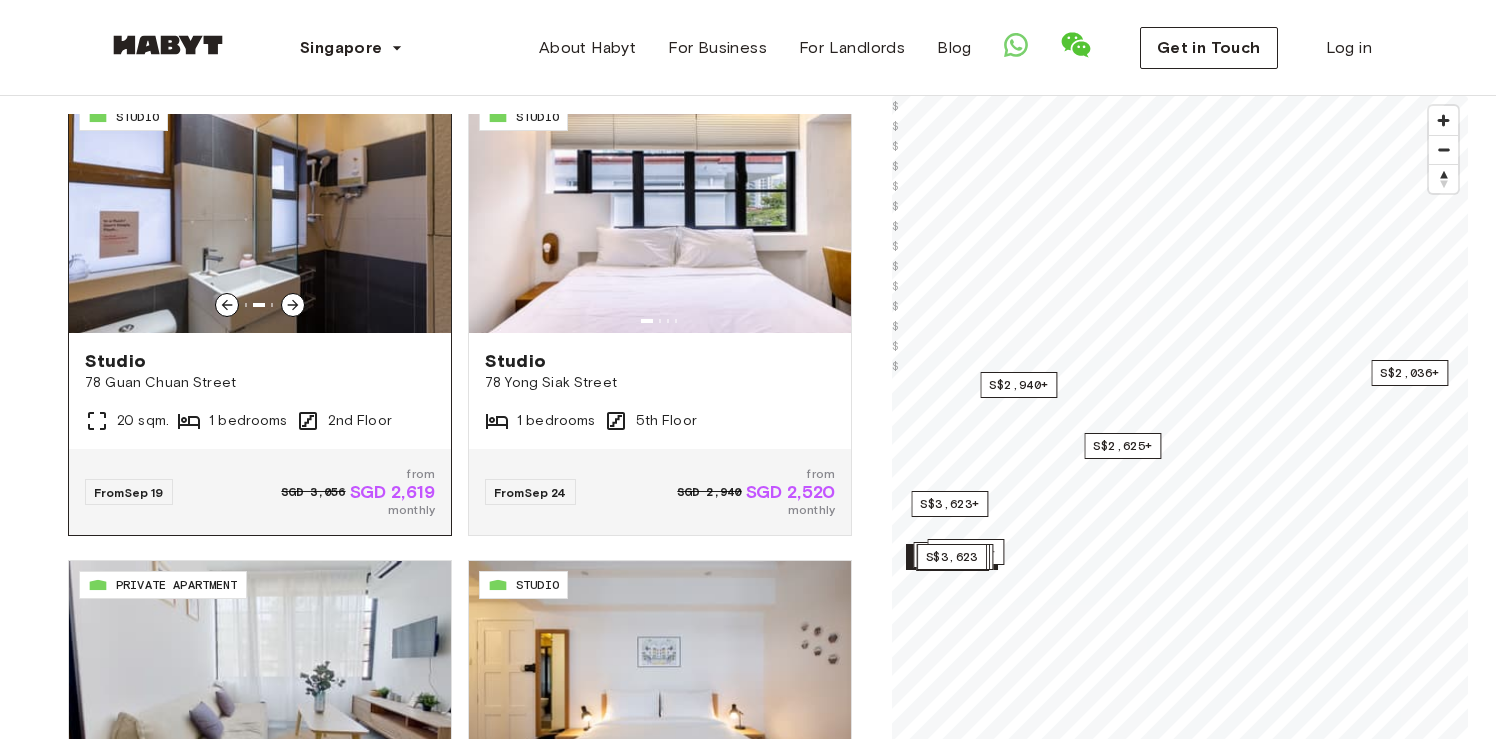 click 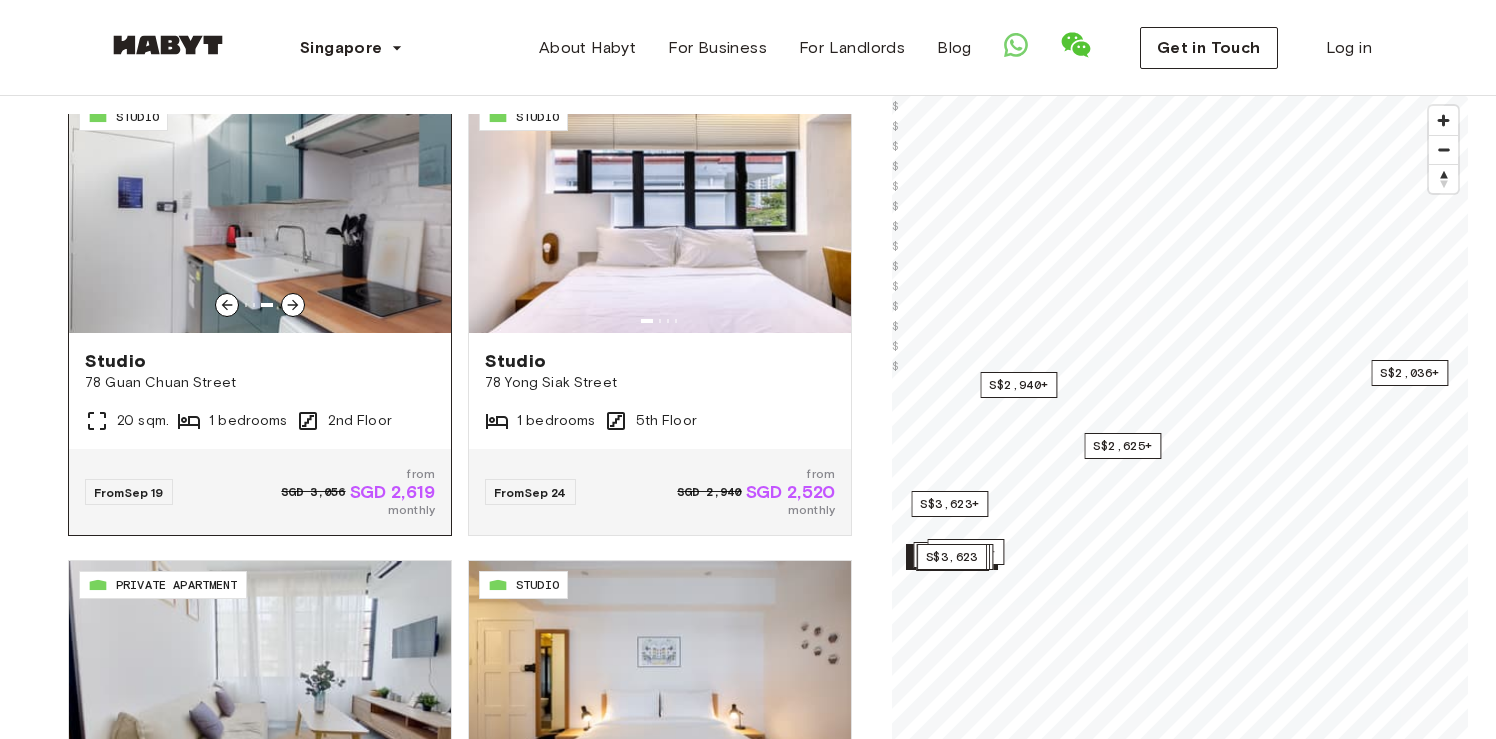 click 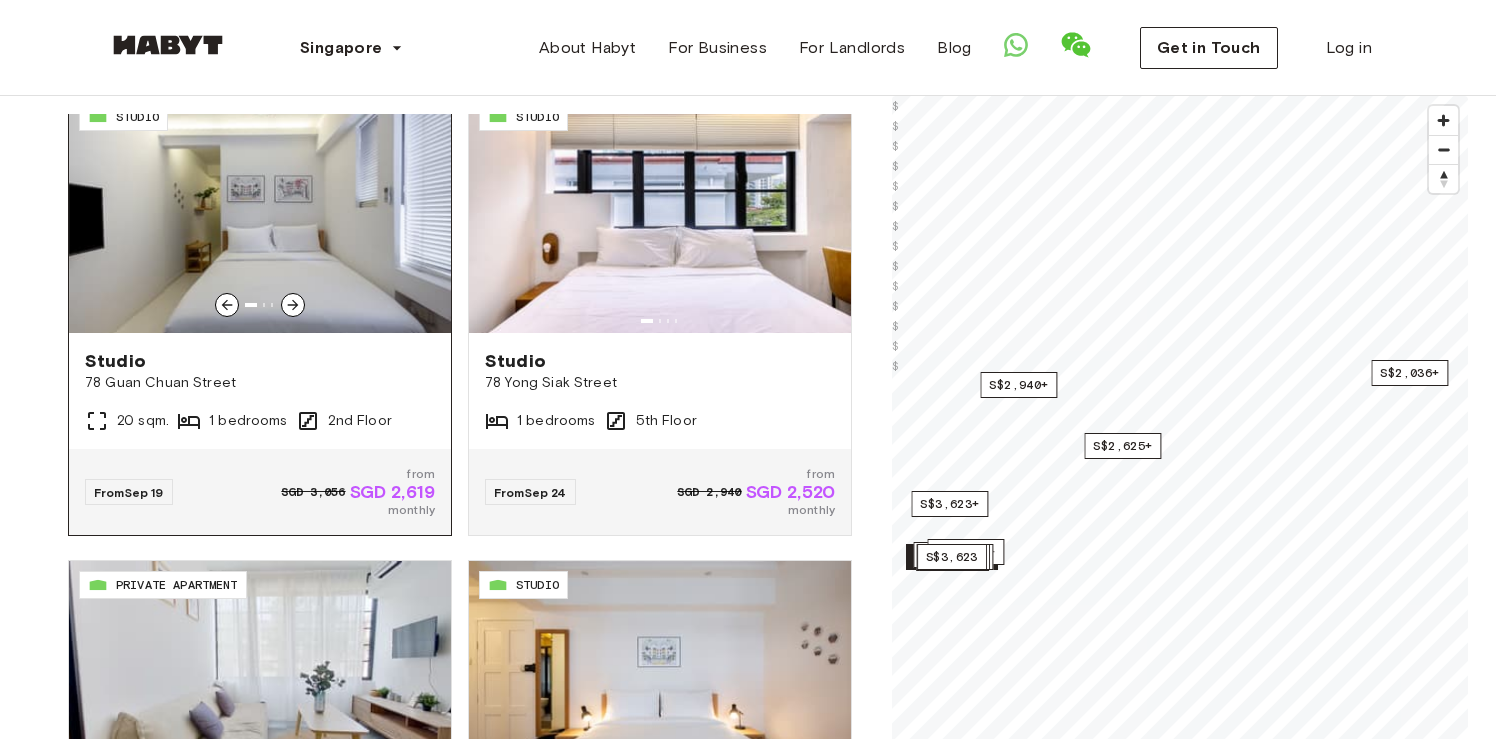 click 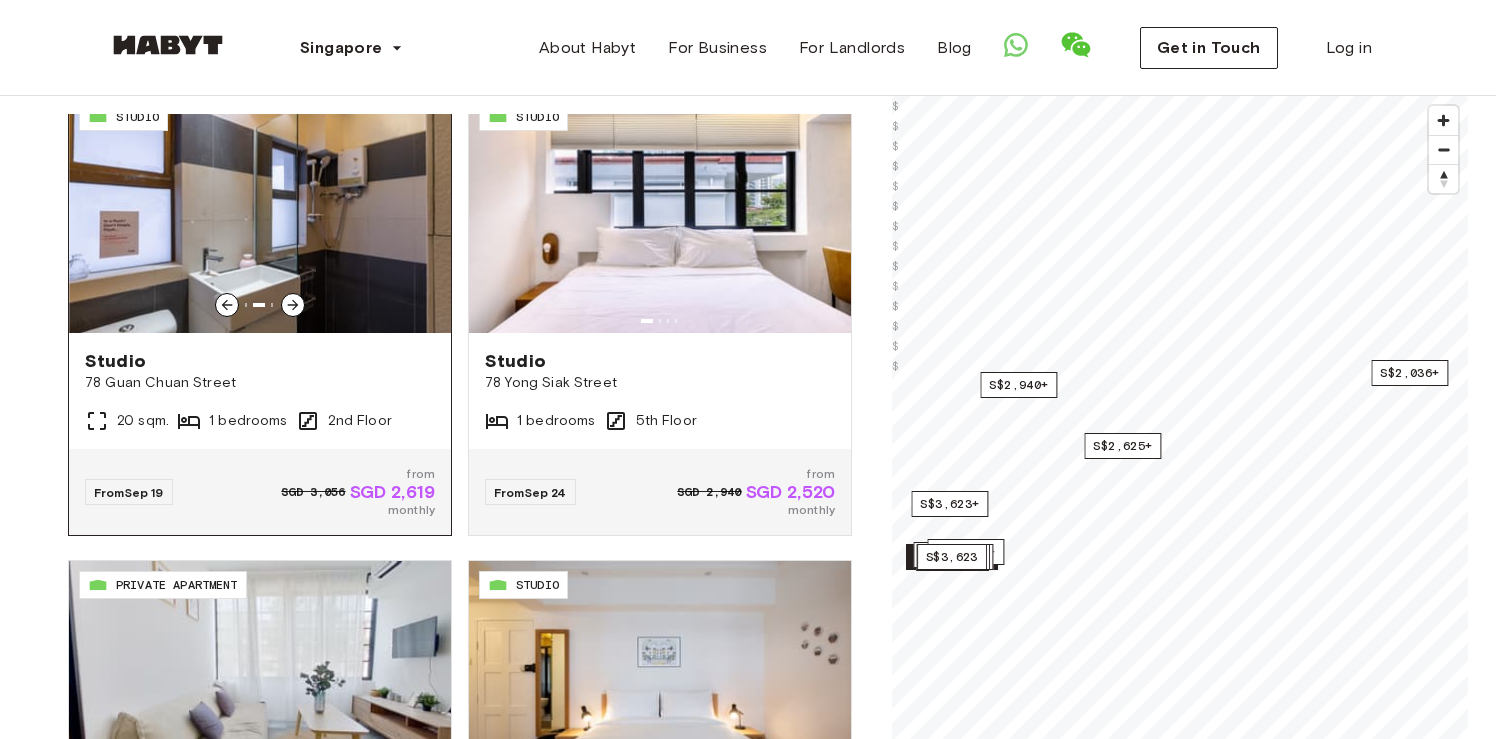 click 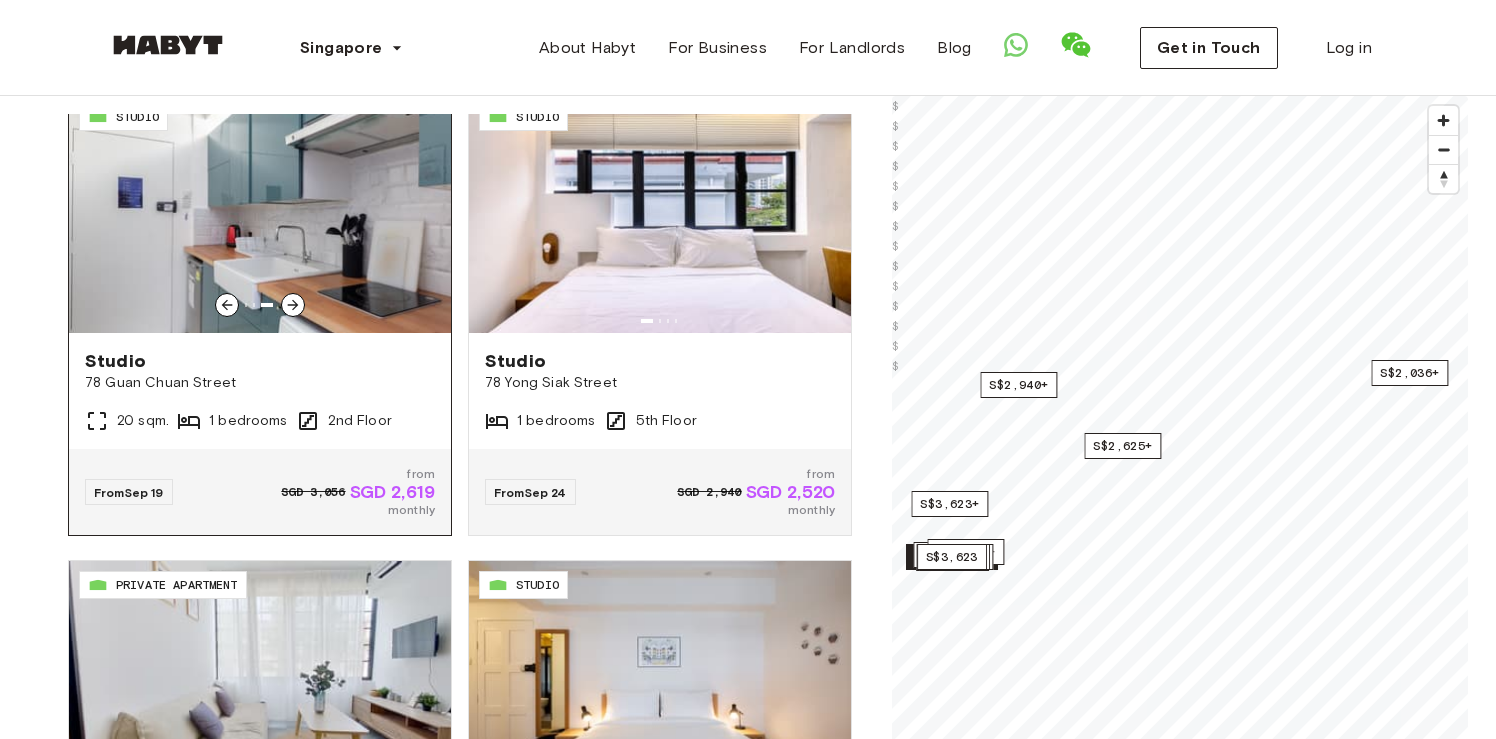 click 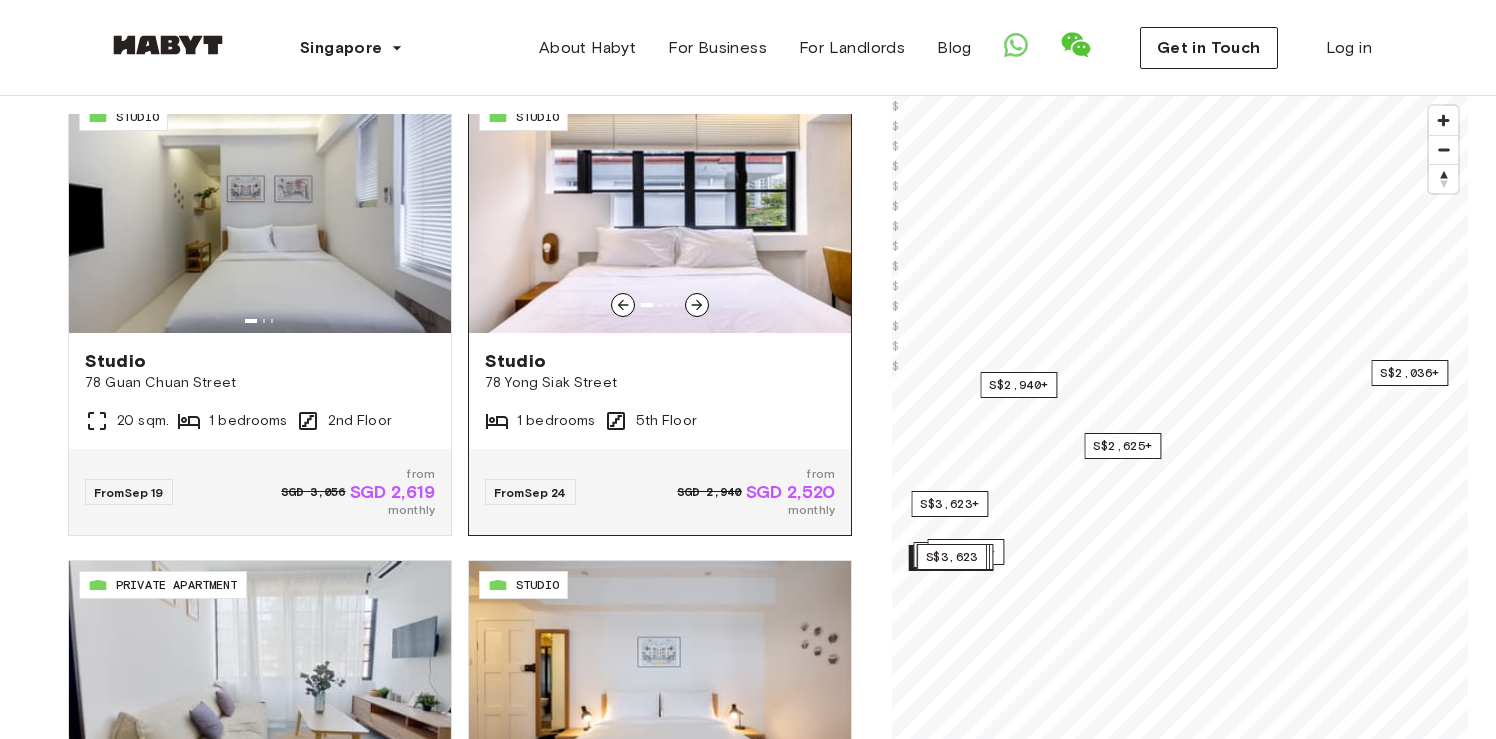 click 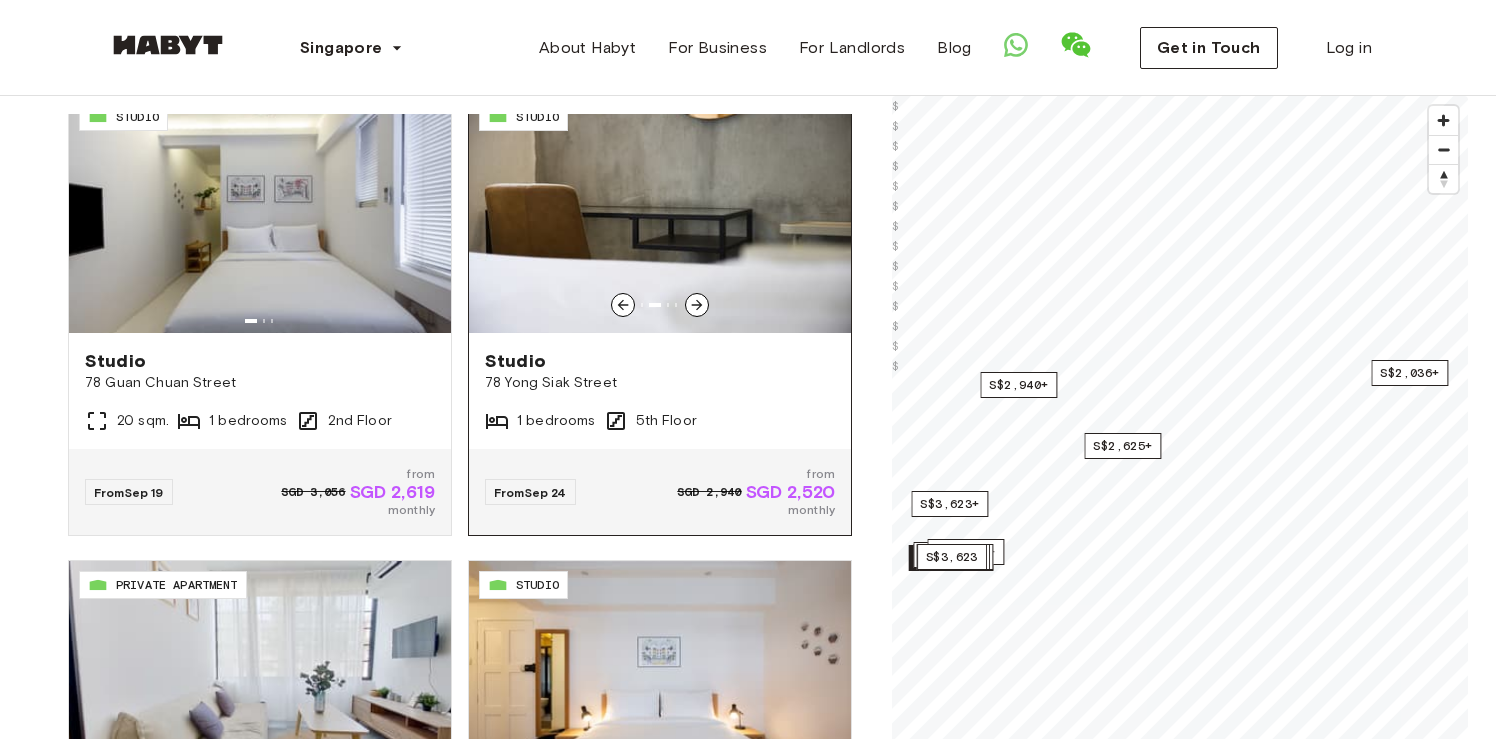 click 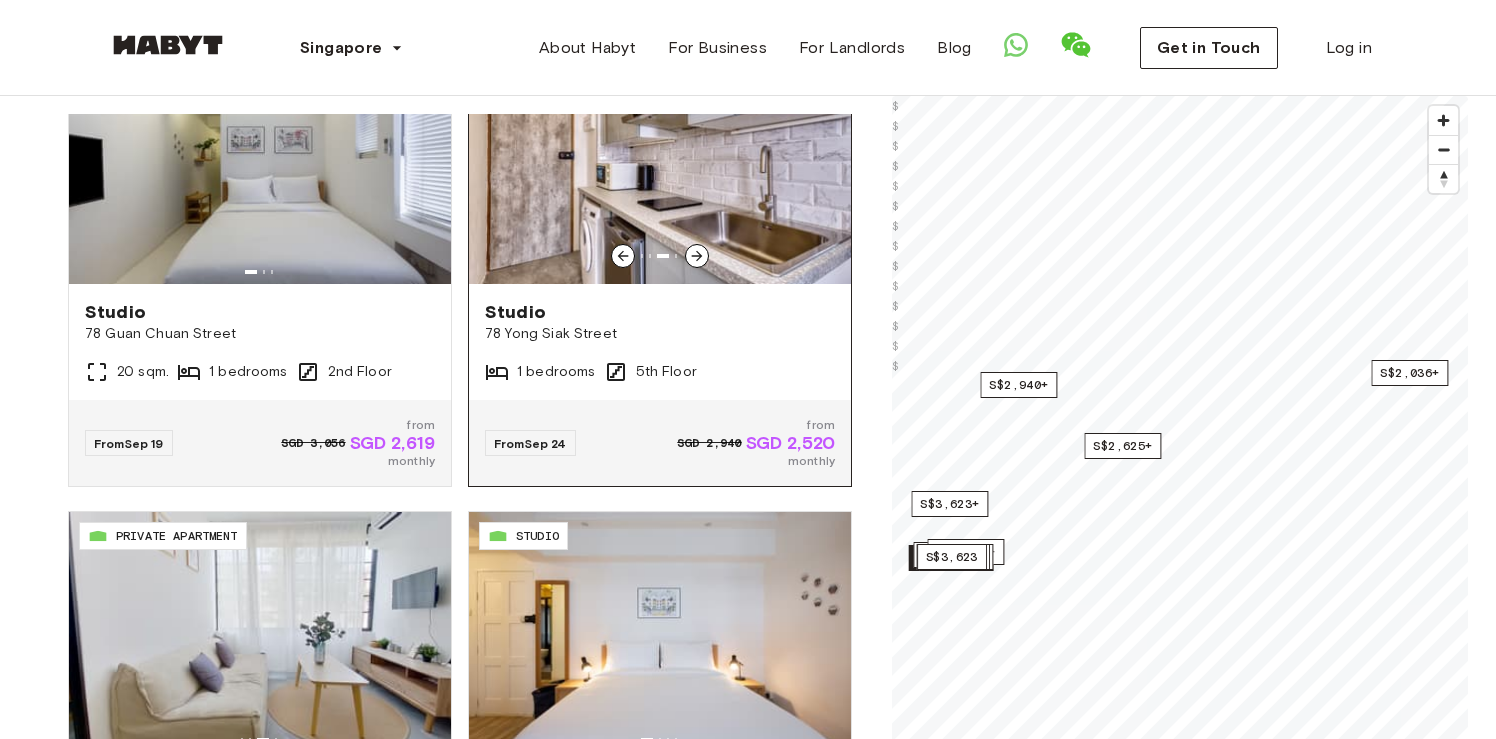 scroll, scrollTop: 1494, scrollLeft: 0, axis: vertical 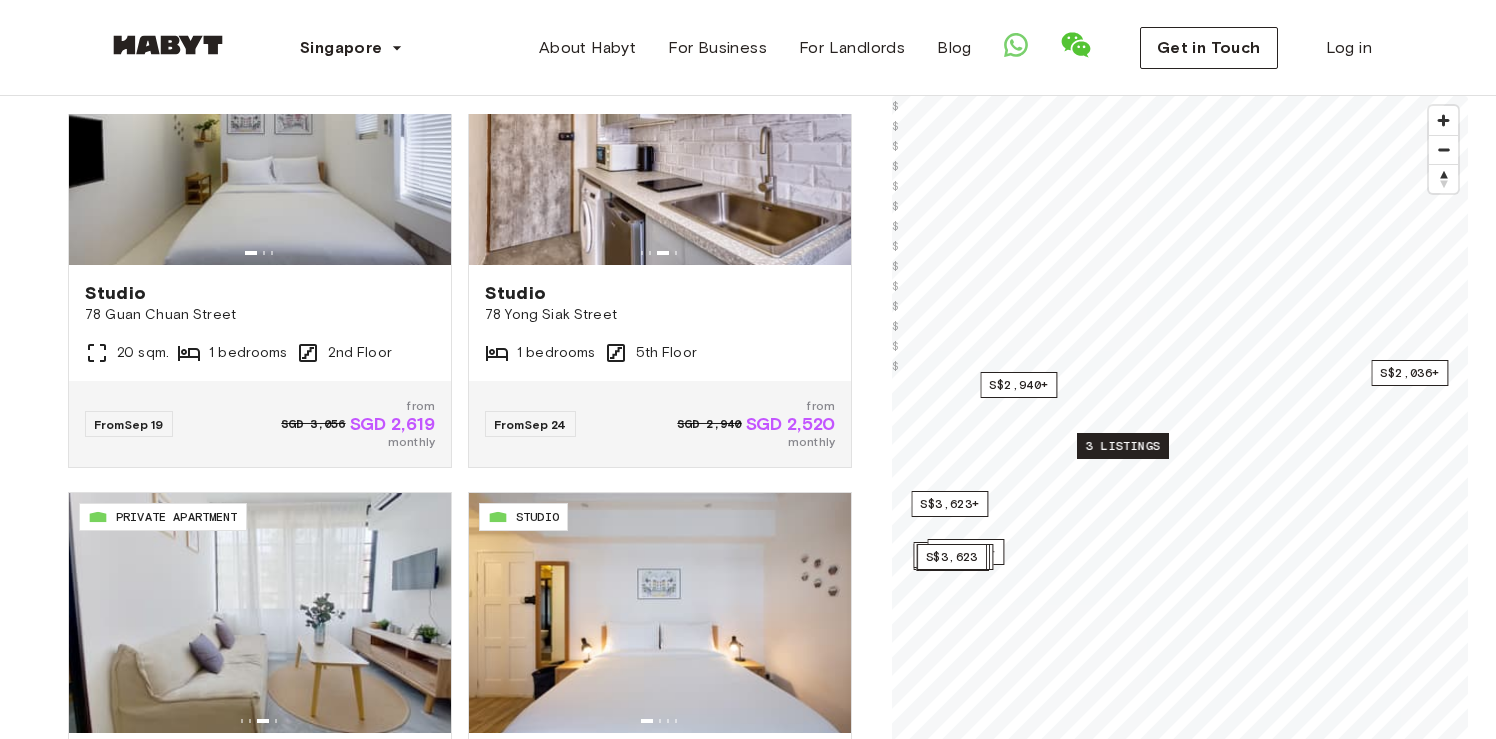 click on "3 listings" at bounding box center [1123, 446] 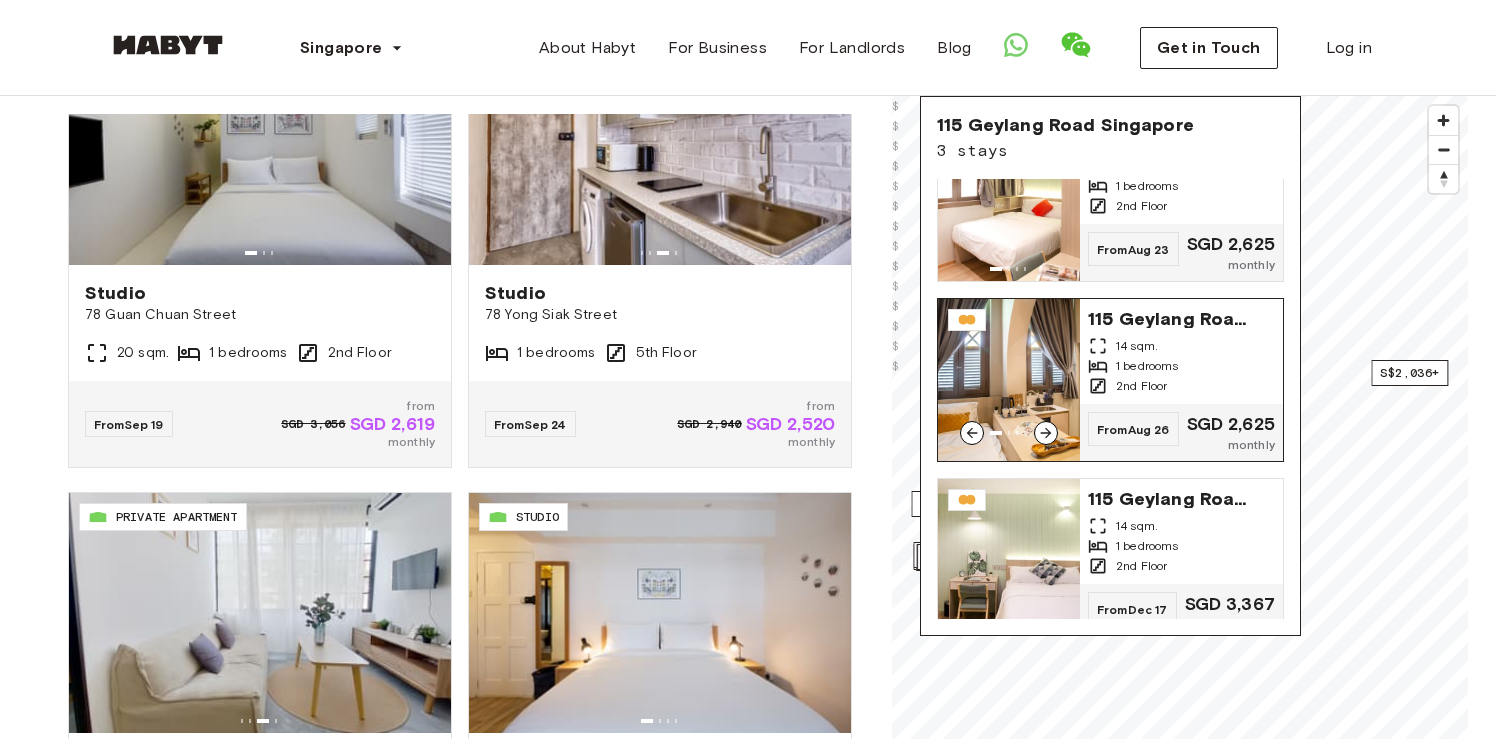 scroll, scrollTop: 83, scrollLeft: 0, axis: vertical 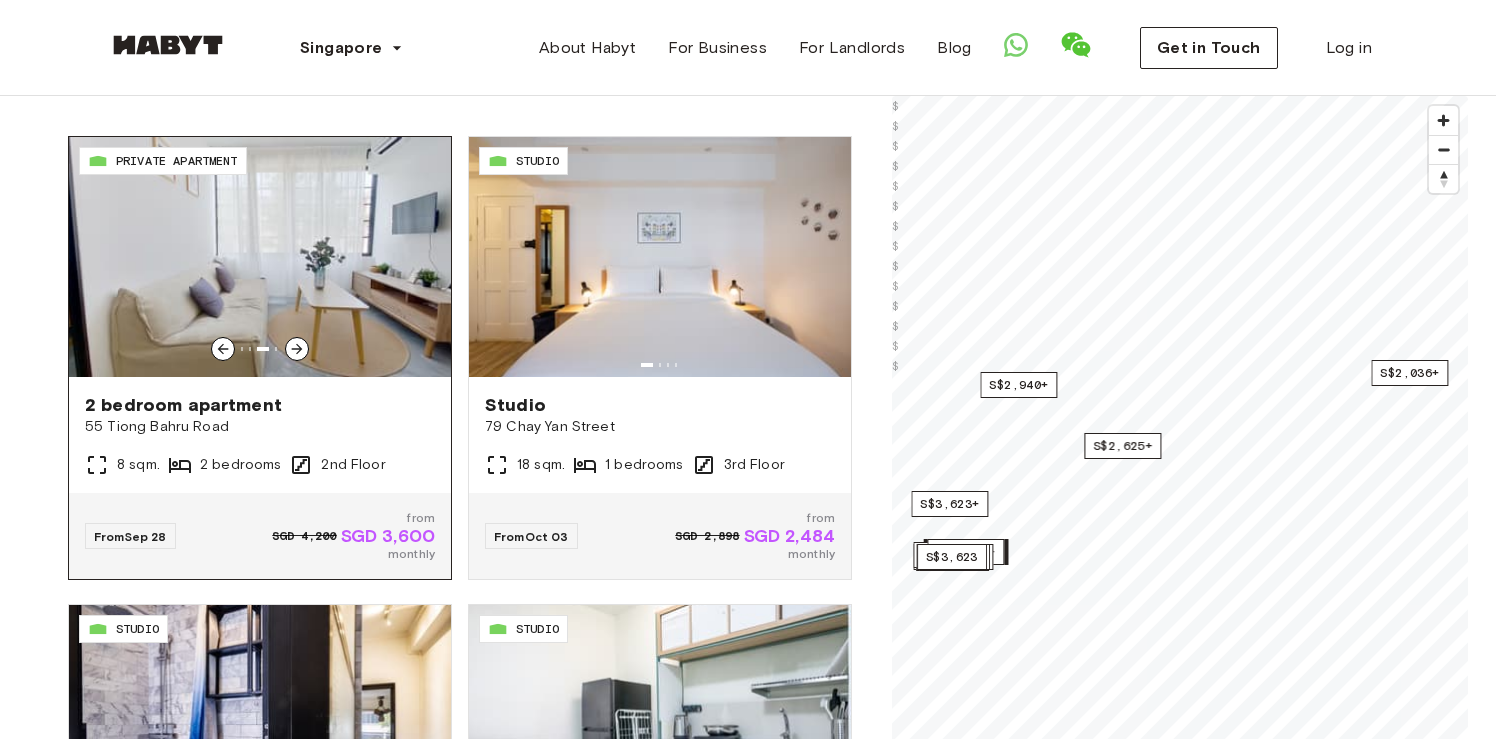 click 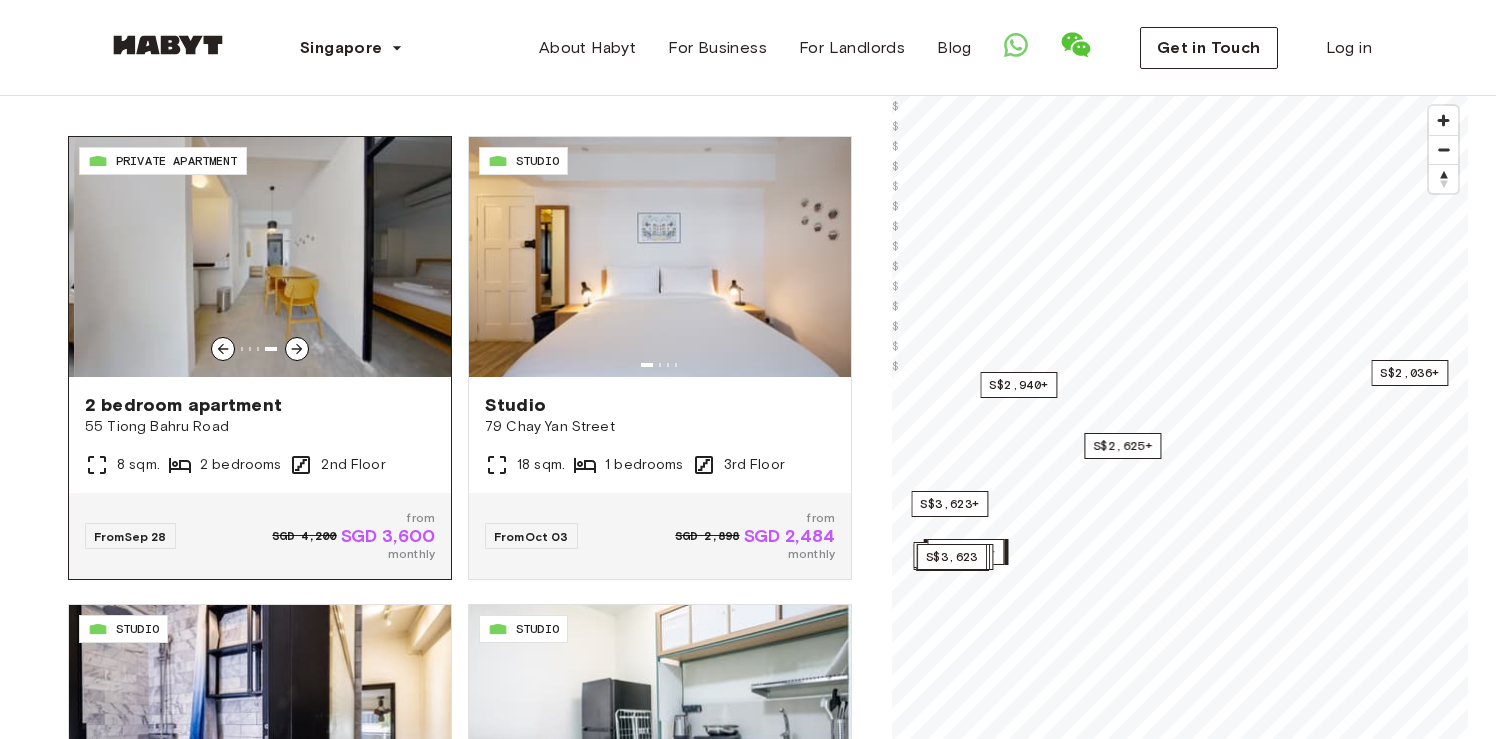 click 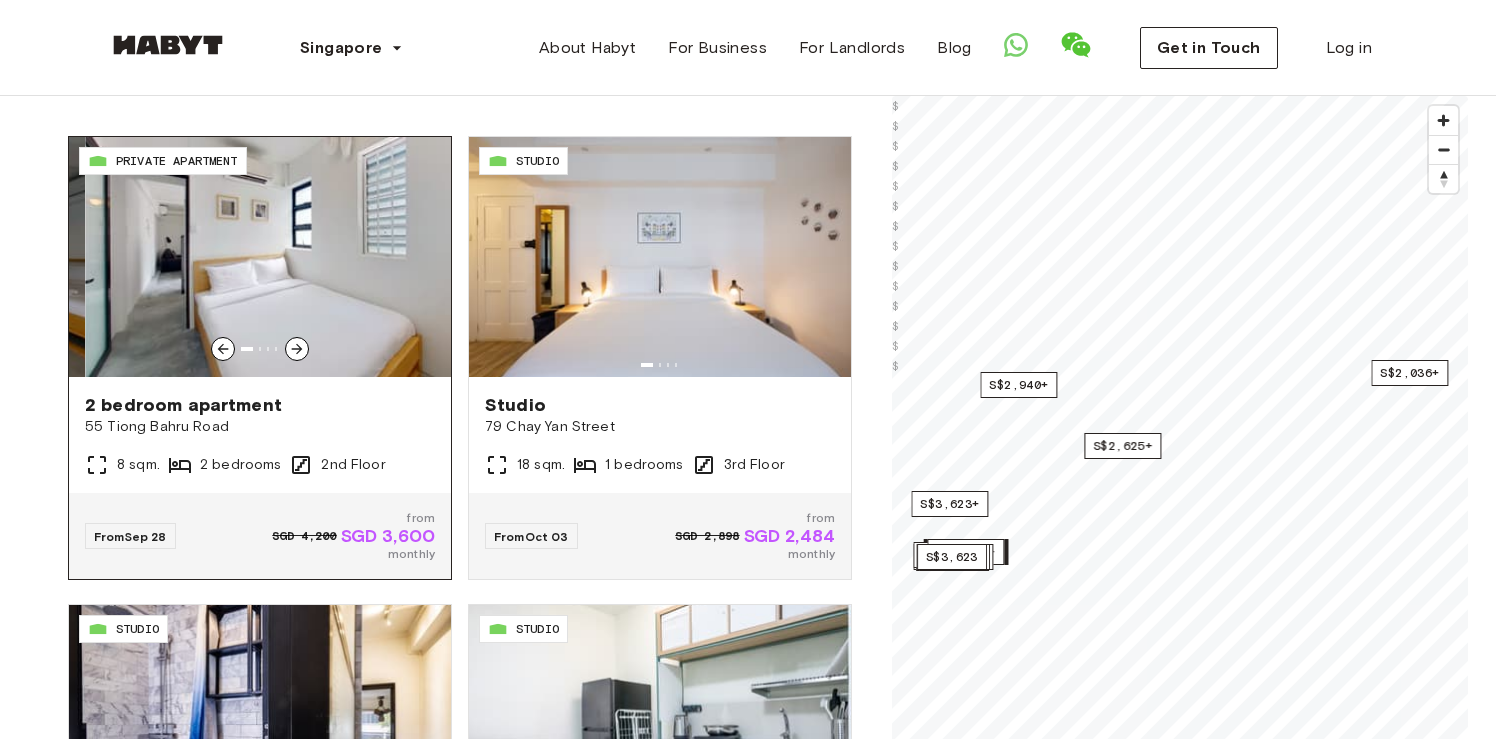 click 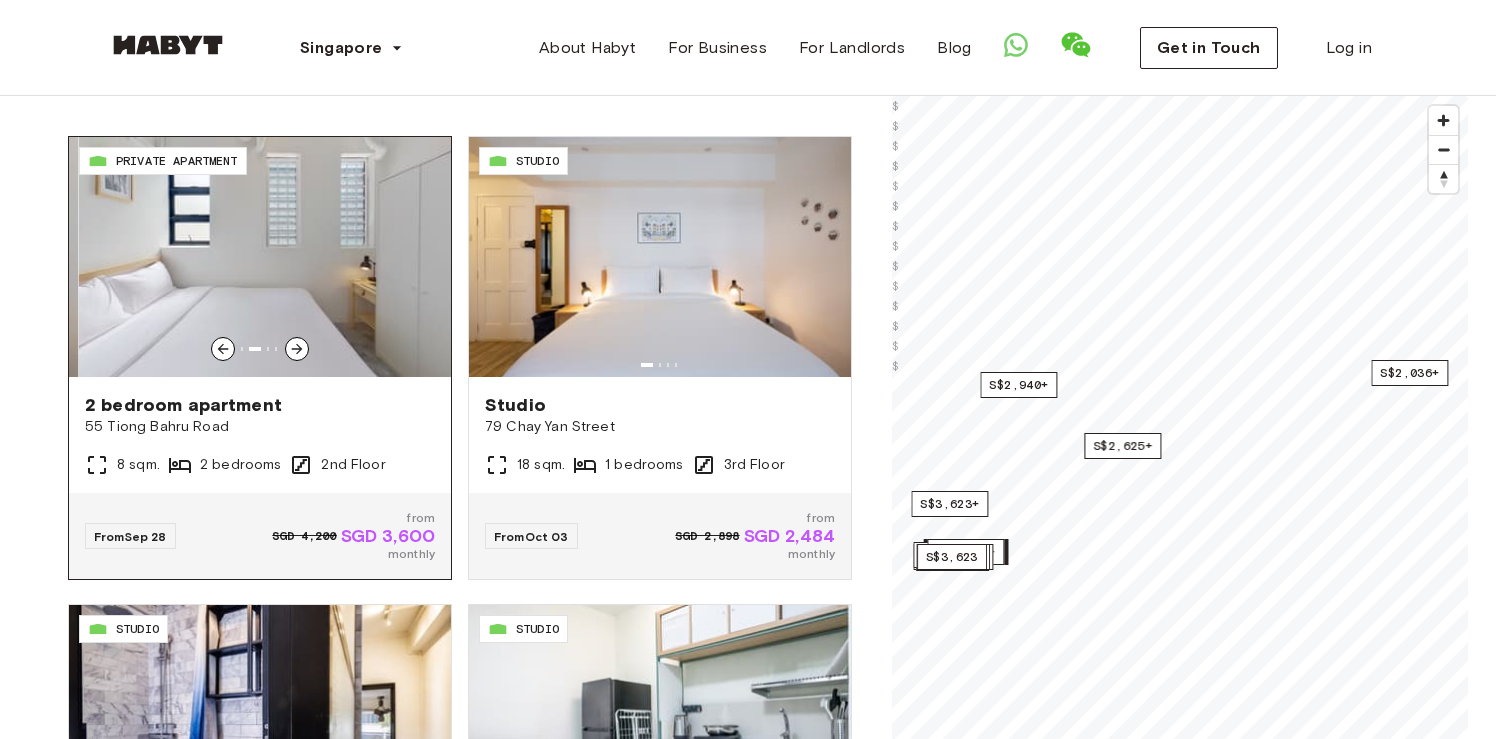 click at bounding box center (270, 257) 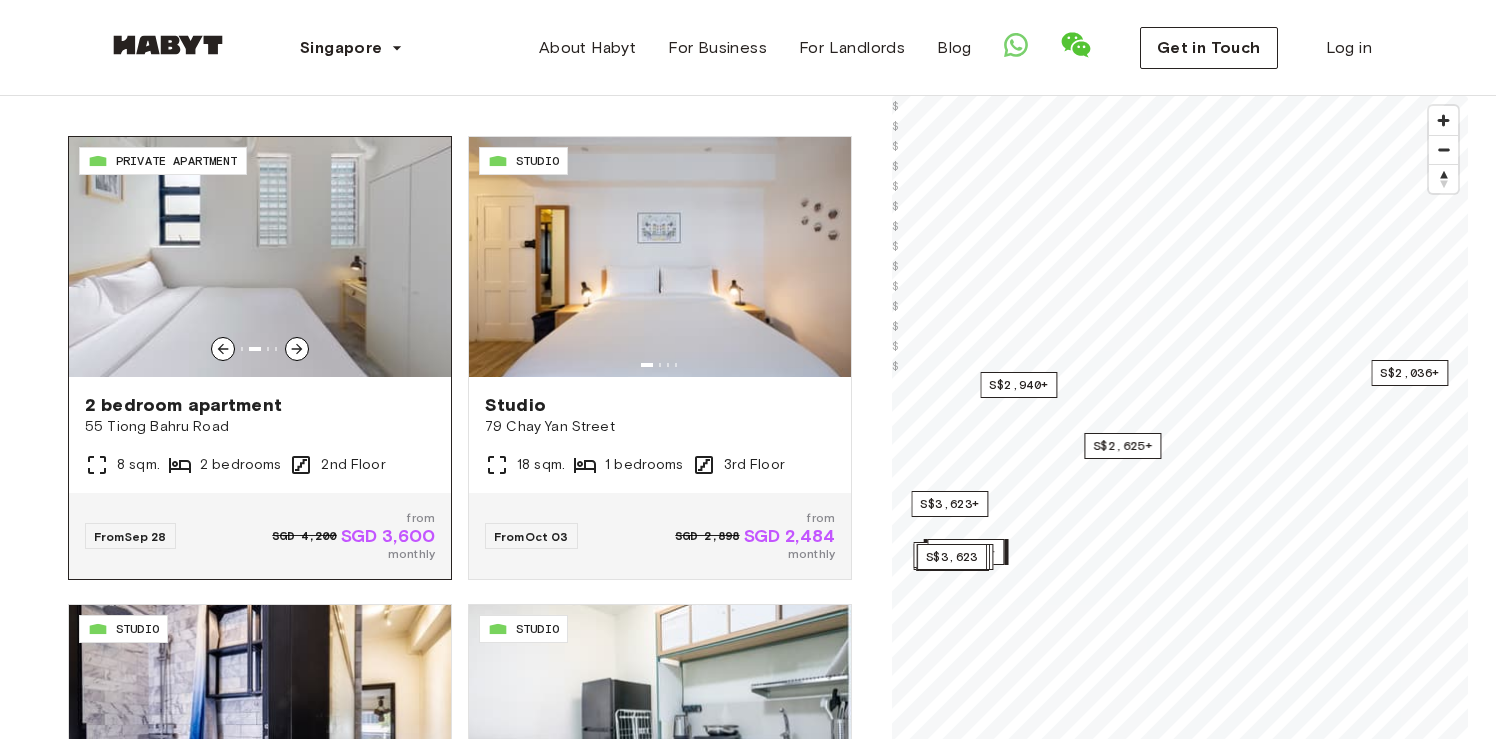 click at bounding box center (260, 257) 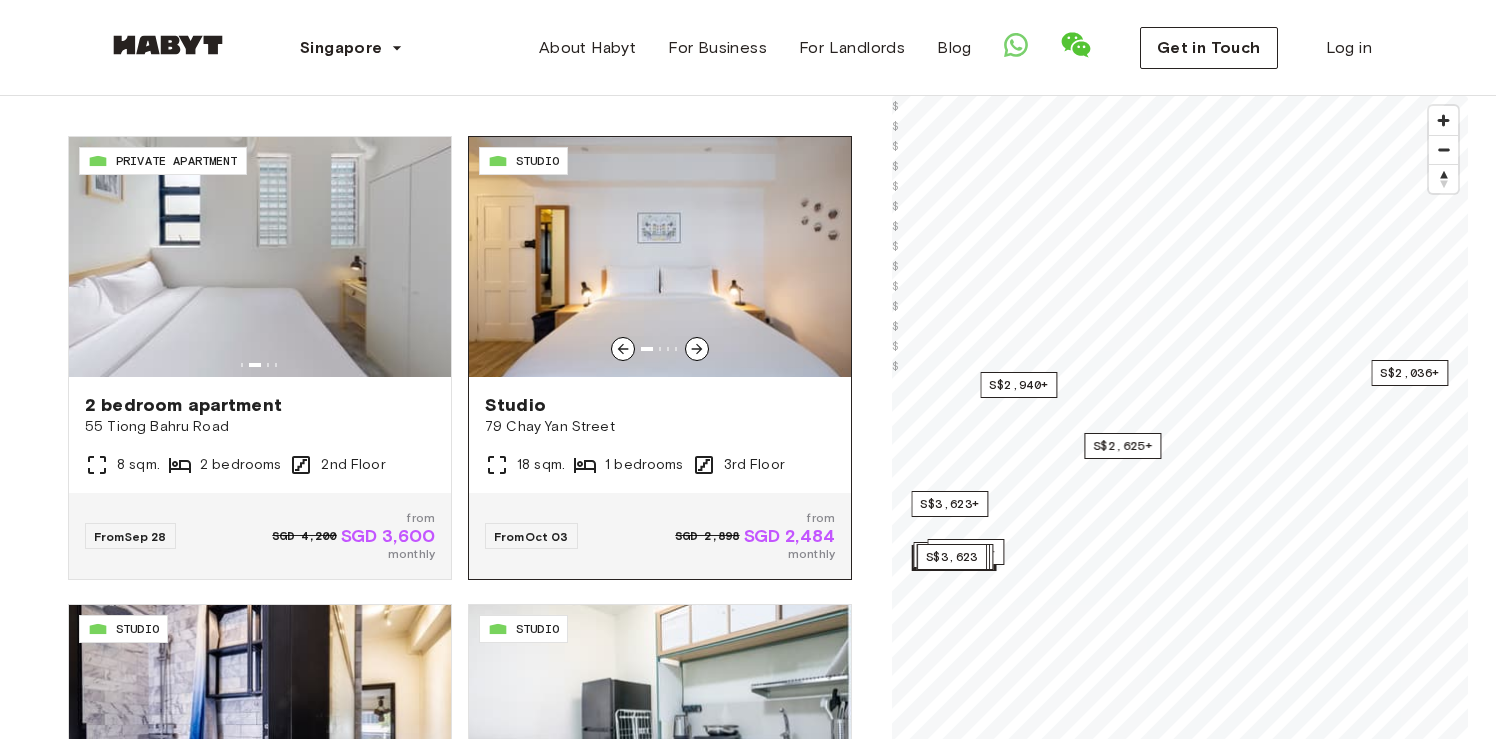 click at bounding box center (697, 349) 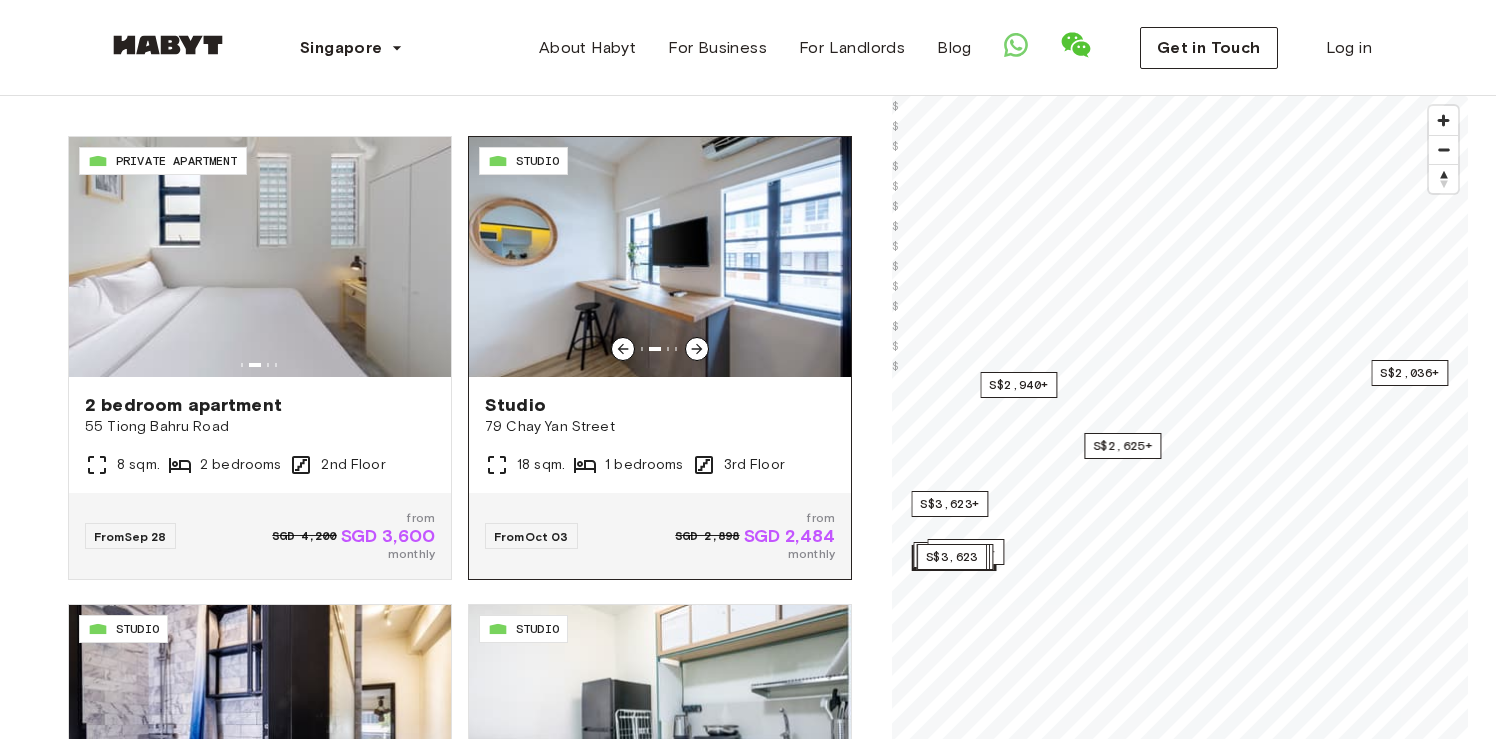 click at bounding box center [697, 349] 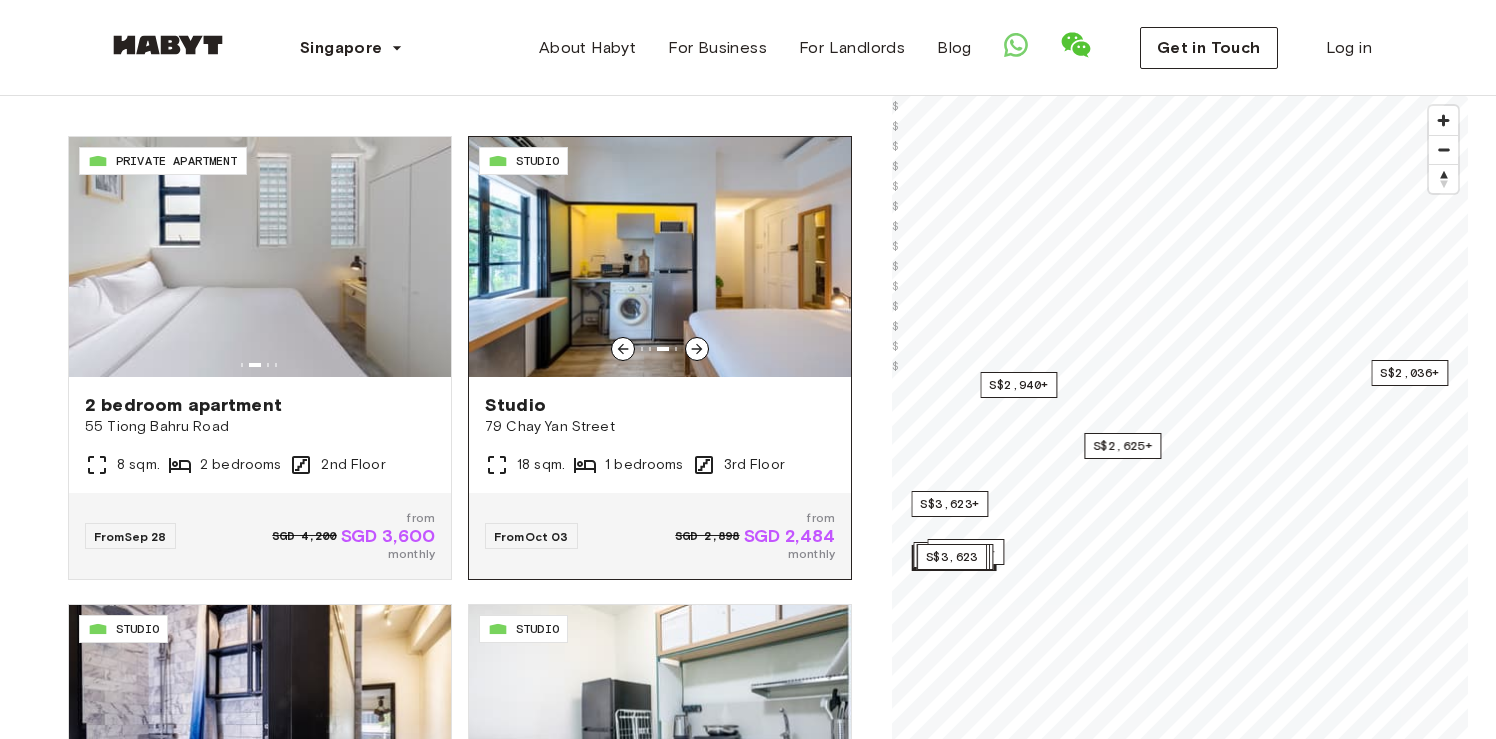 click at bounding box center [697, 349] 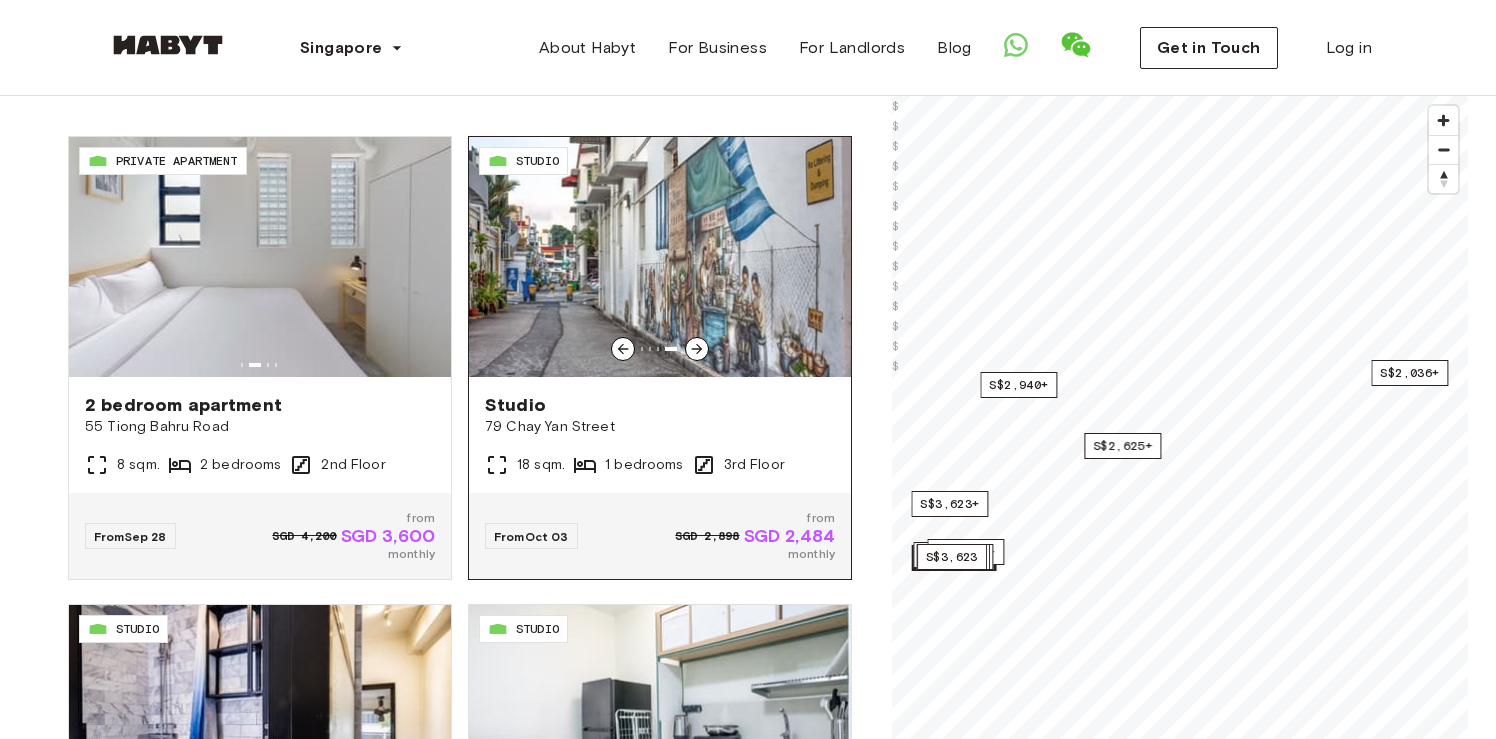 click 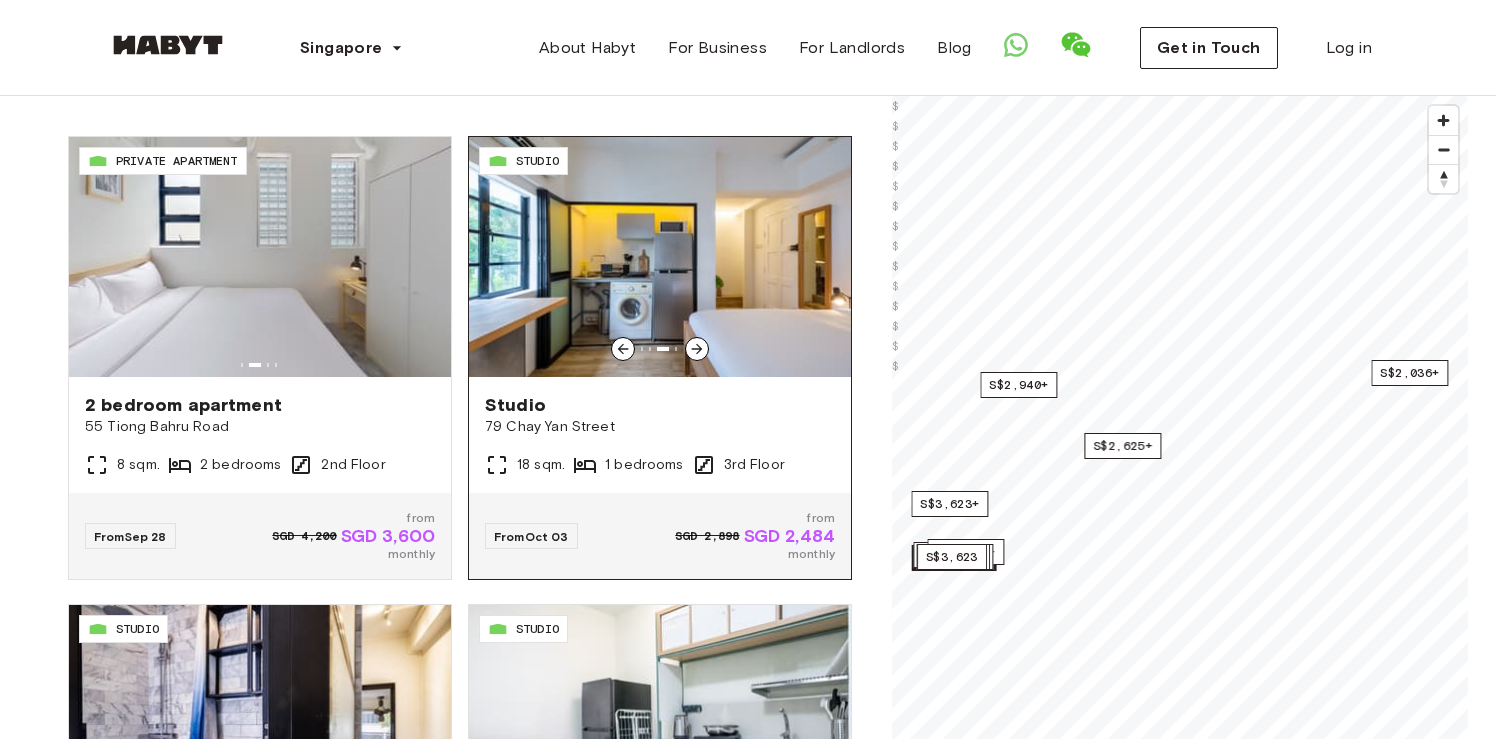 click 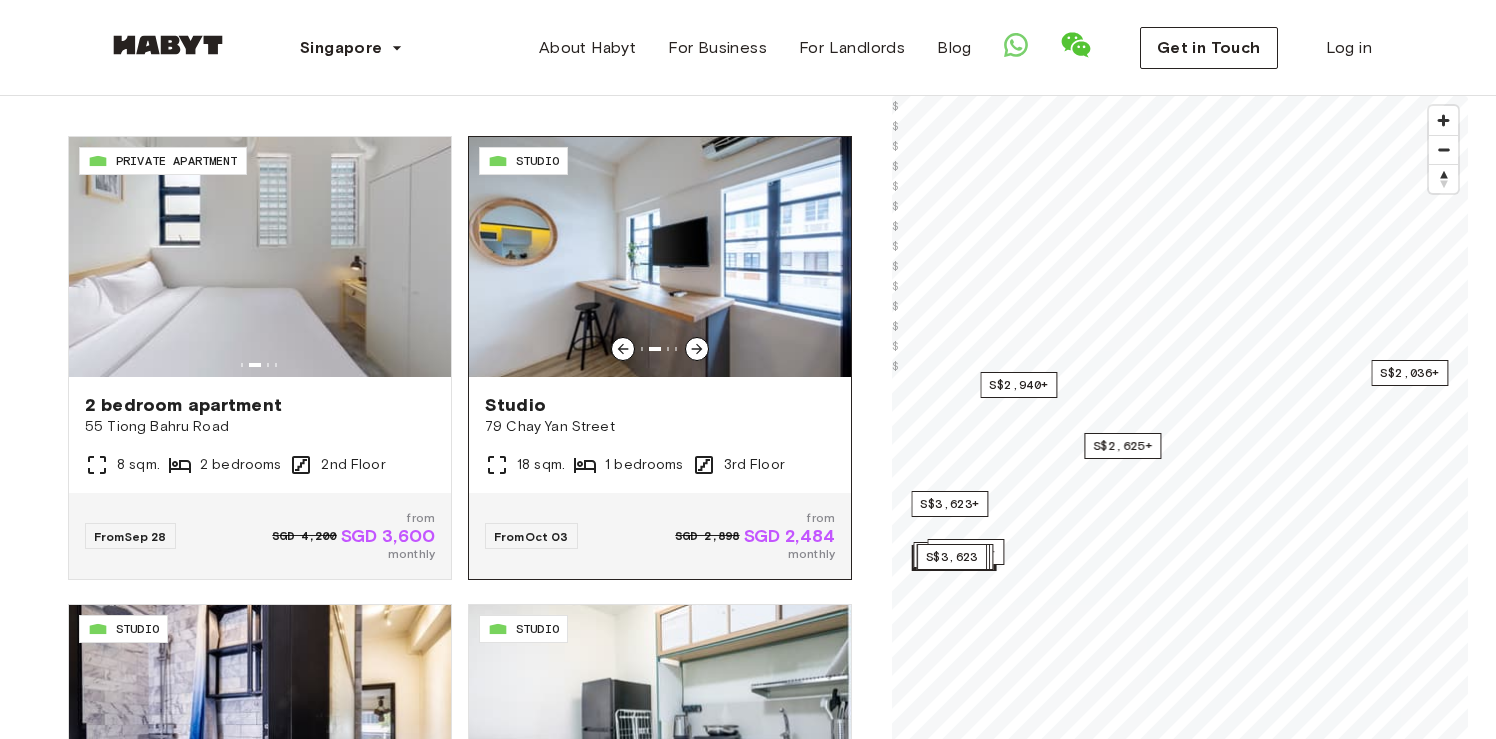 click 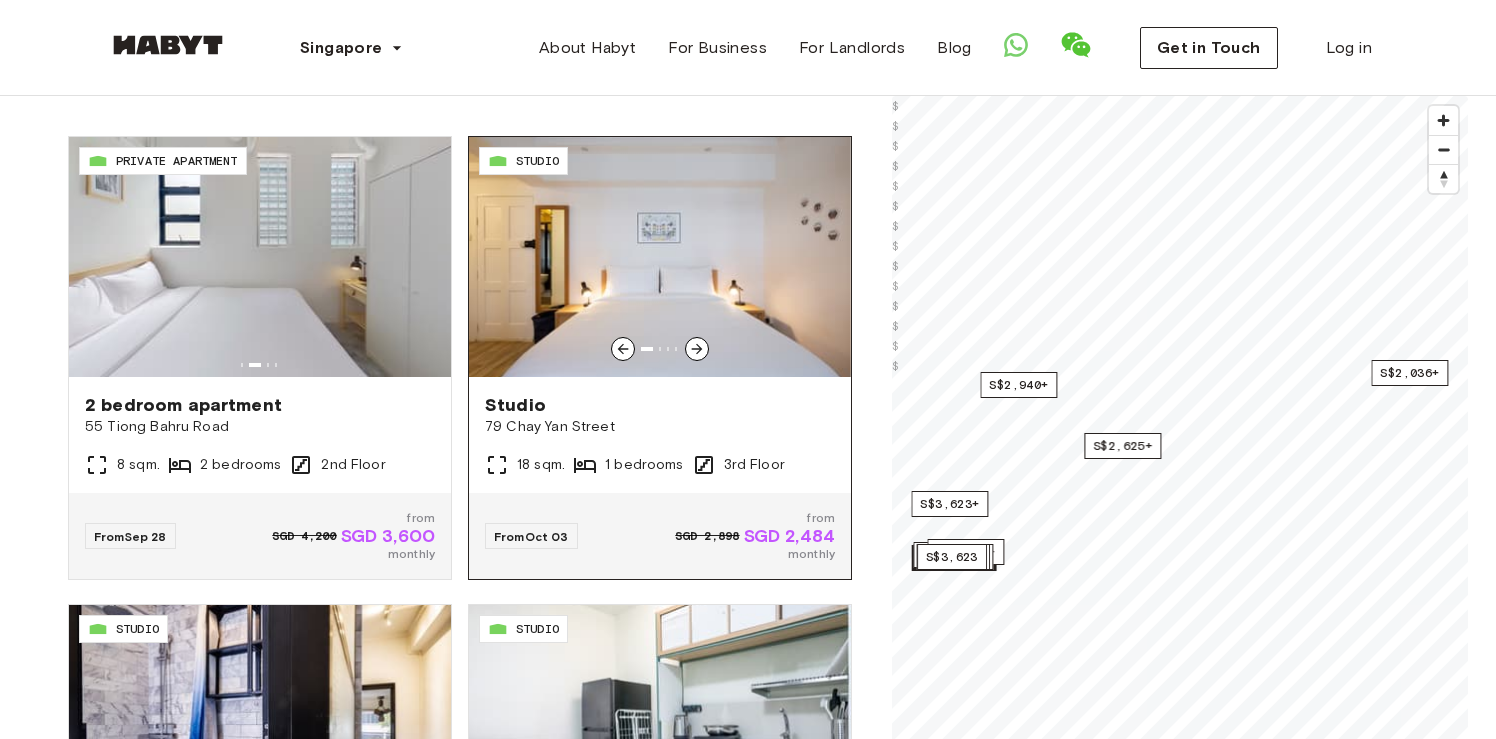 click 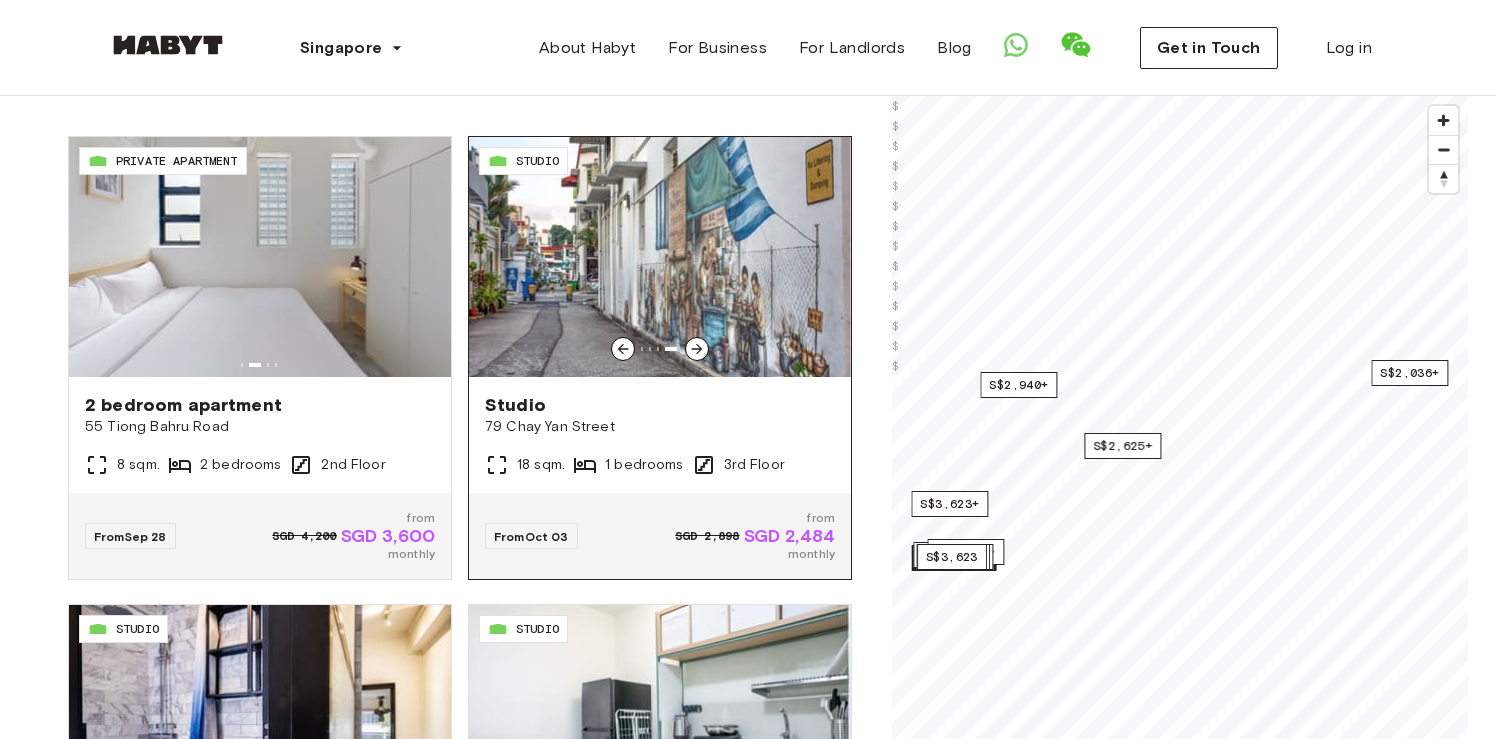 click 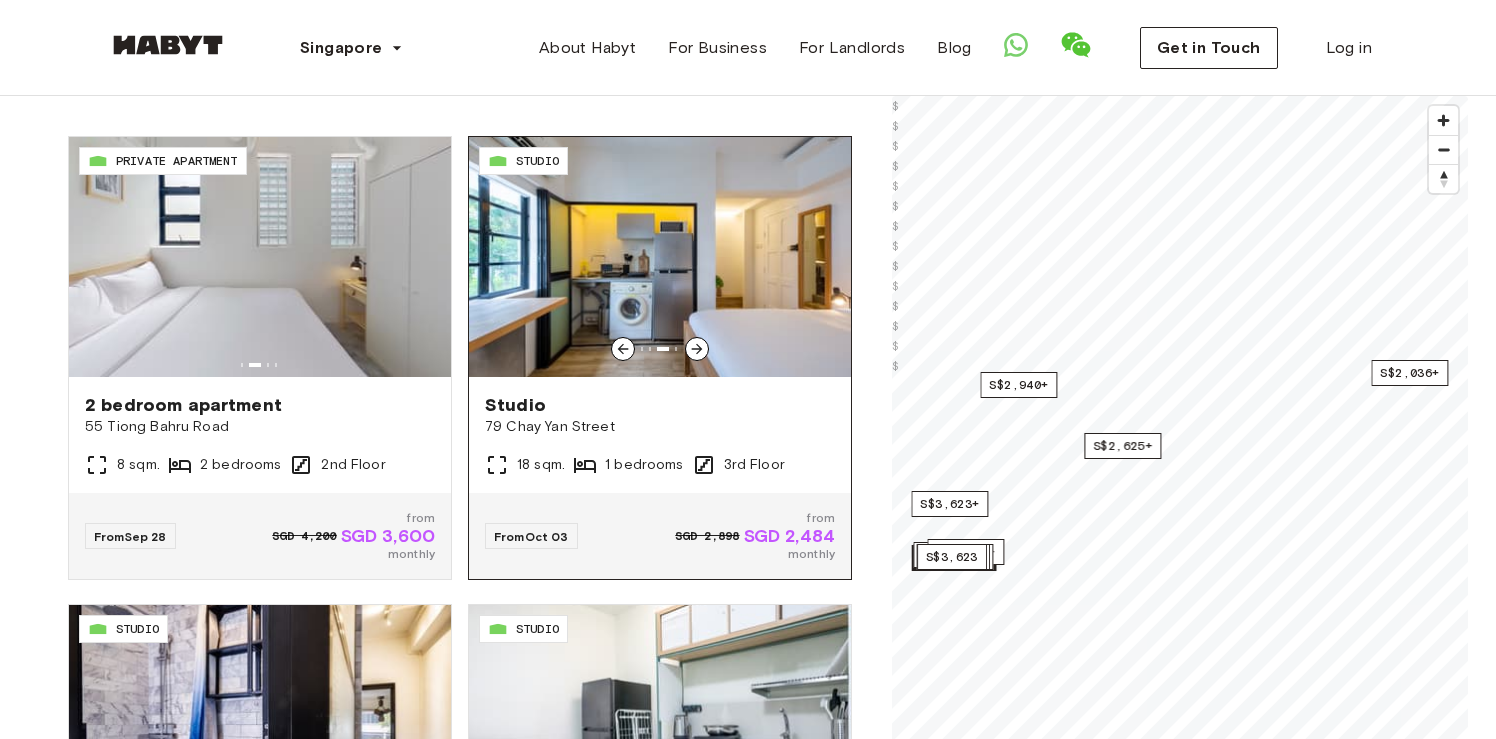 click 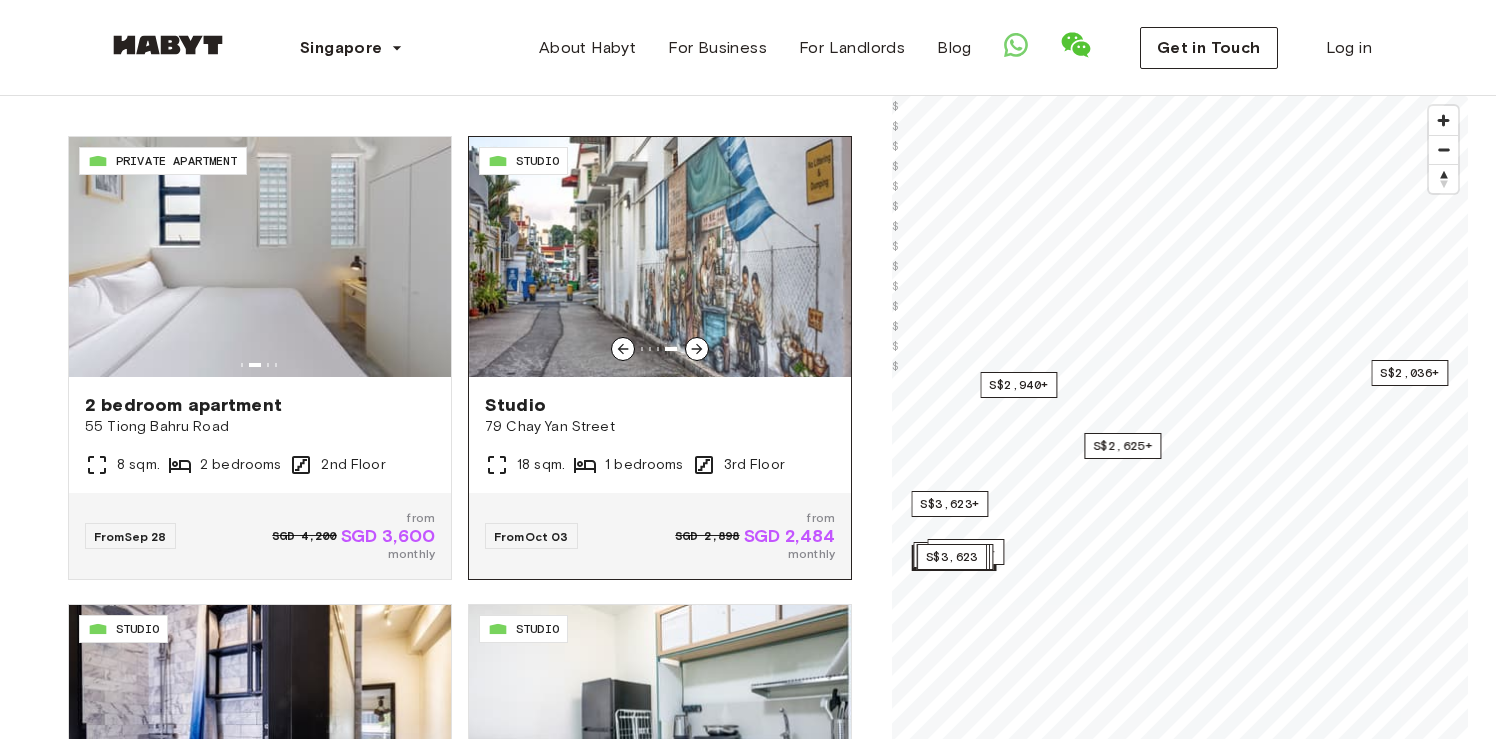 click 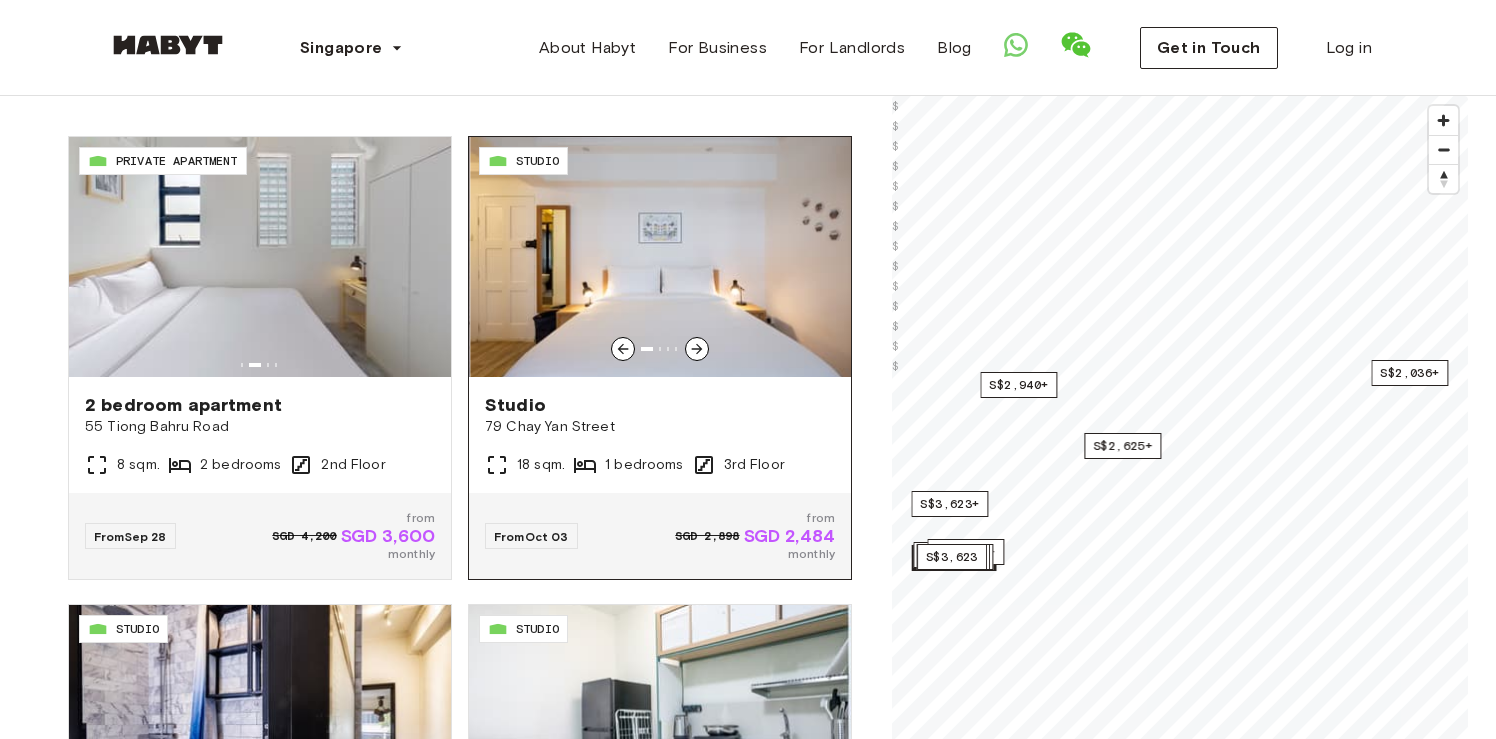 click 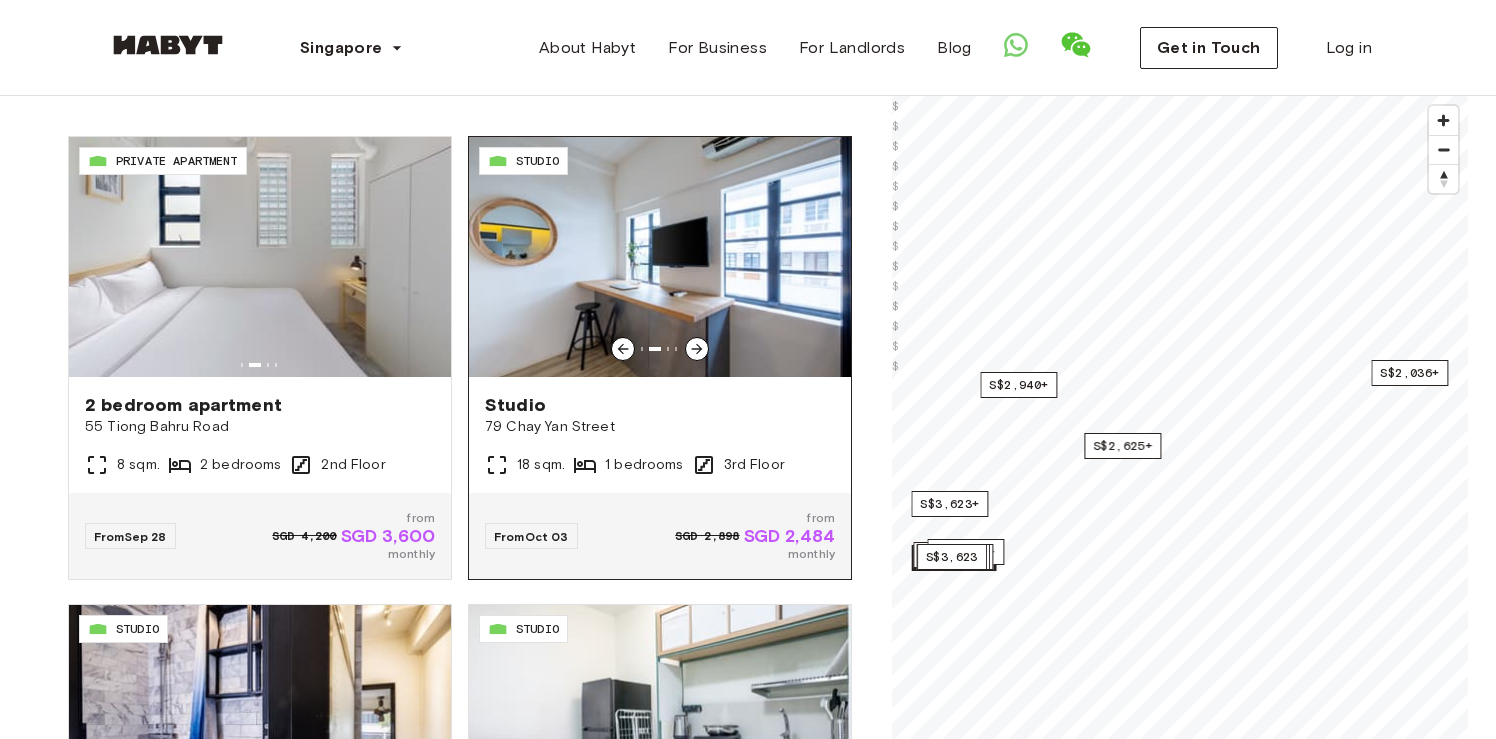 click 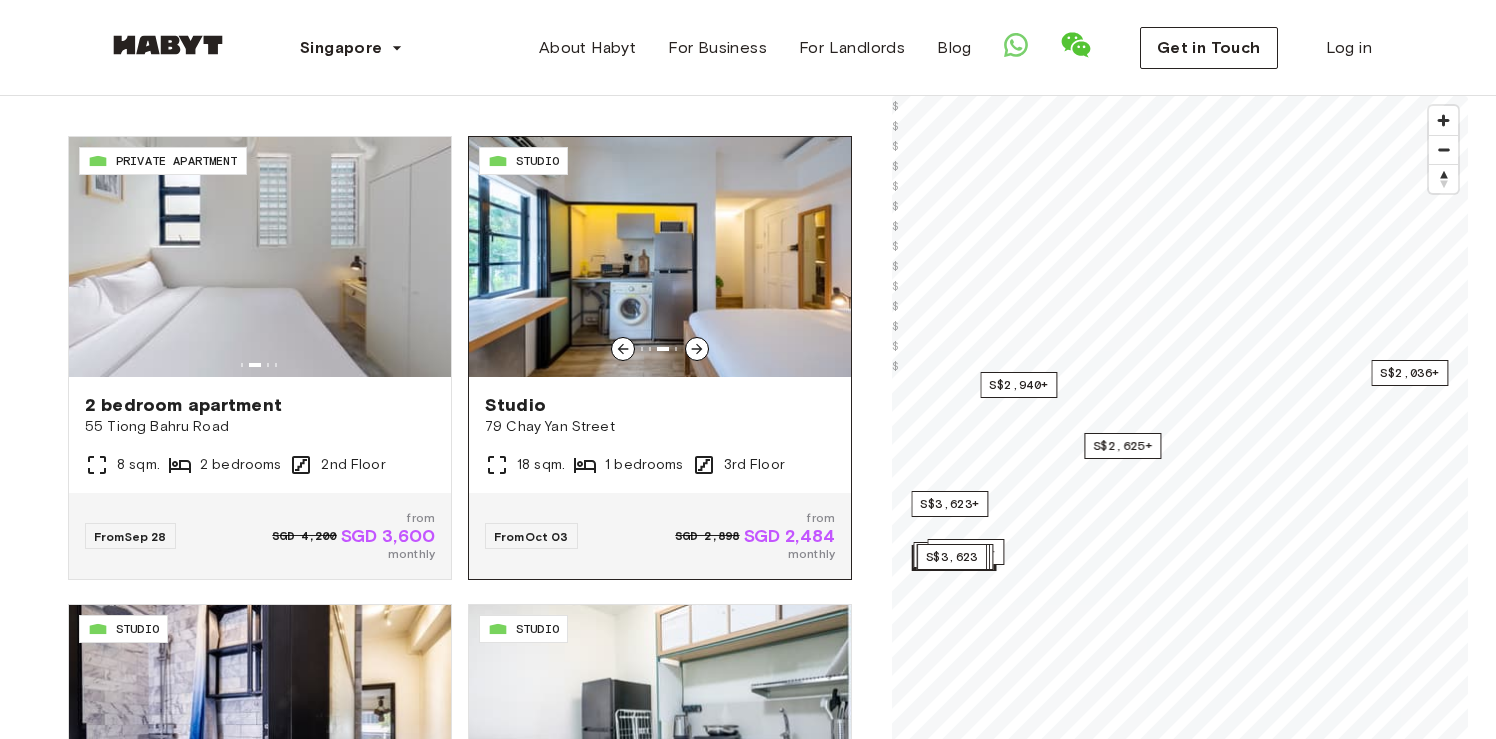 click 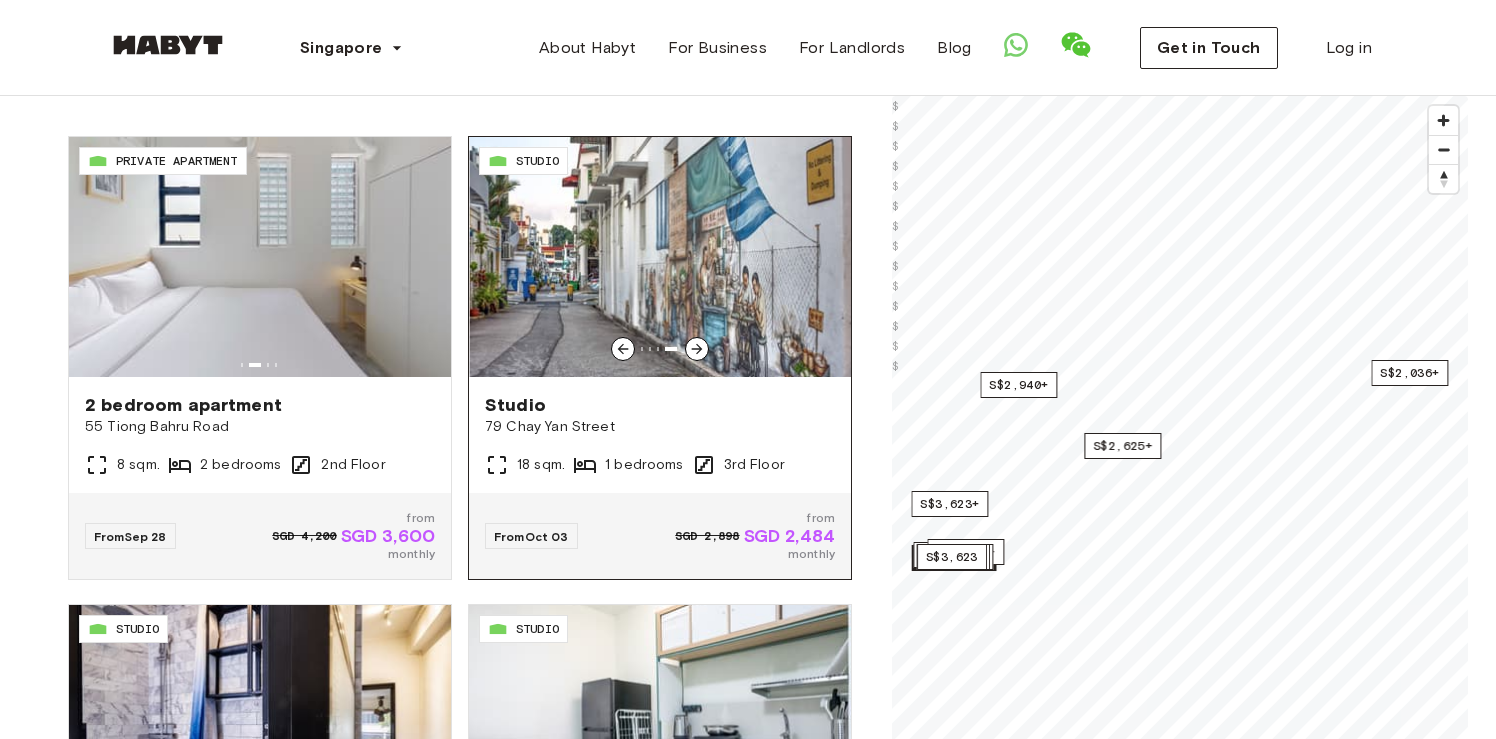 click 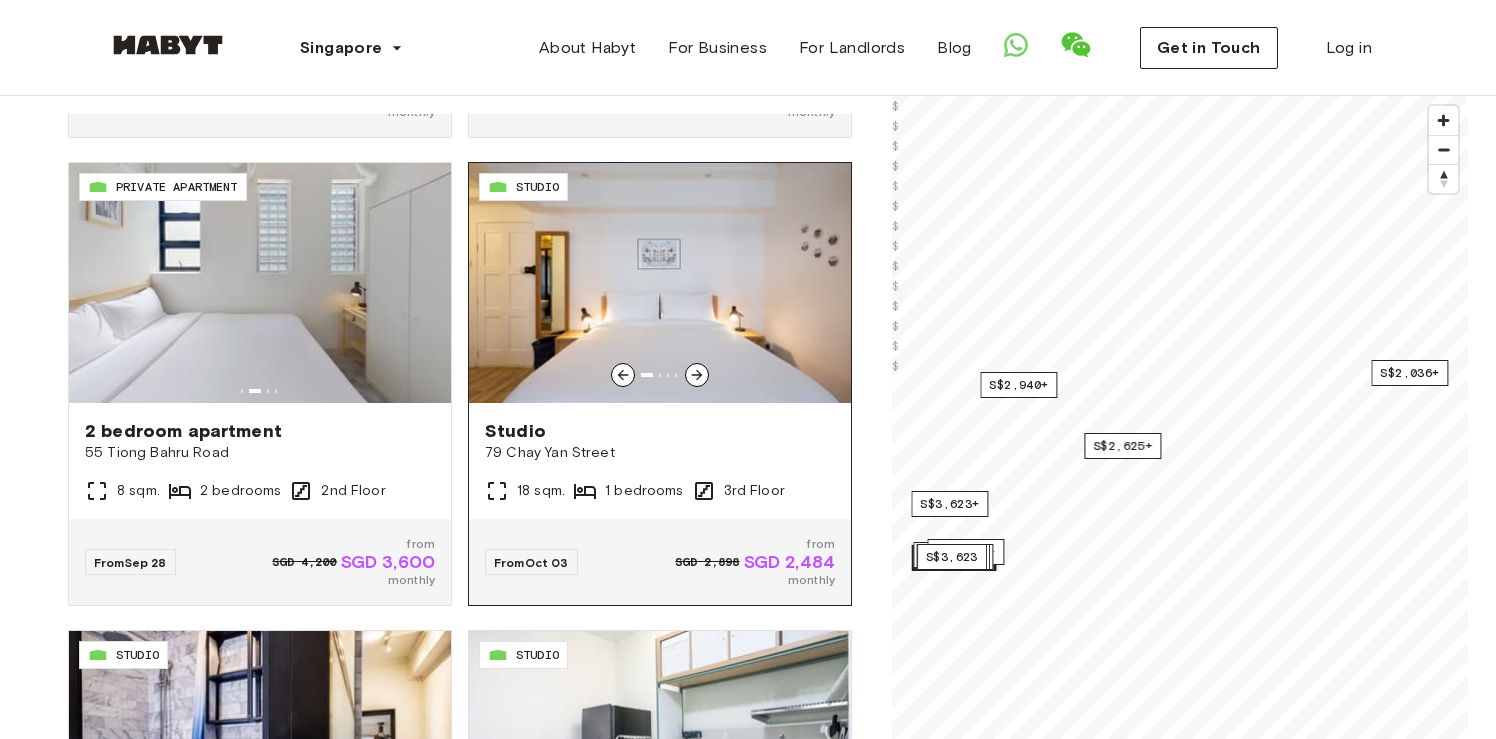 scroll, scrollTop: 1822, scrollLeft: 0, axis: vertical 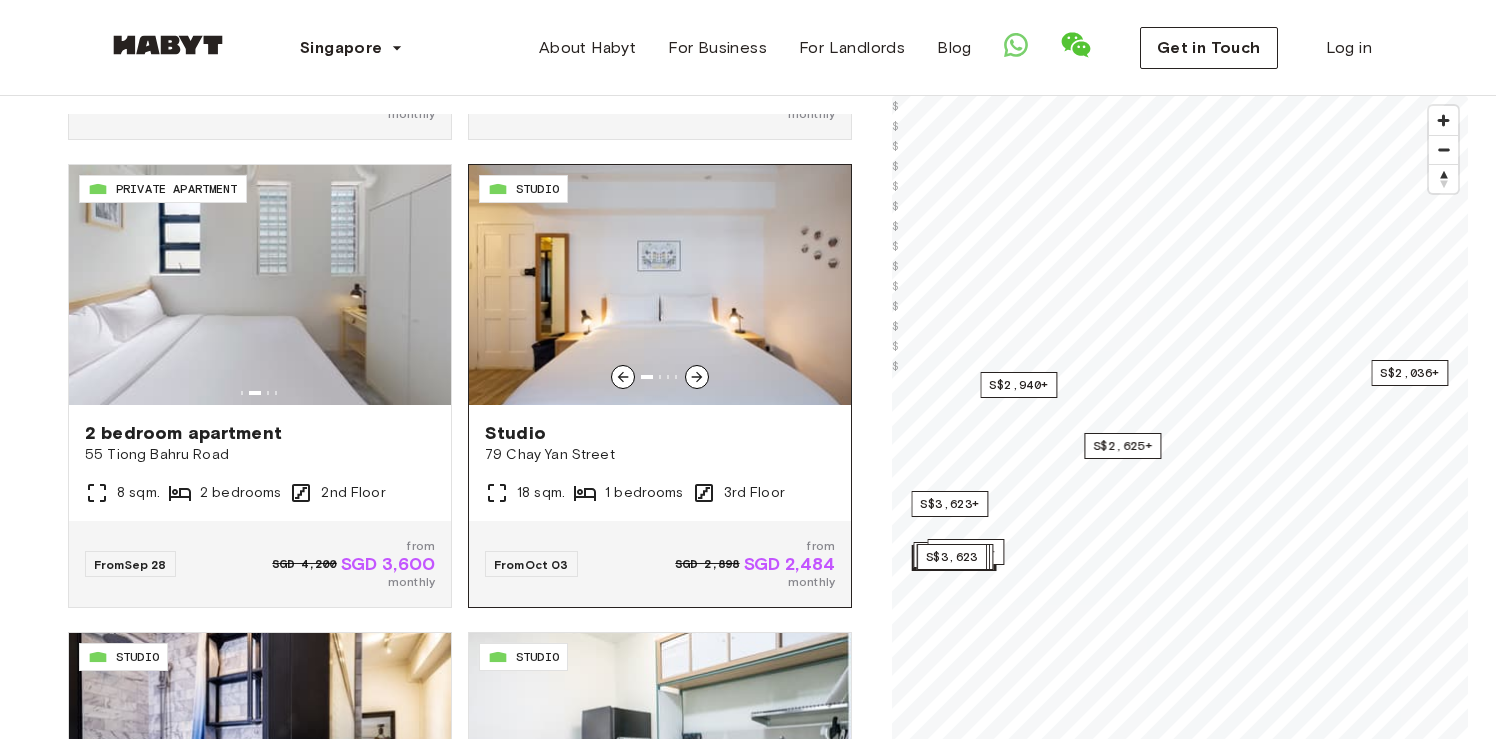 click at bounding box center (660, 285) 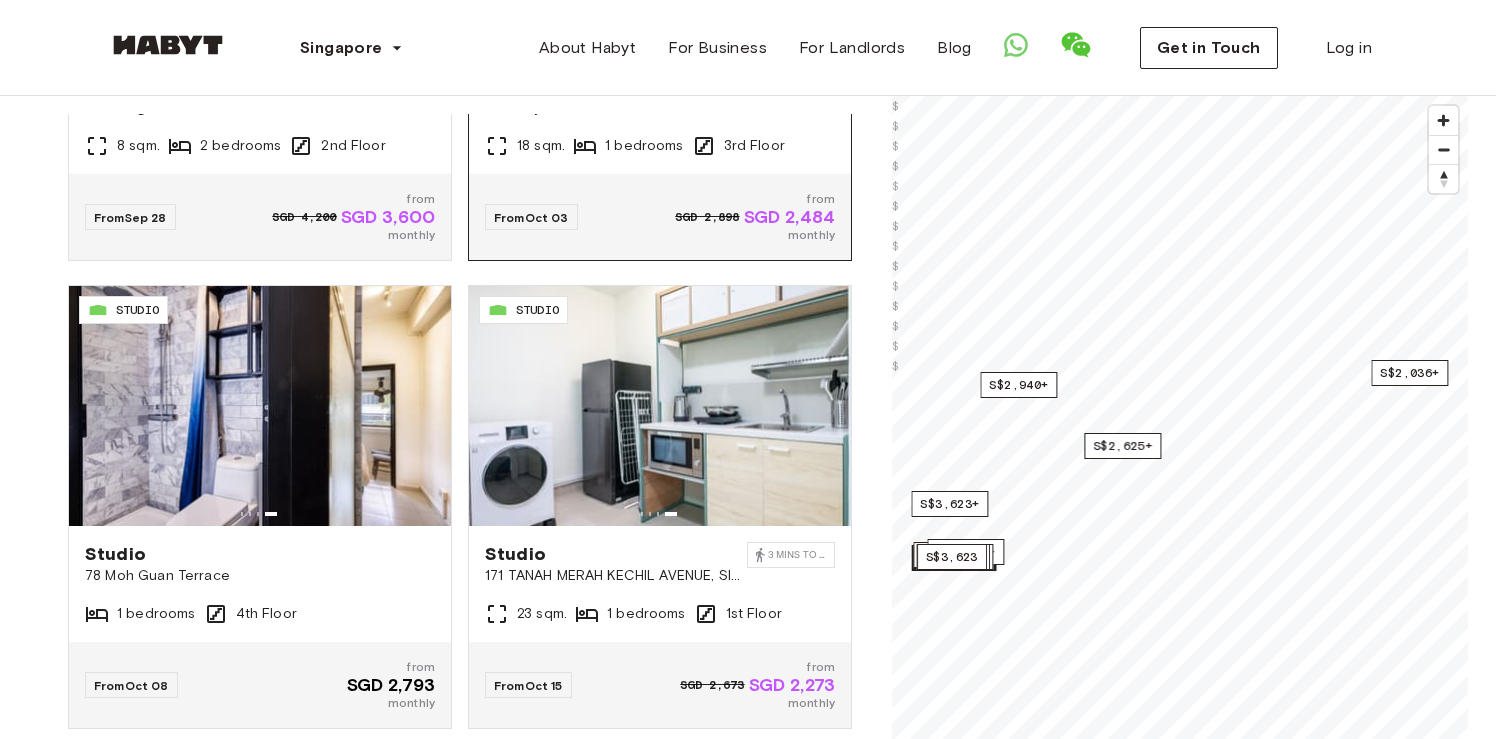 scroll, scrollTop: 2188, scrollLeft: 0, axis: vertical 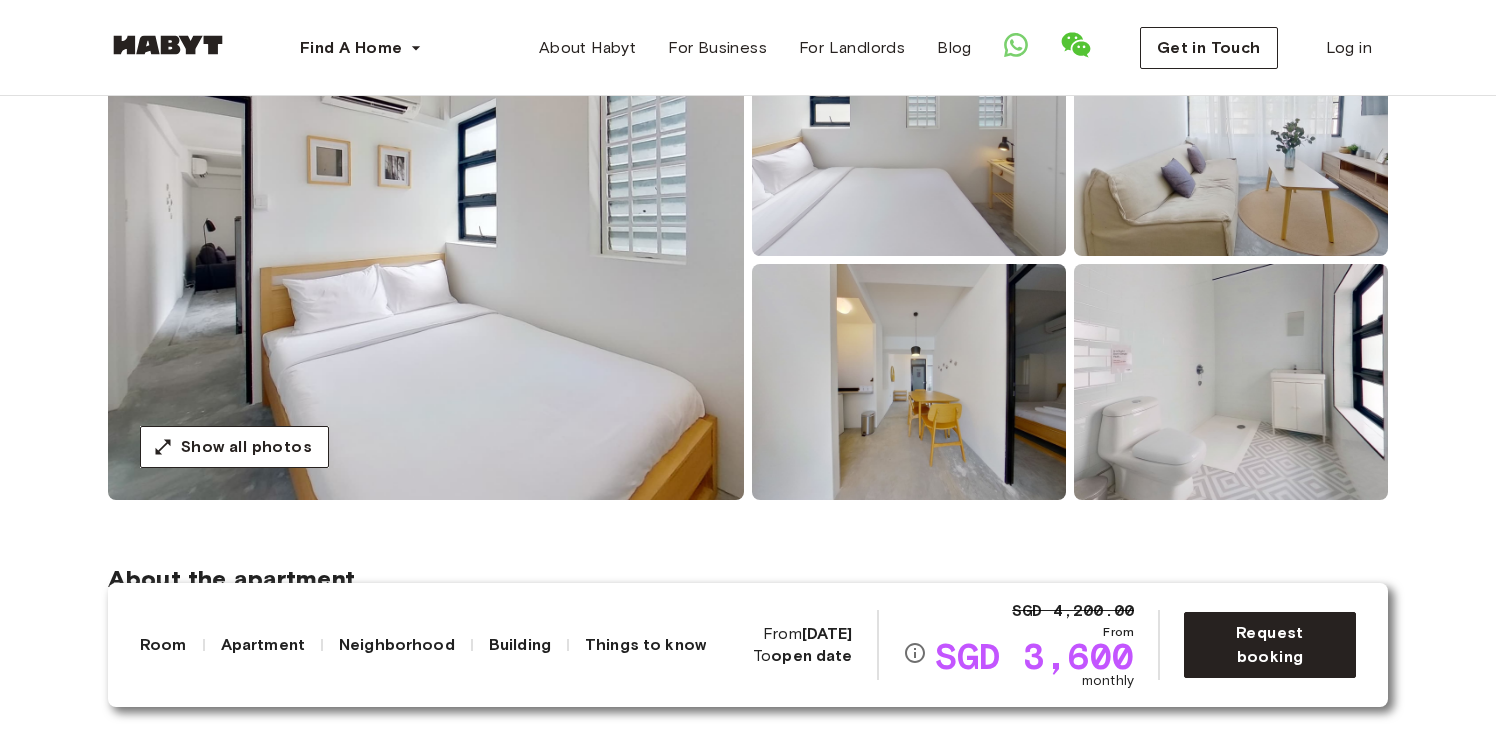 click at bounding box center (426, 260) 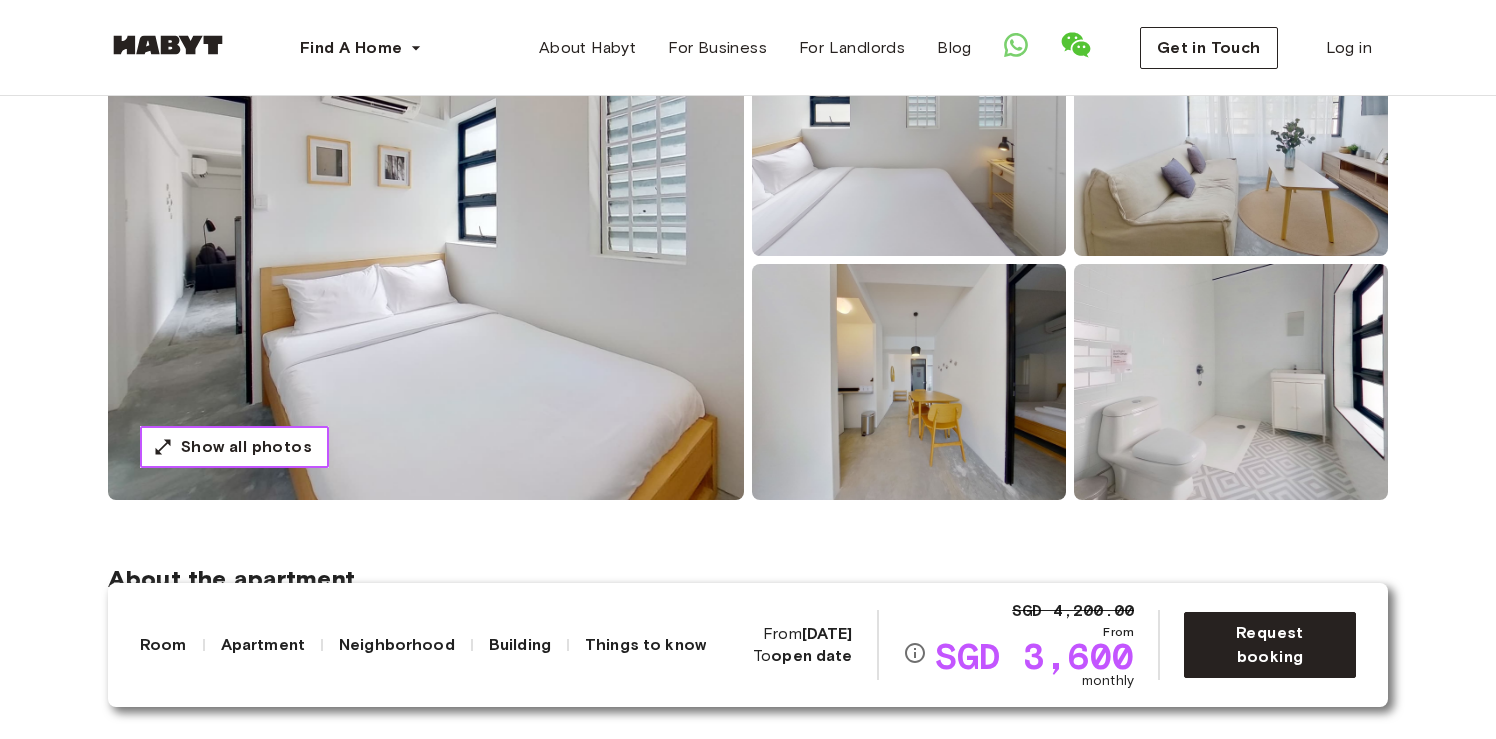 click on "Show all photos" at bounding box center (246, 447) 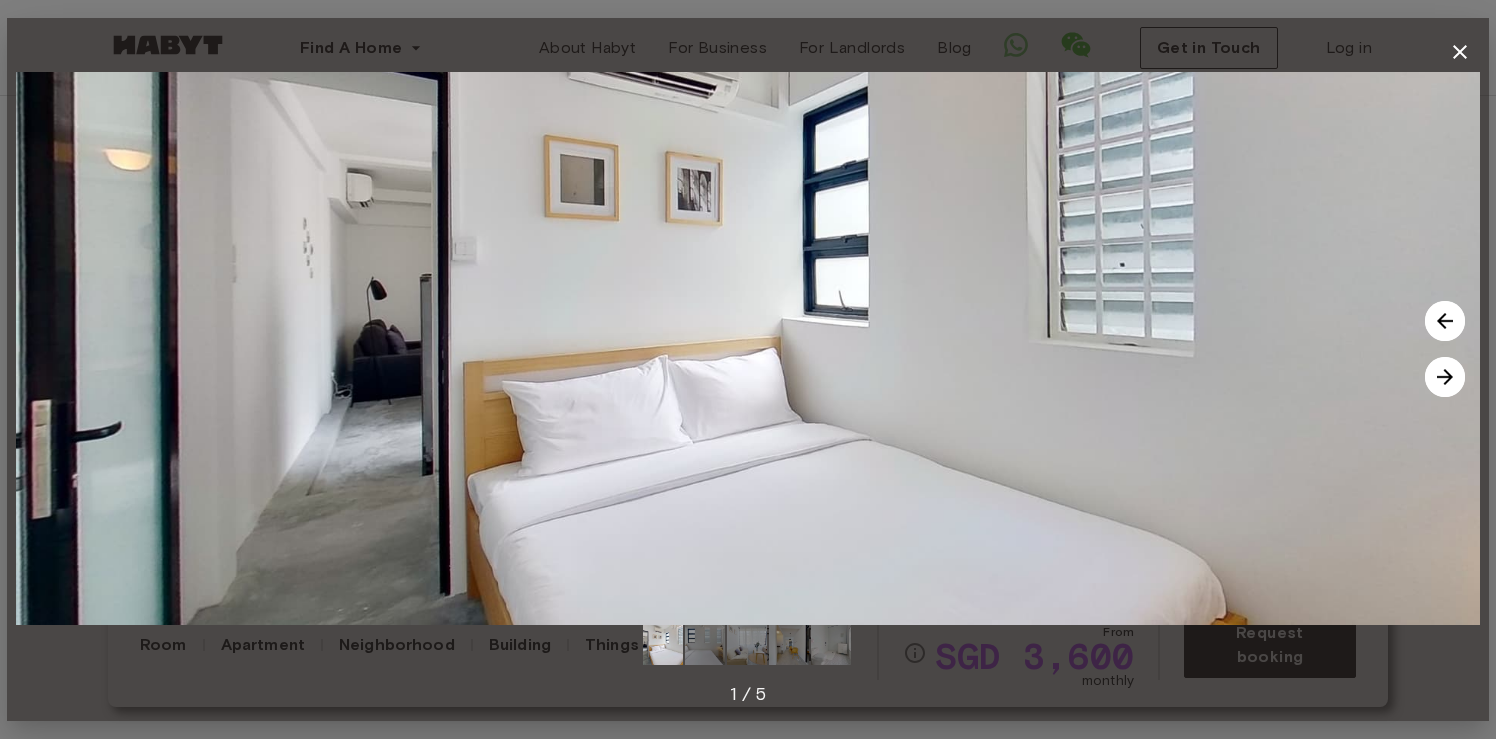 click at bounding box center (1445, 377) 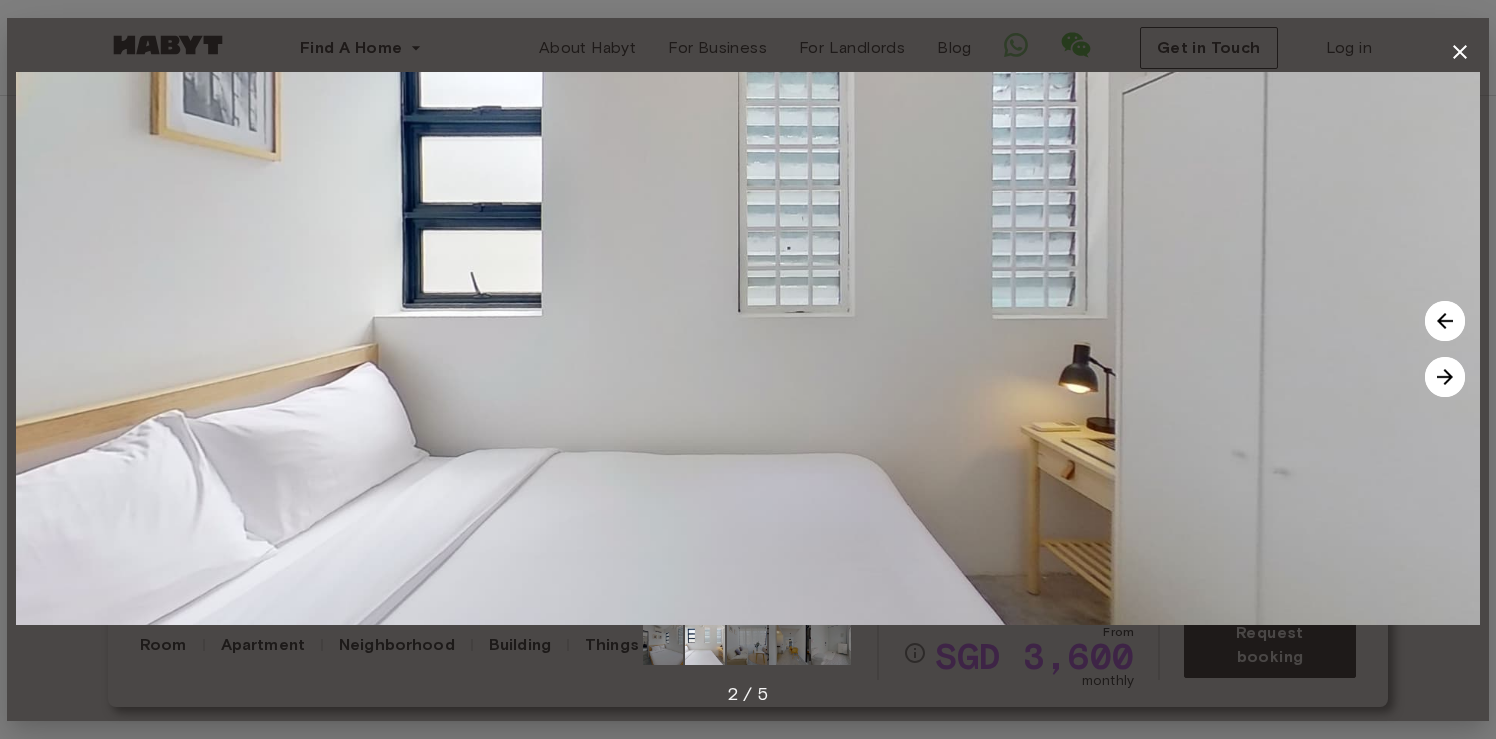 click at bounding box center (1445, 377) 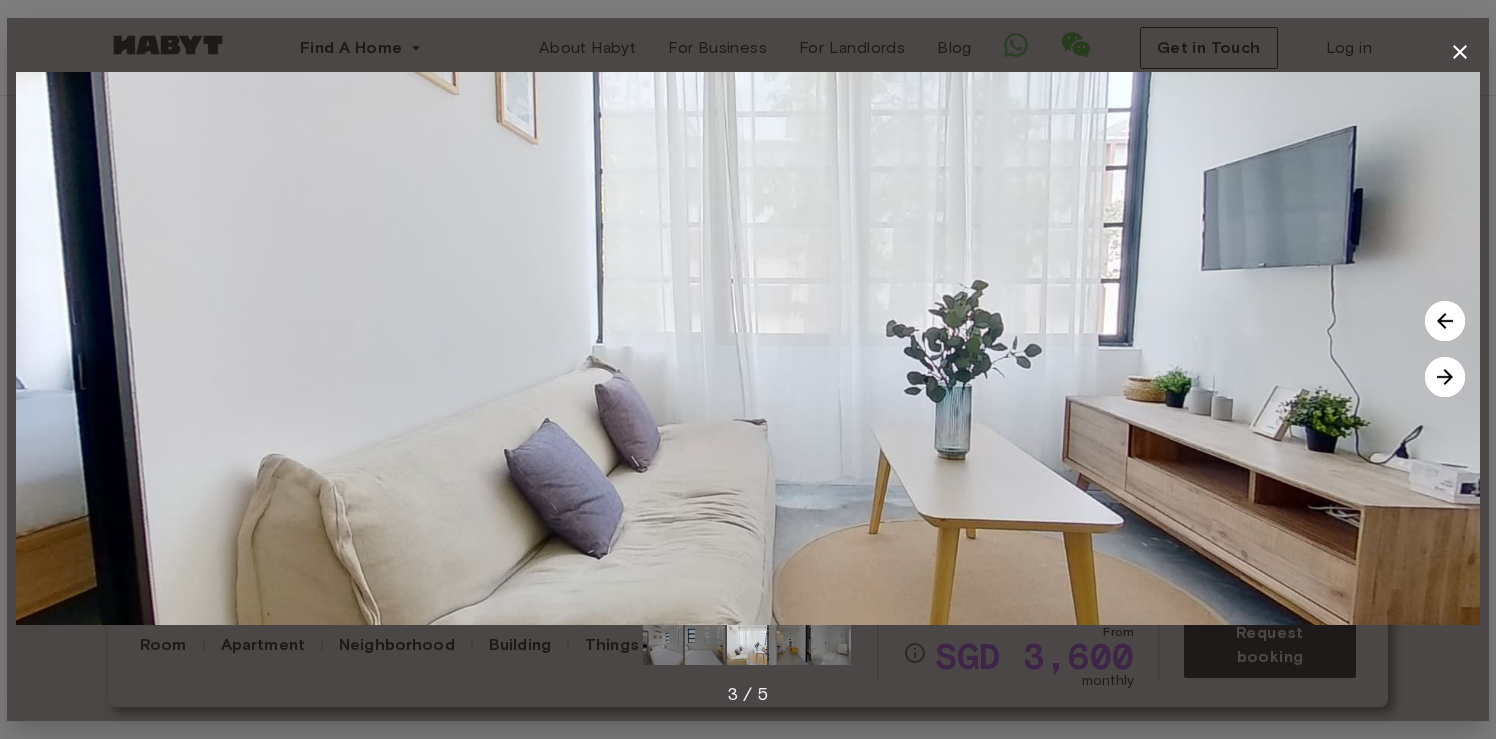 click at bounding box center [1445, 377] 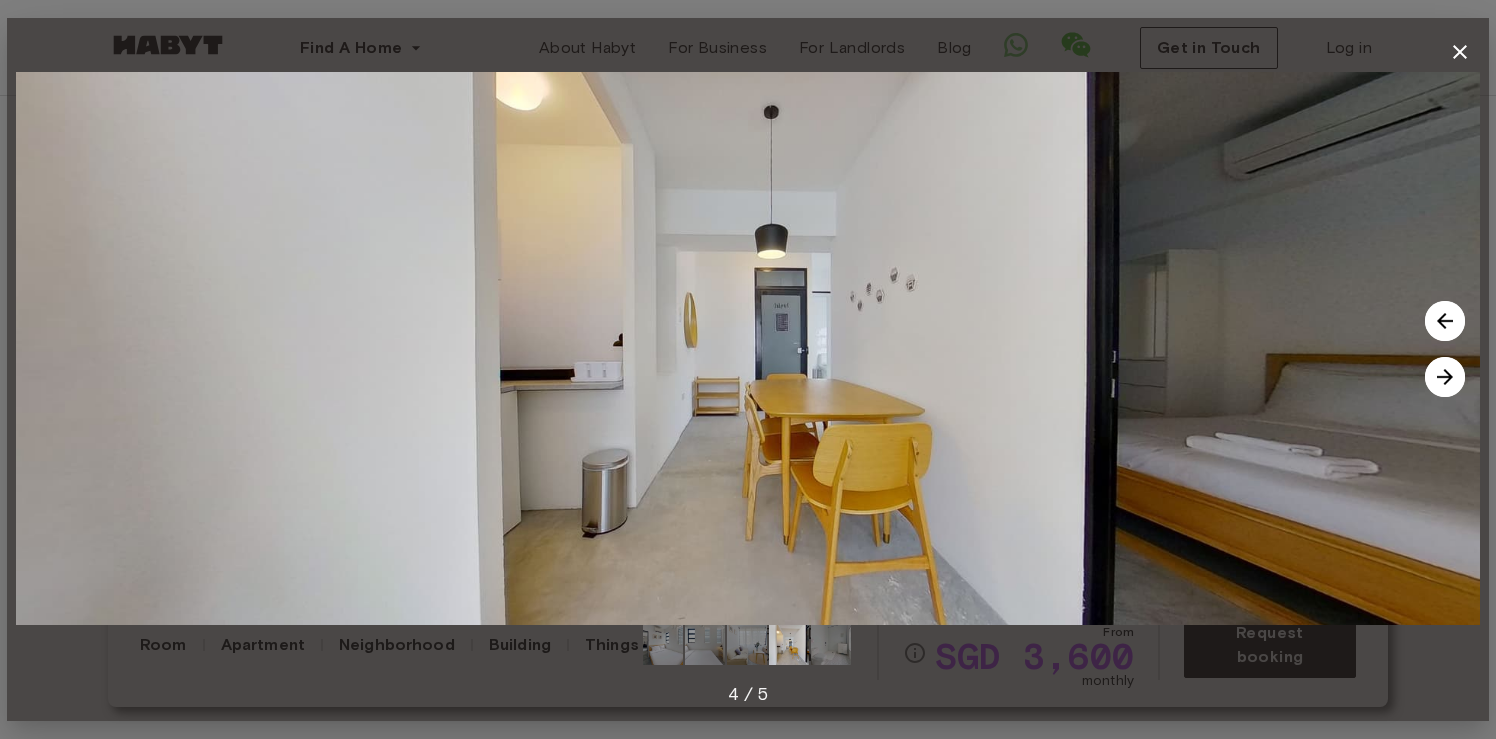 click at bounding box center (1445, 377) 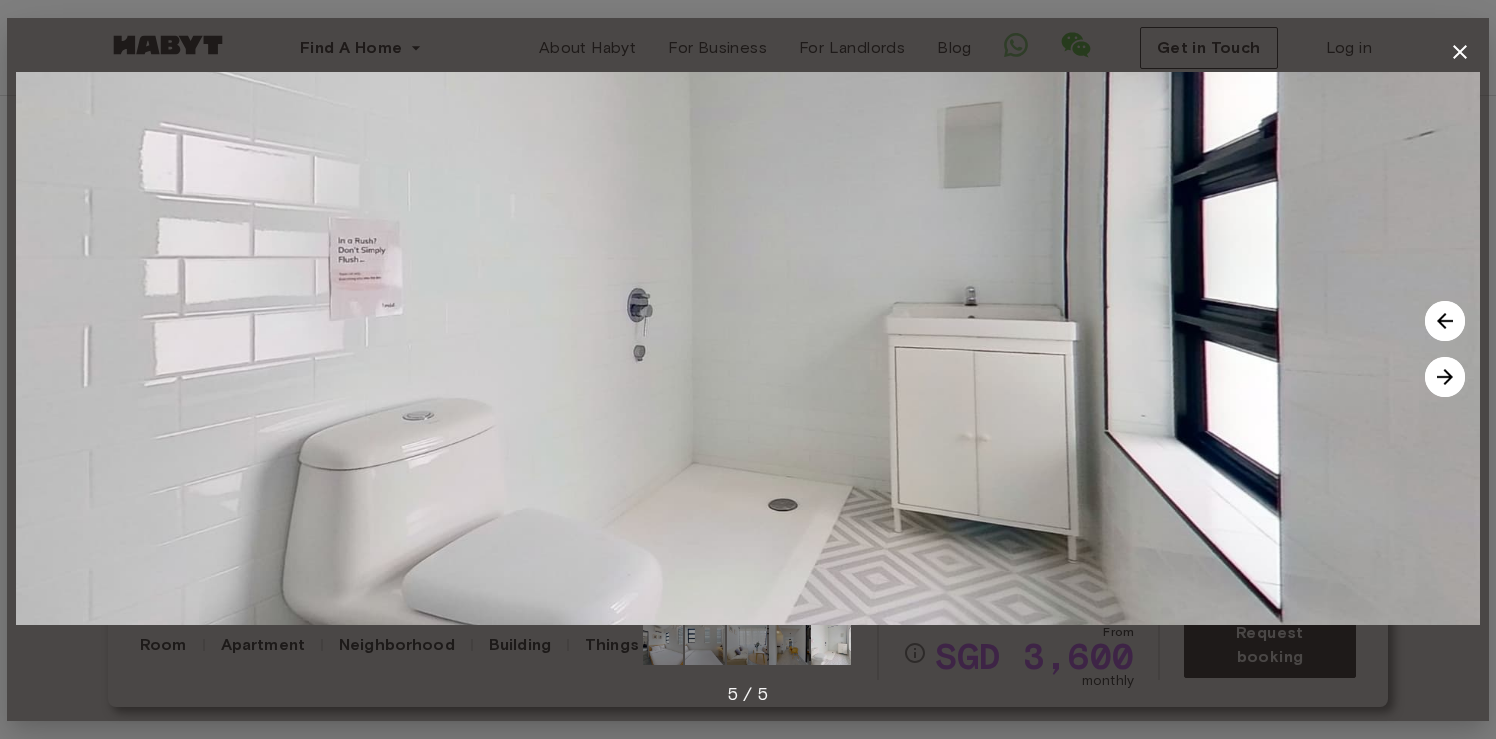 click at bounding box center (1445, 377) 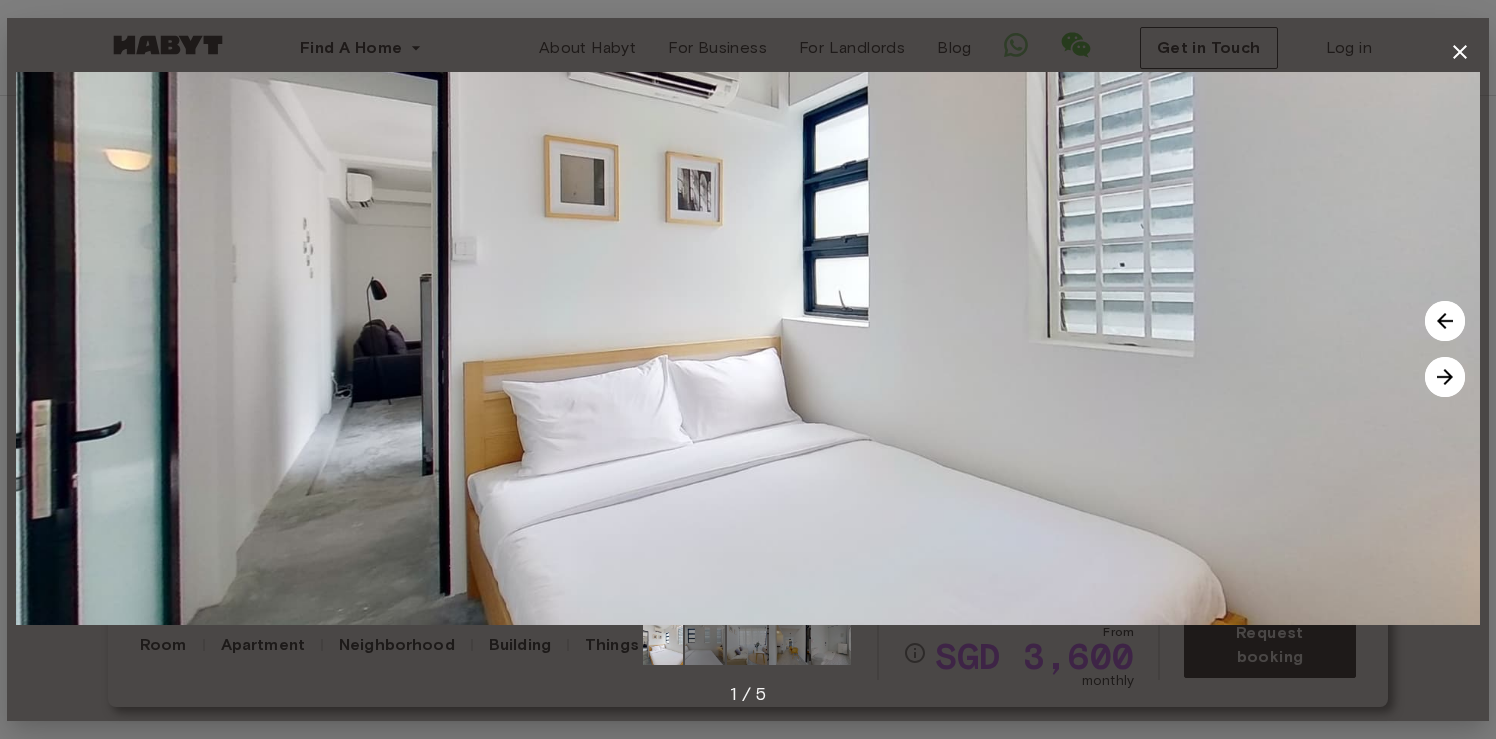 click at bounding box center (1445, 377) 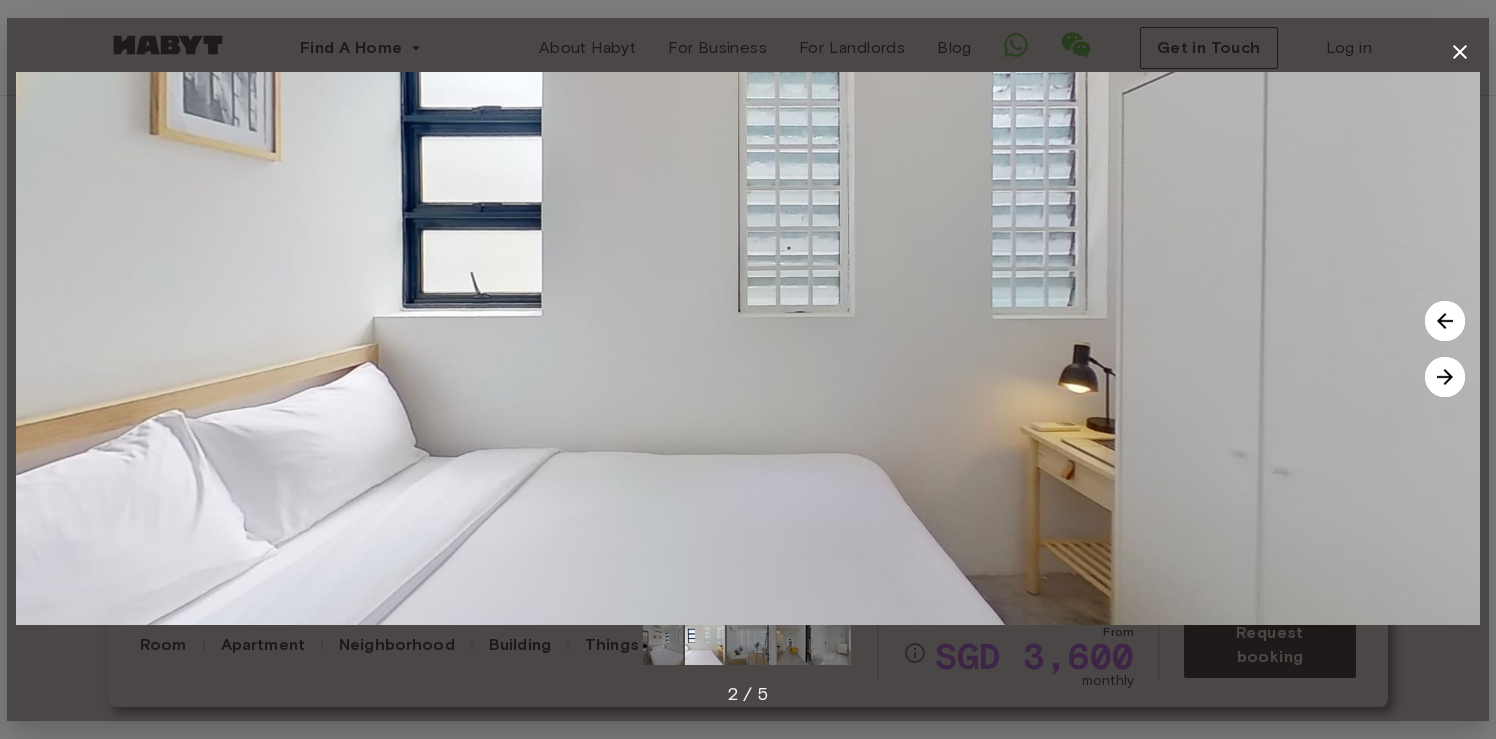 click at bounding box center [1445, 377] 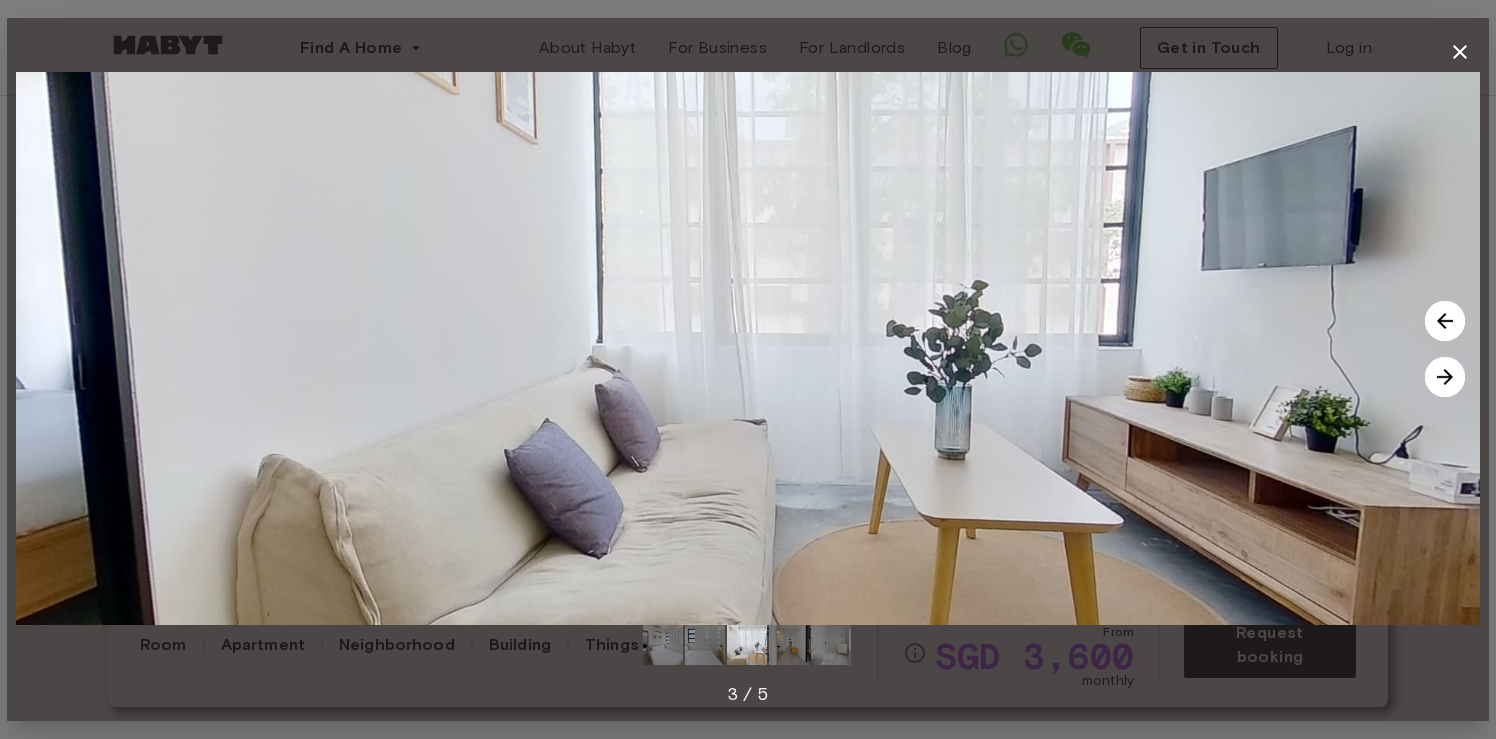 click 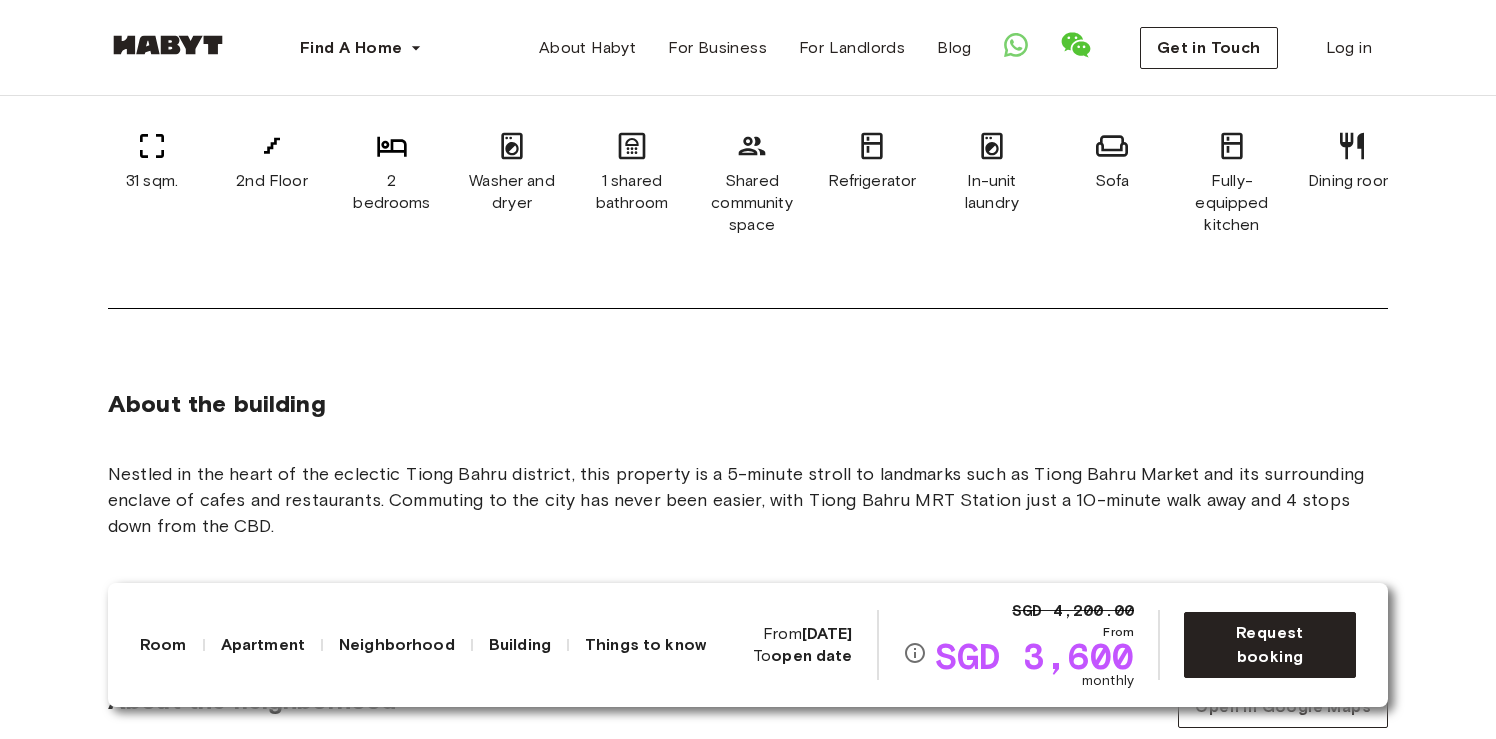 scroll, scrollTop: 947, scrollLeft: 0, axis: vertical 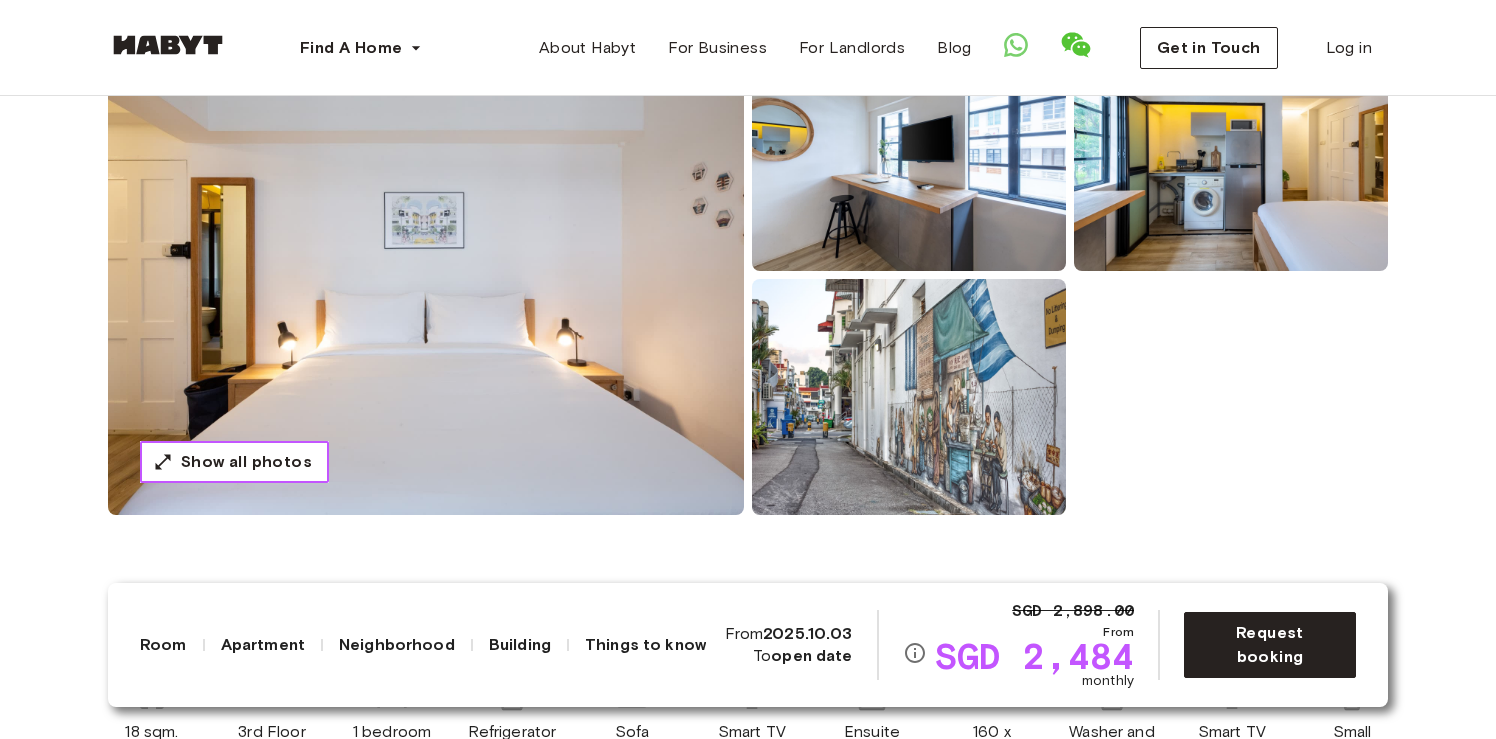 click on "Show all photos" at bounding box center (246, 462) 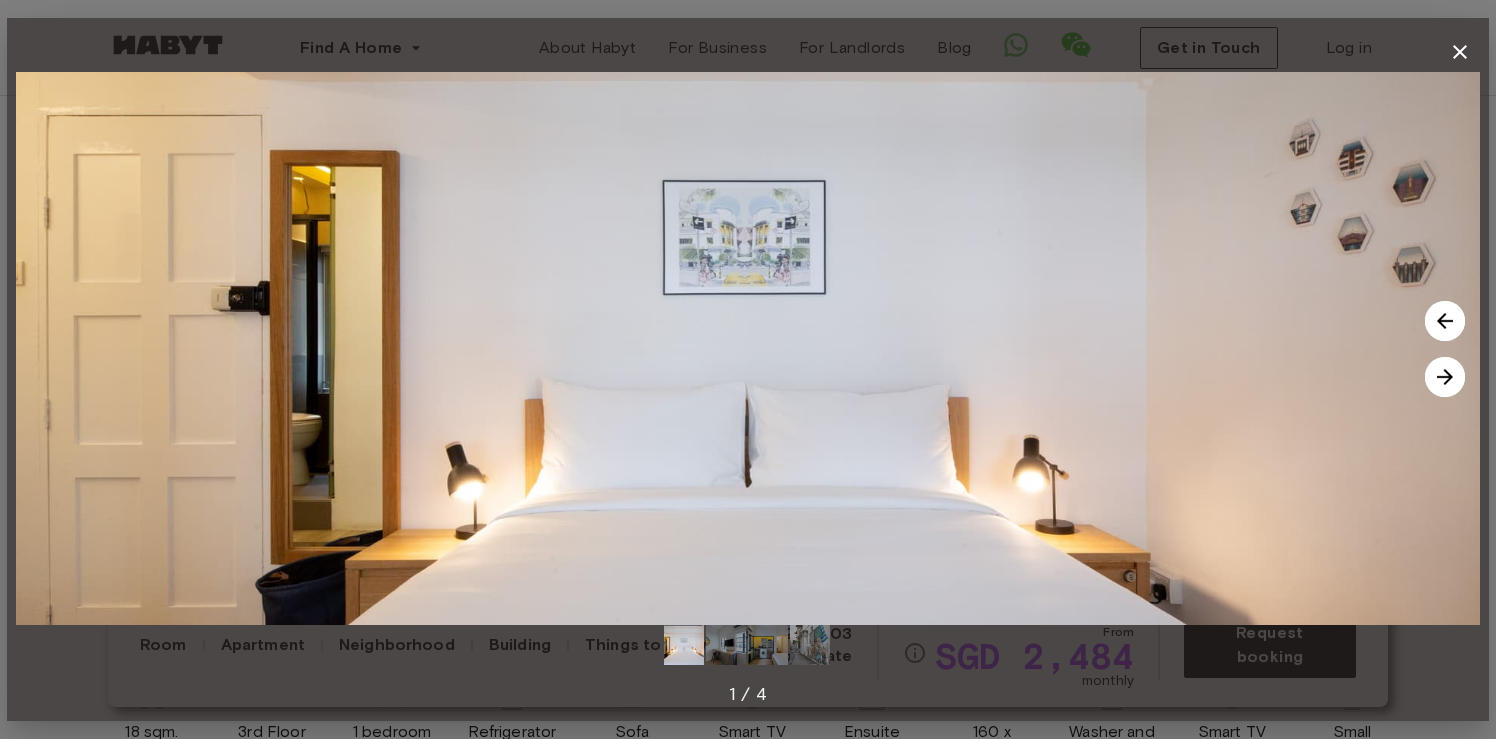 click at bounding box center [1445, 377] 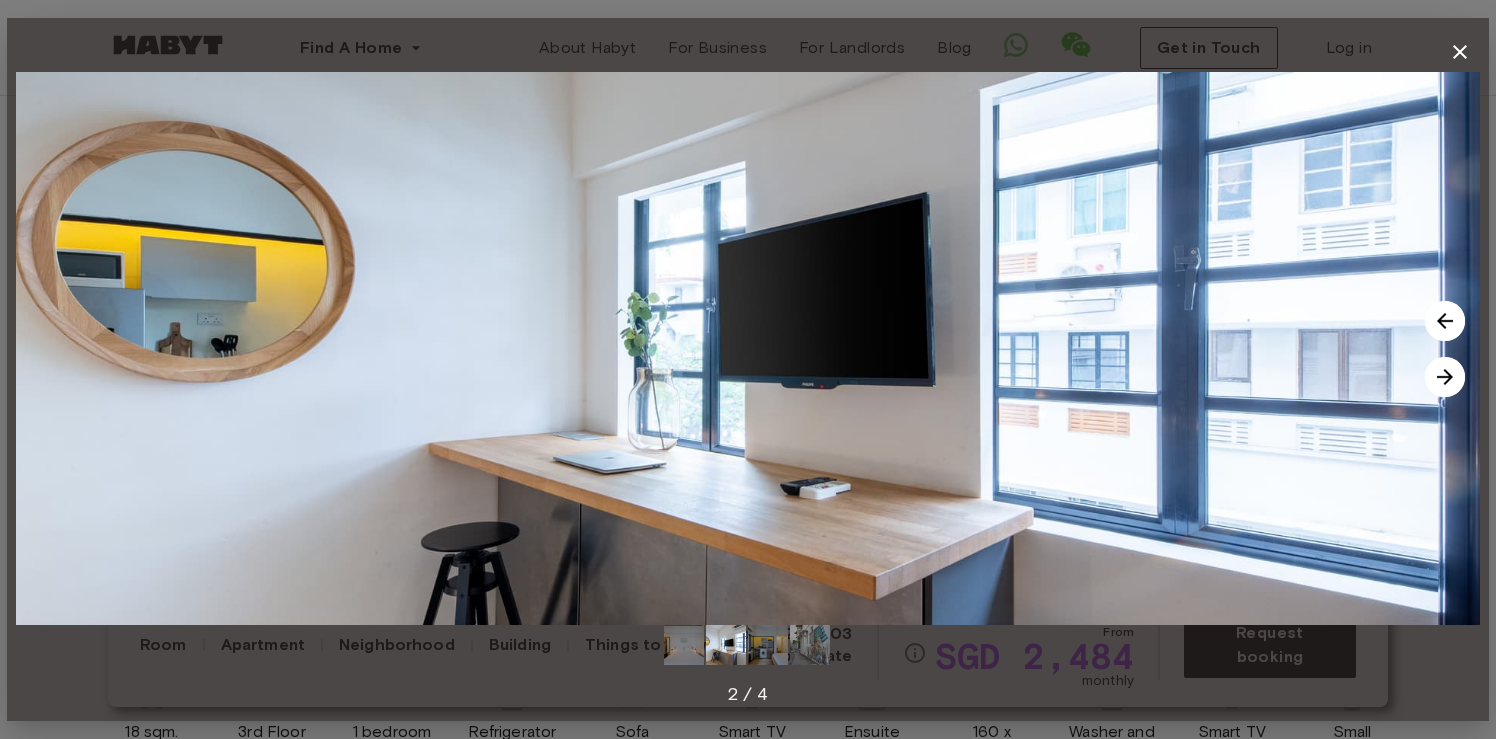 click at bounding box center [1445, 377] 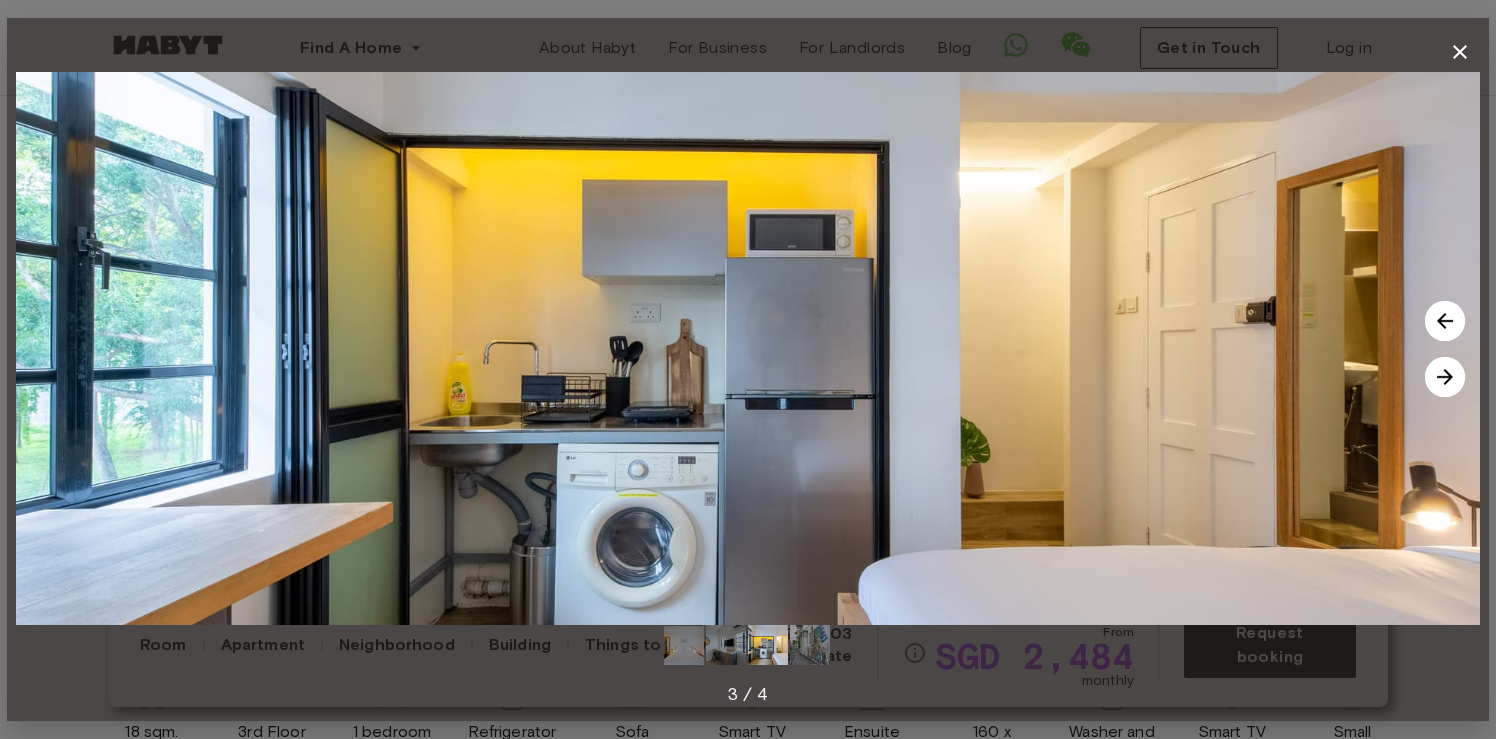 click at bounding box center (1445, 377) 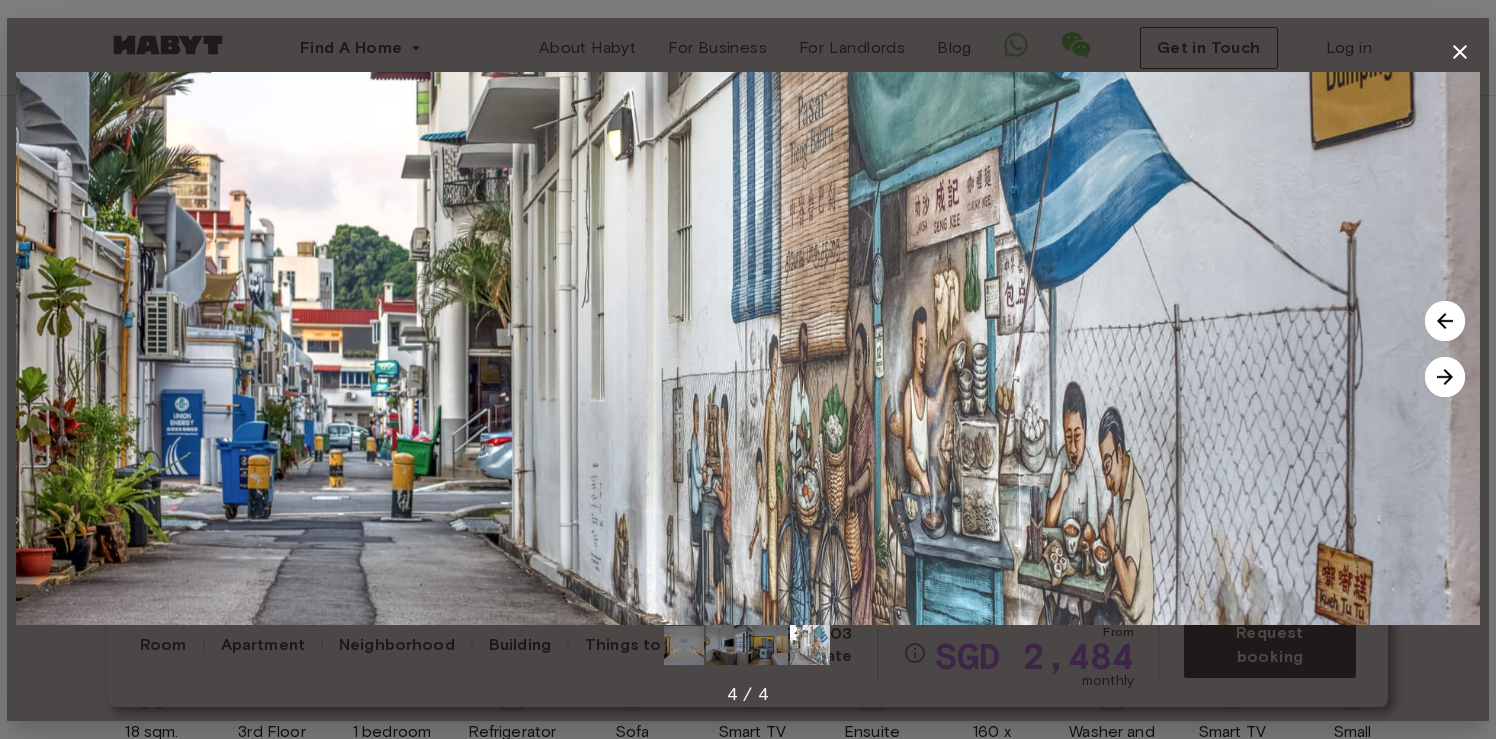 click at bounding box center [1445, 377] 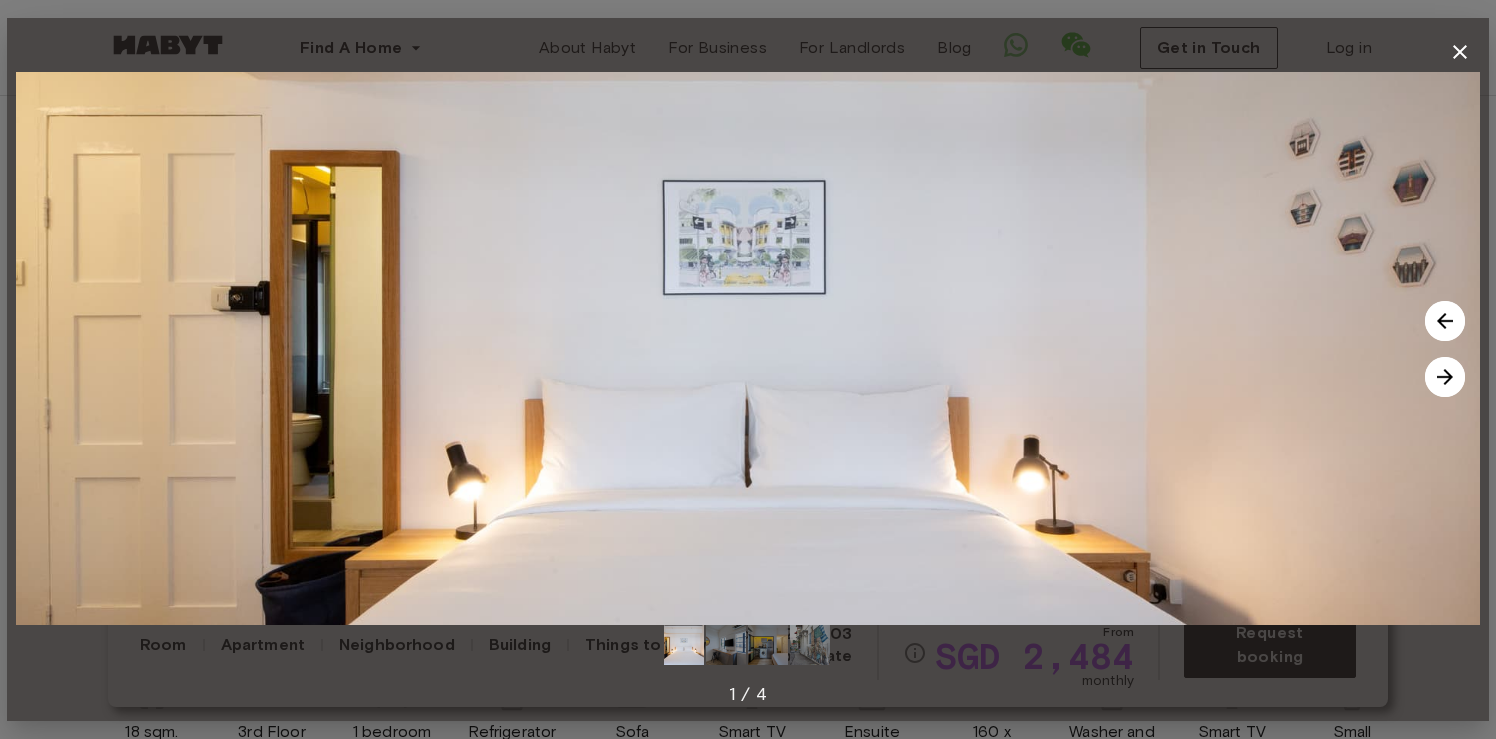 click at bounding box center (1445, 377) 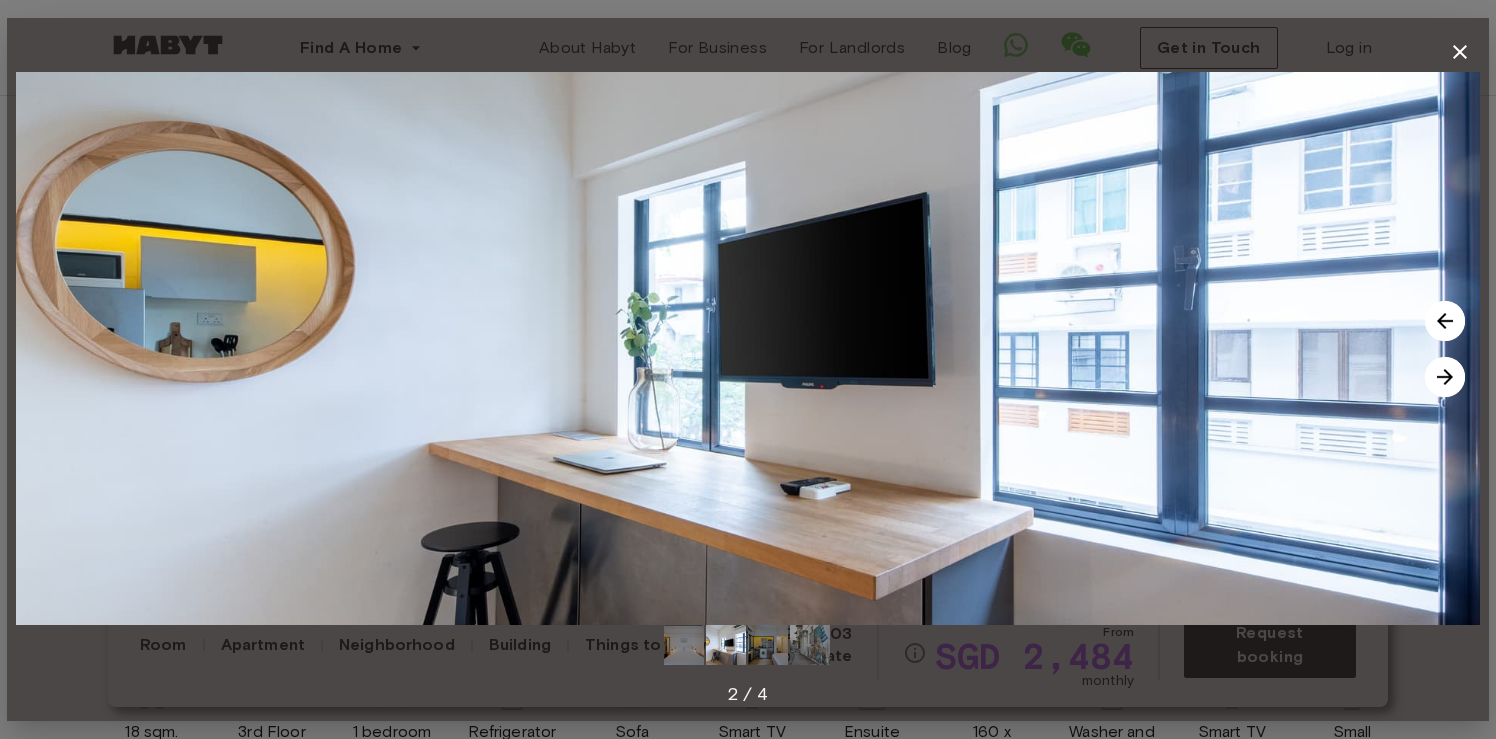 click at bounding box center (1460, 52) 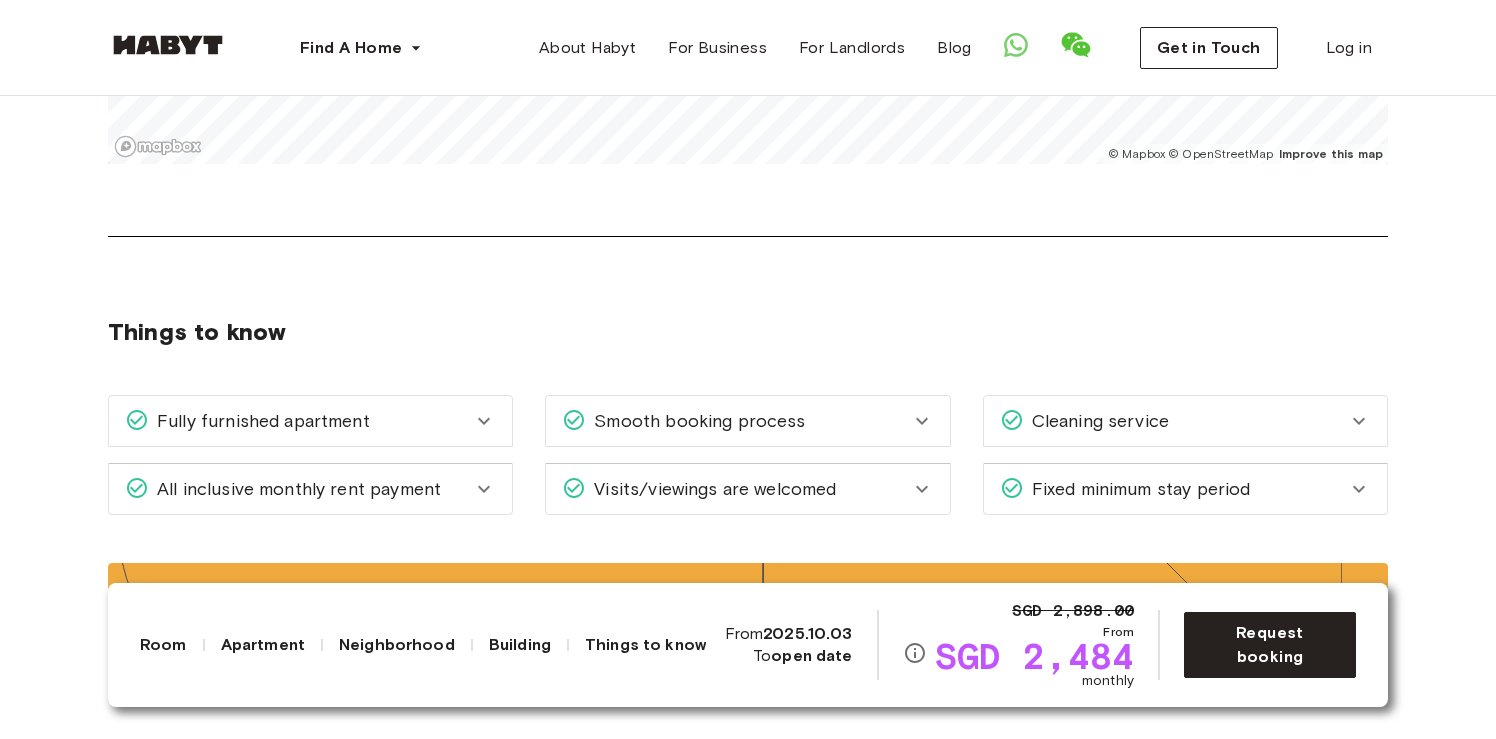 scroll, scrollTop: 1997, scrollLeft: 0, axis: vertical 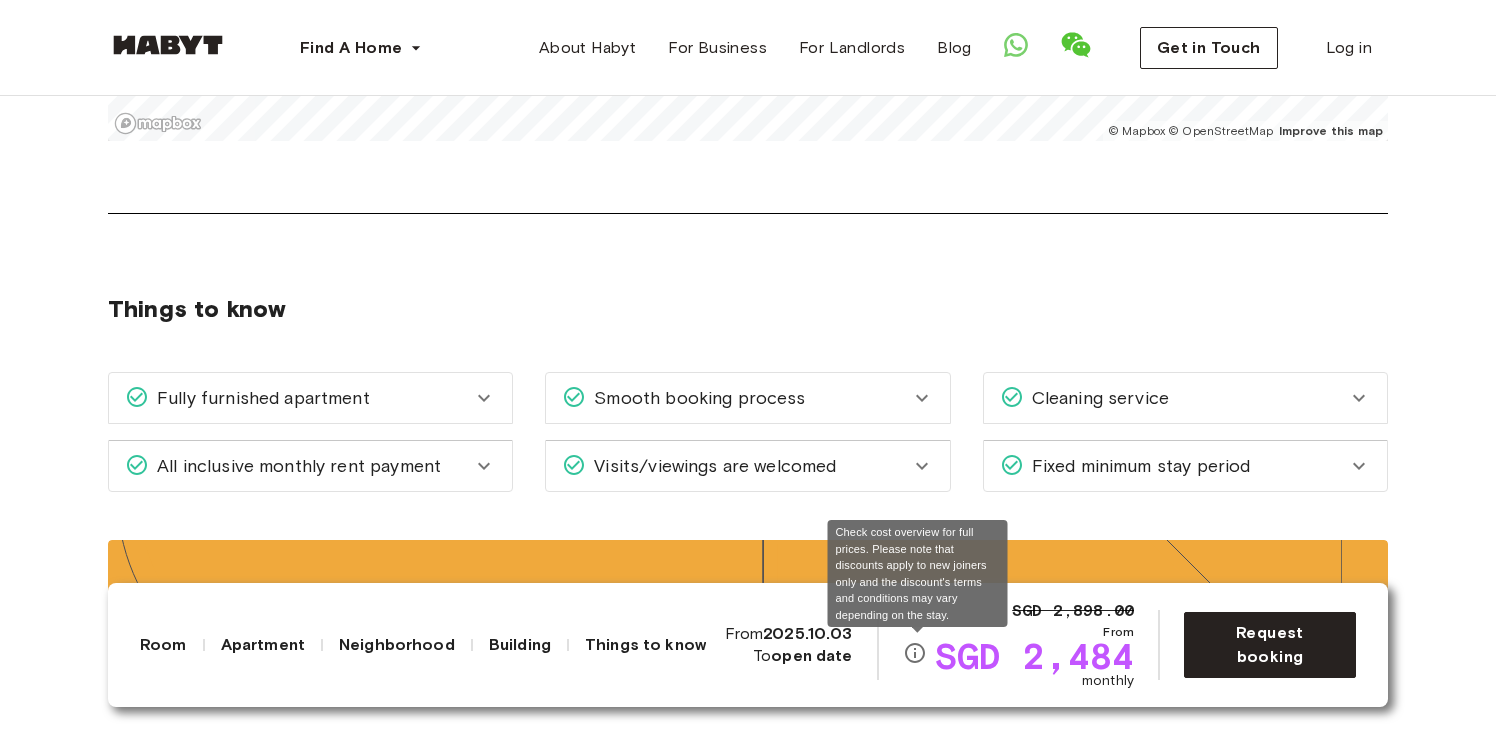 click 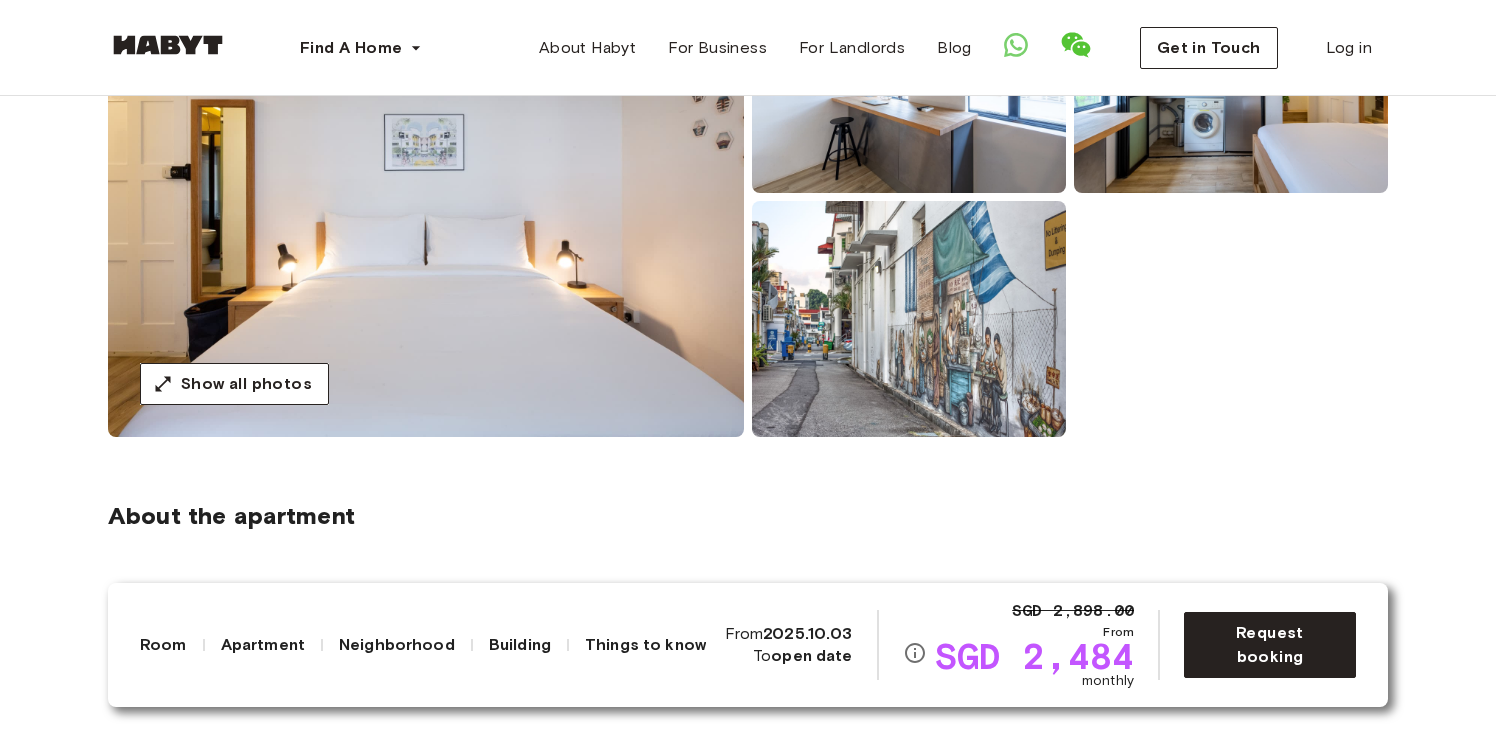 scroll, scrollTop: 0, scrollLeft: 0, axis: both 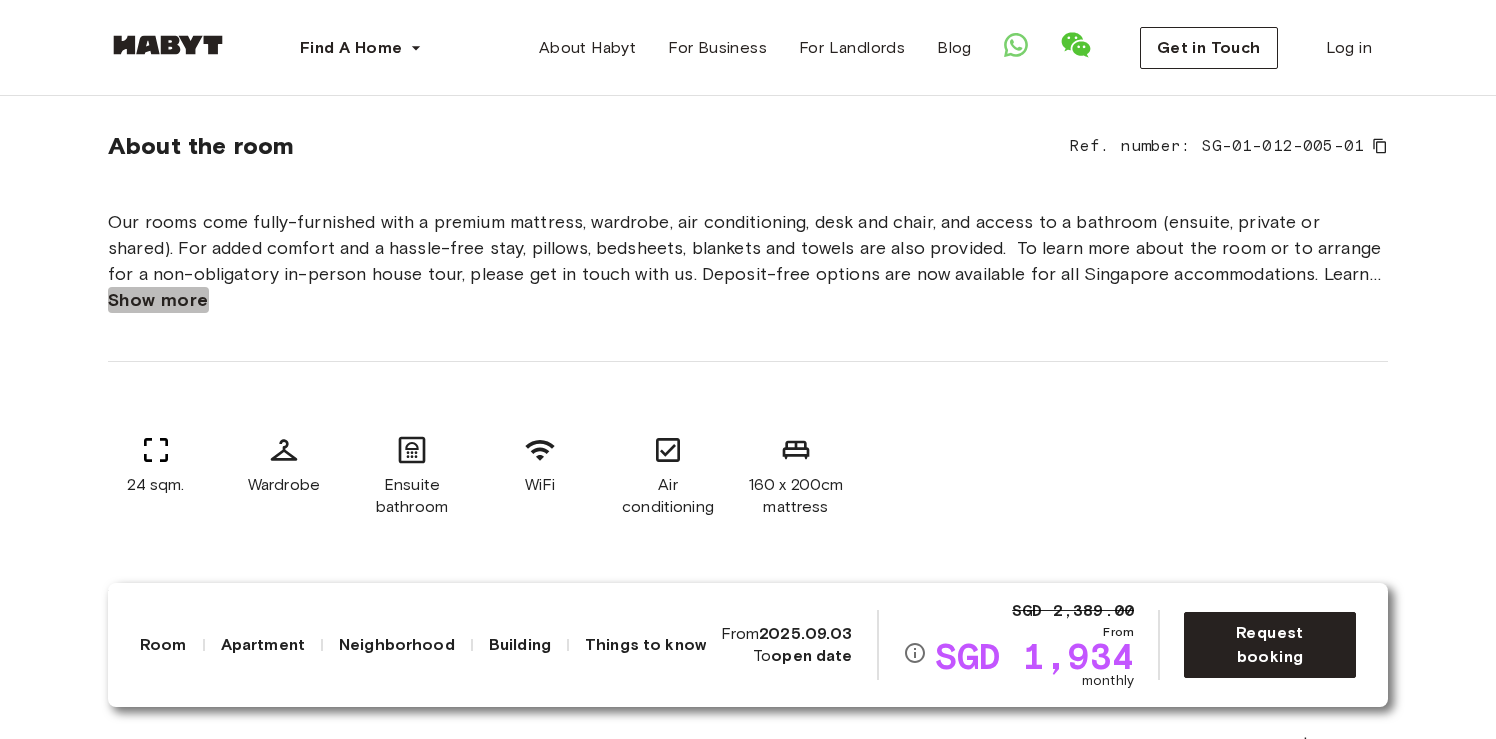 click on "Show more" at bounding box center (158, 300) 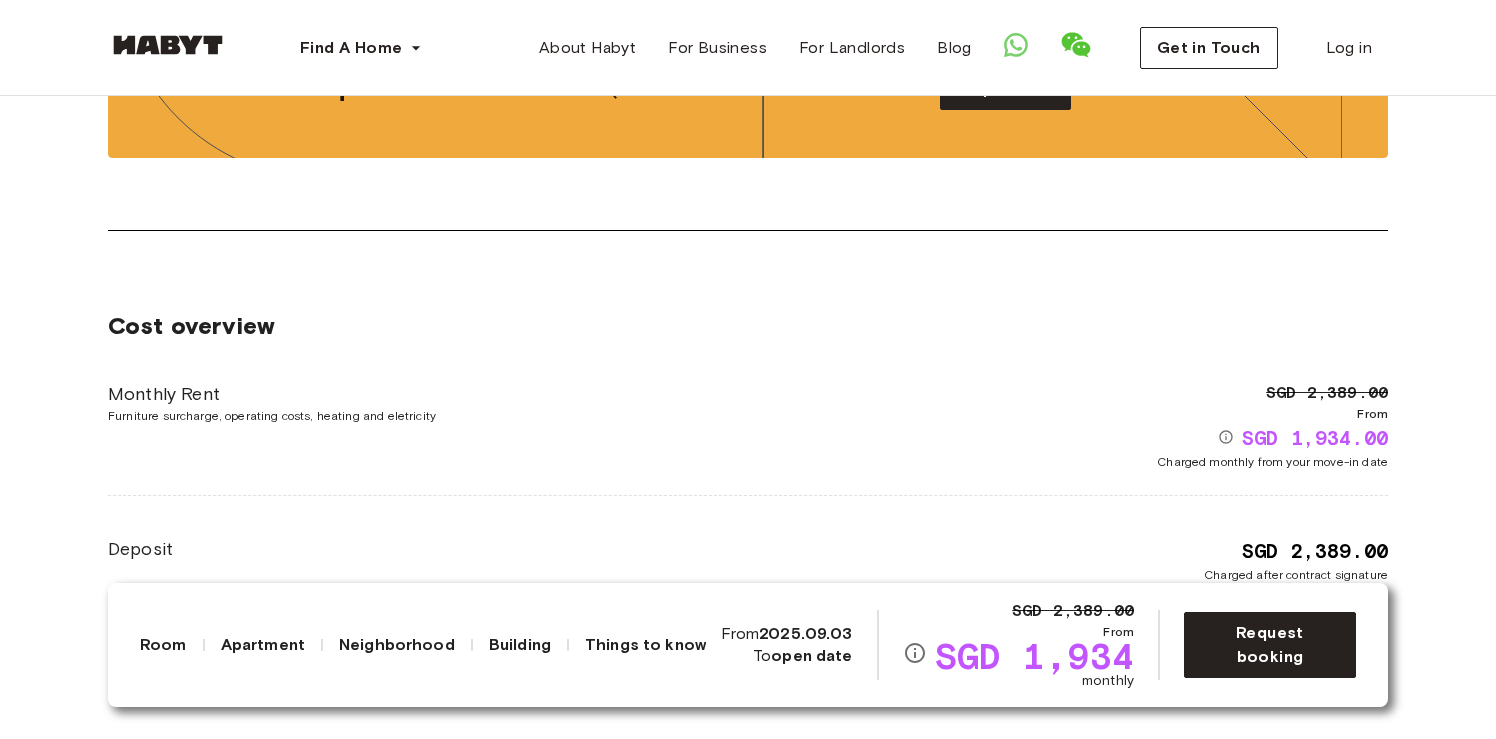scroll, scrollTop: 3809, scrollLeft: 0, axis: vertical 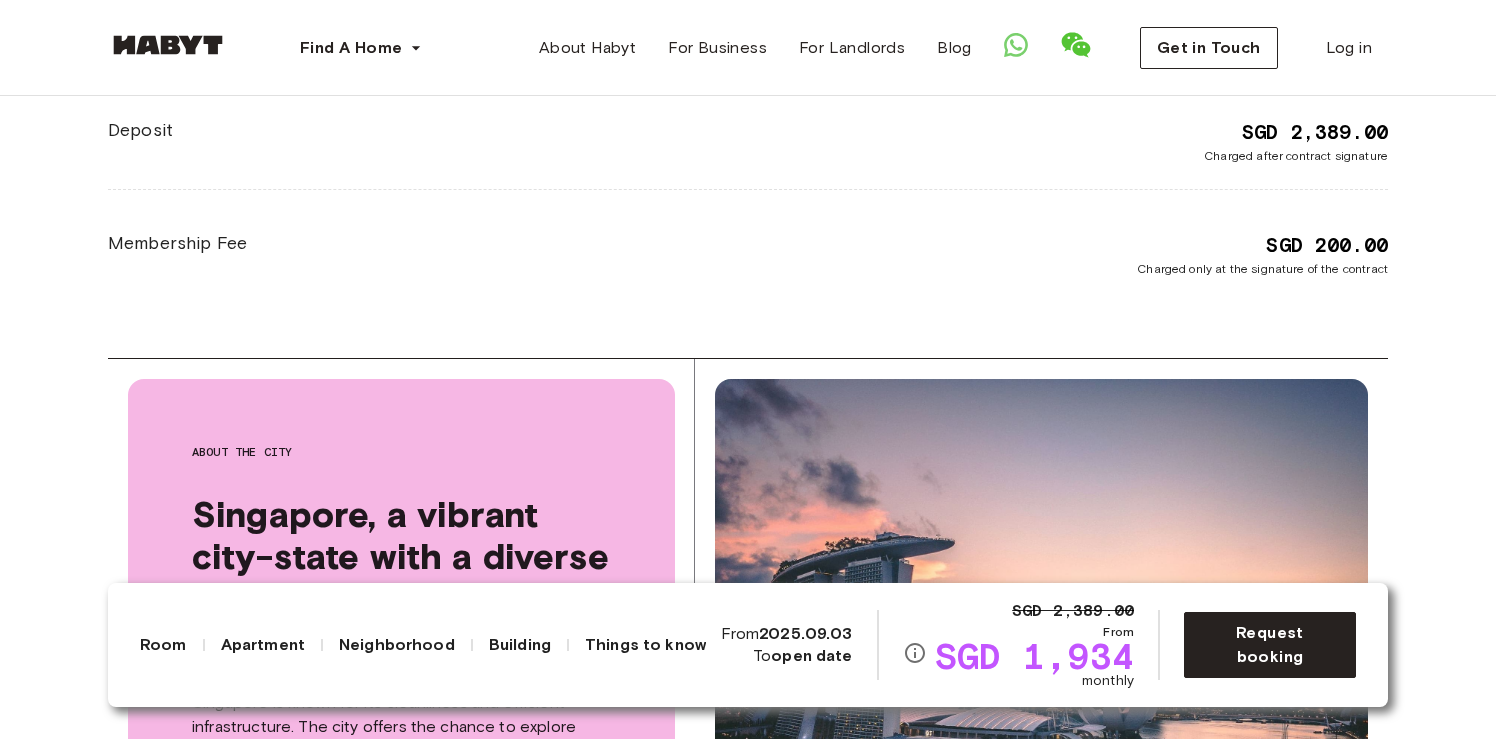 type 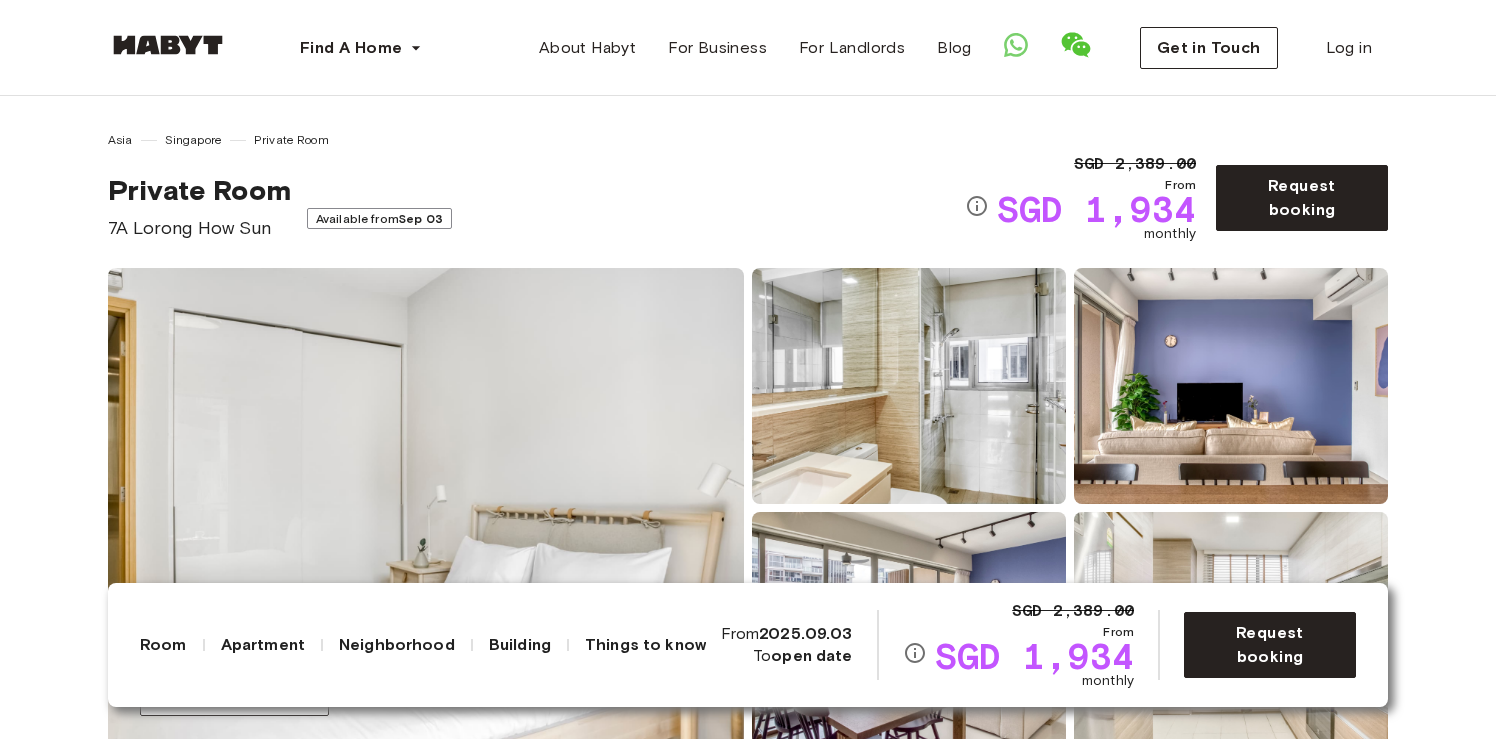click on "Private Room [NUMBER] [STREET] Available from Sep [DAY]" at bounding box center (536, 207) 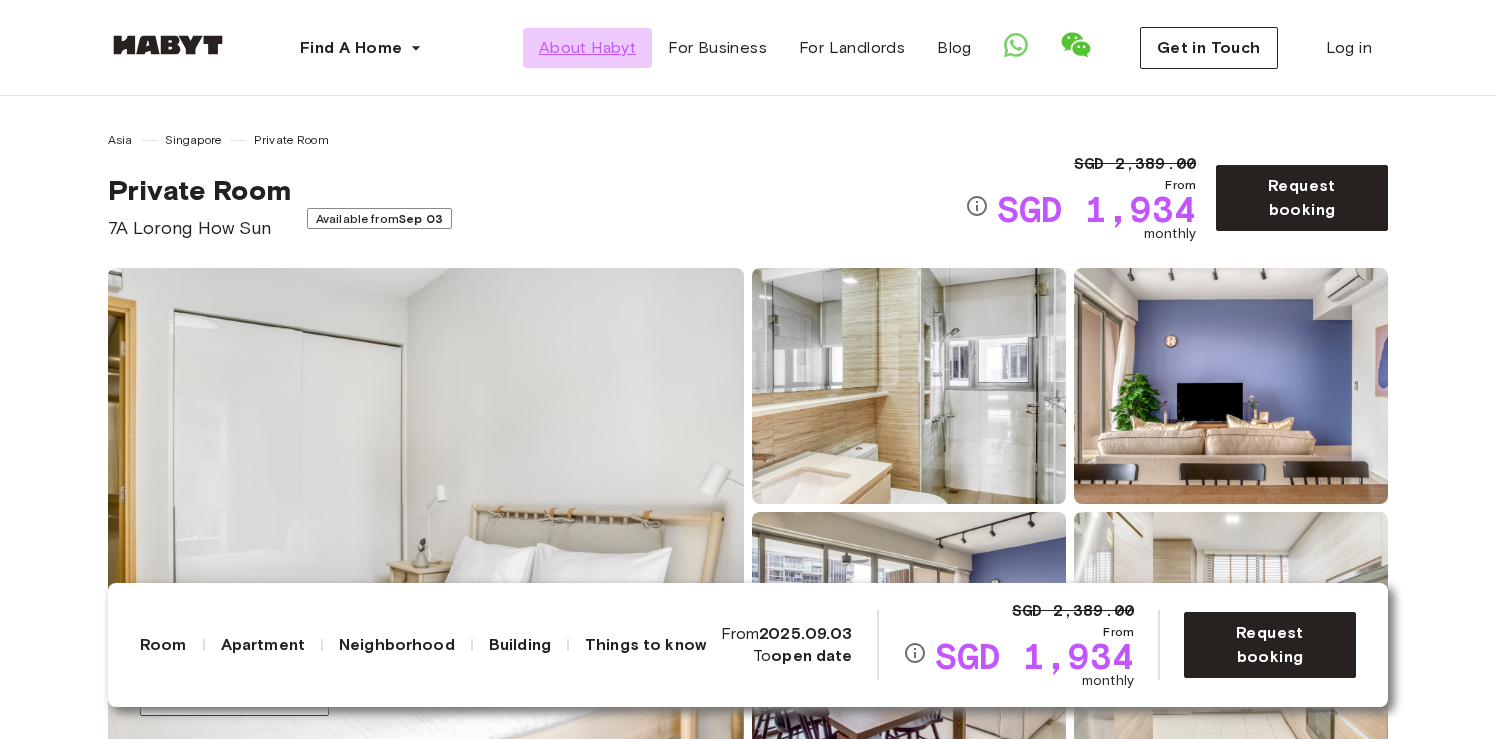 click on "About Habyt" at bounding box center (587, 48) 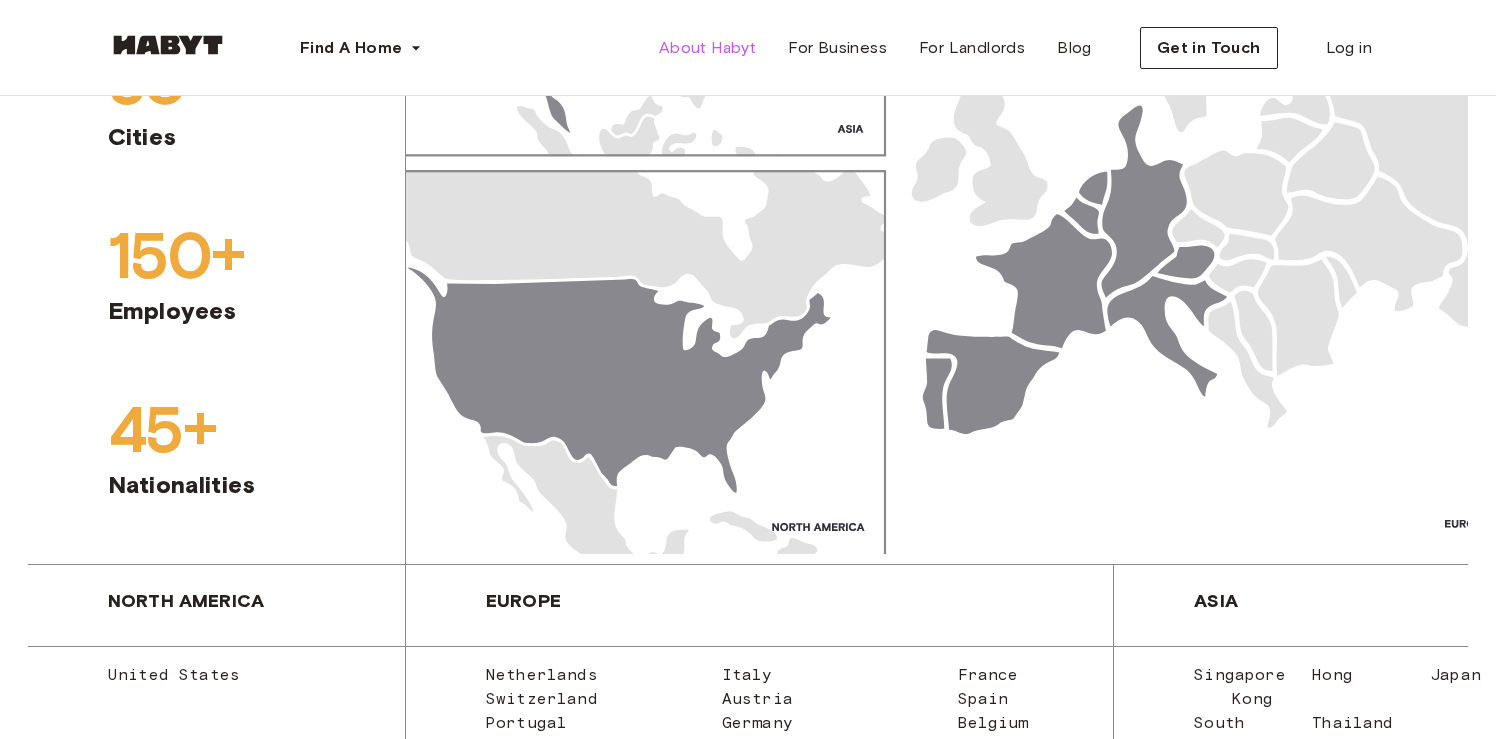 scroll, scrollTop: 1681, scrollLeft: 0, axis: vertical 